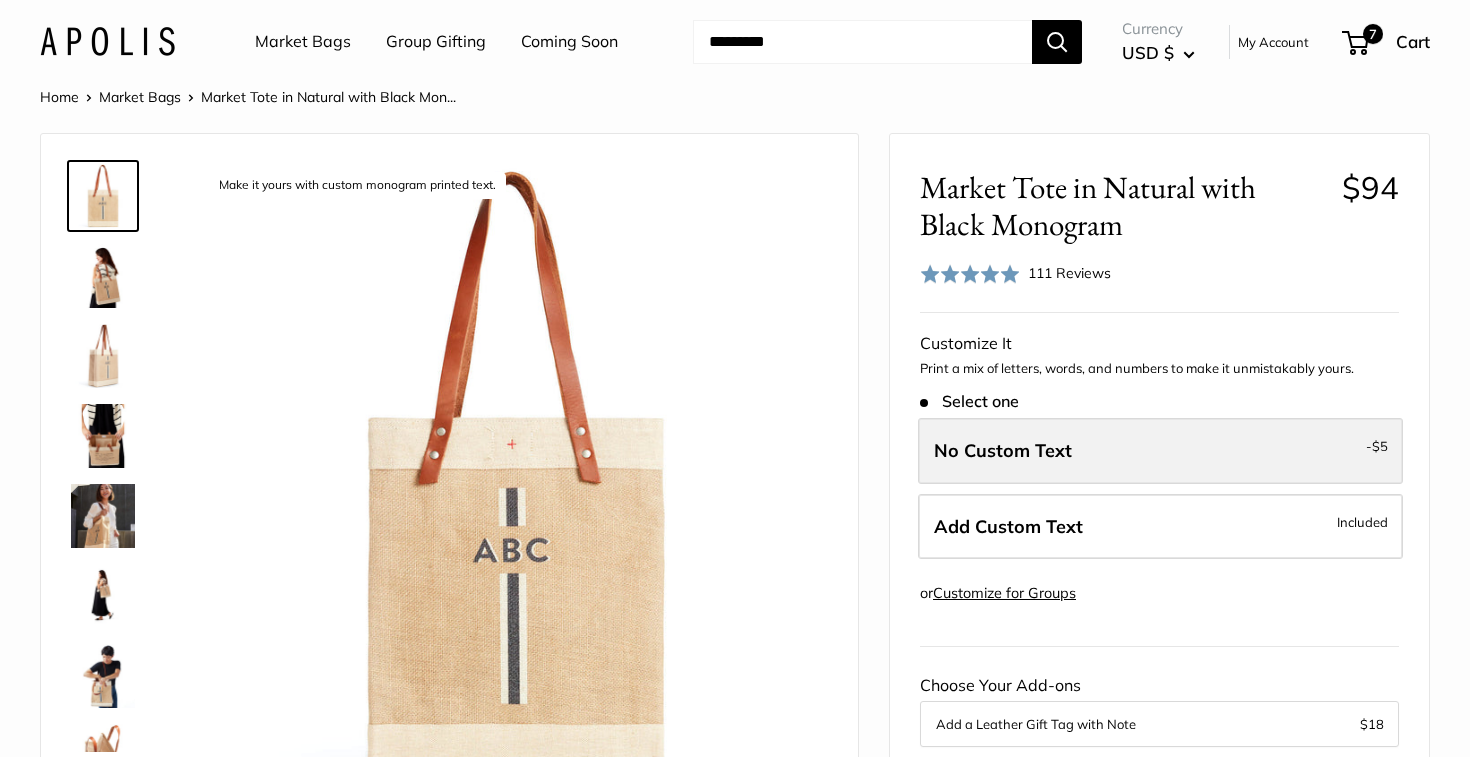 scroll, scrollTop: 0, scrollLeft: 0, axis: both 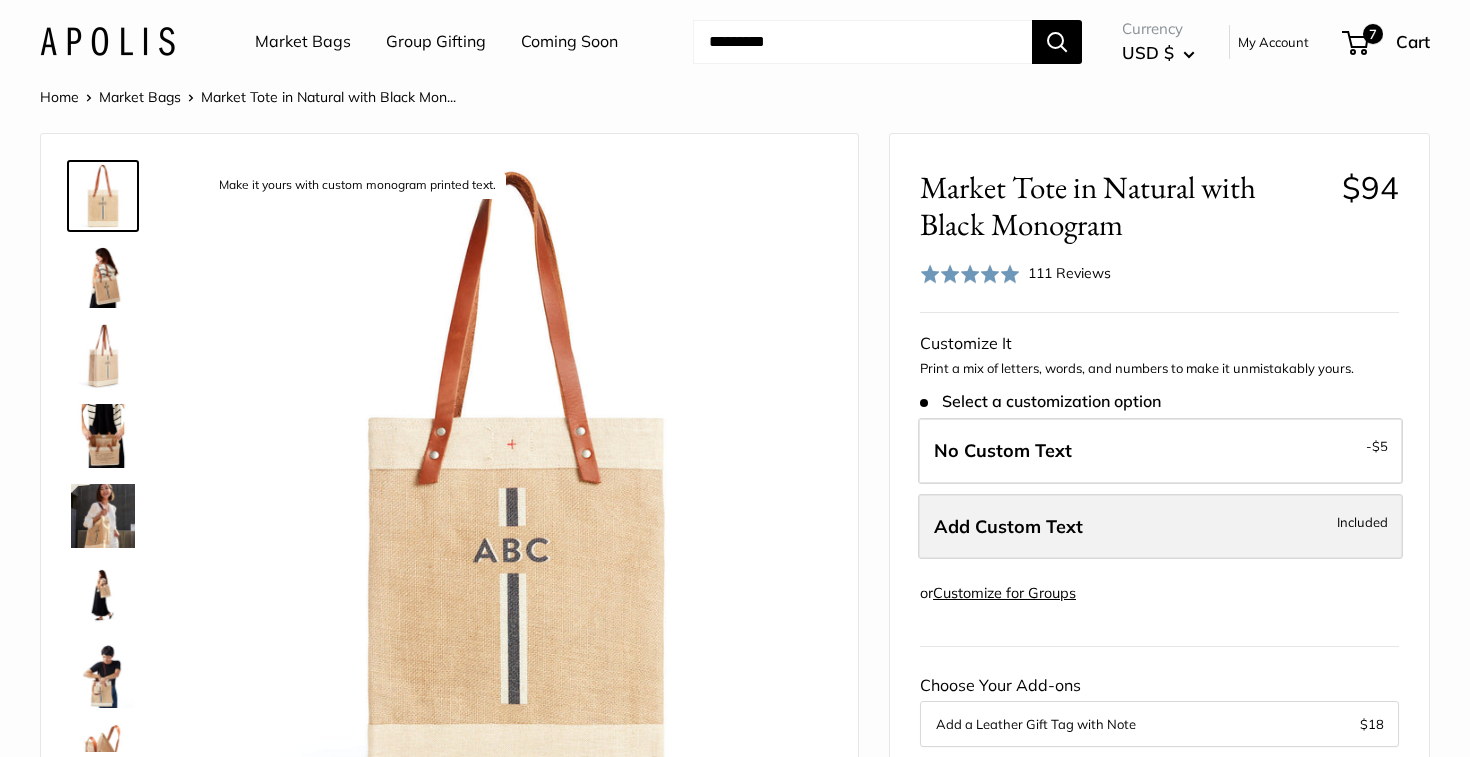 click on "Add Custom Text" at bounding box center [1008, 526] 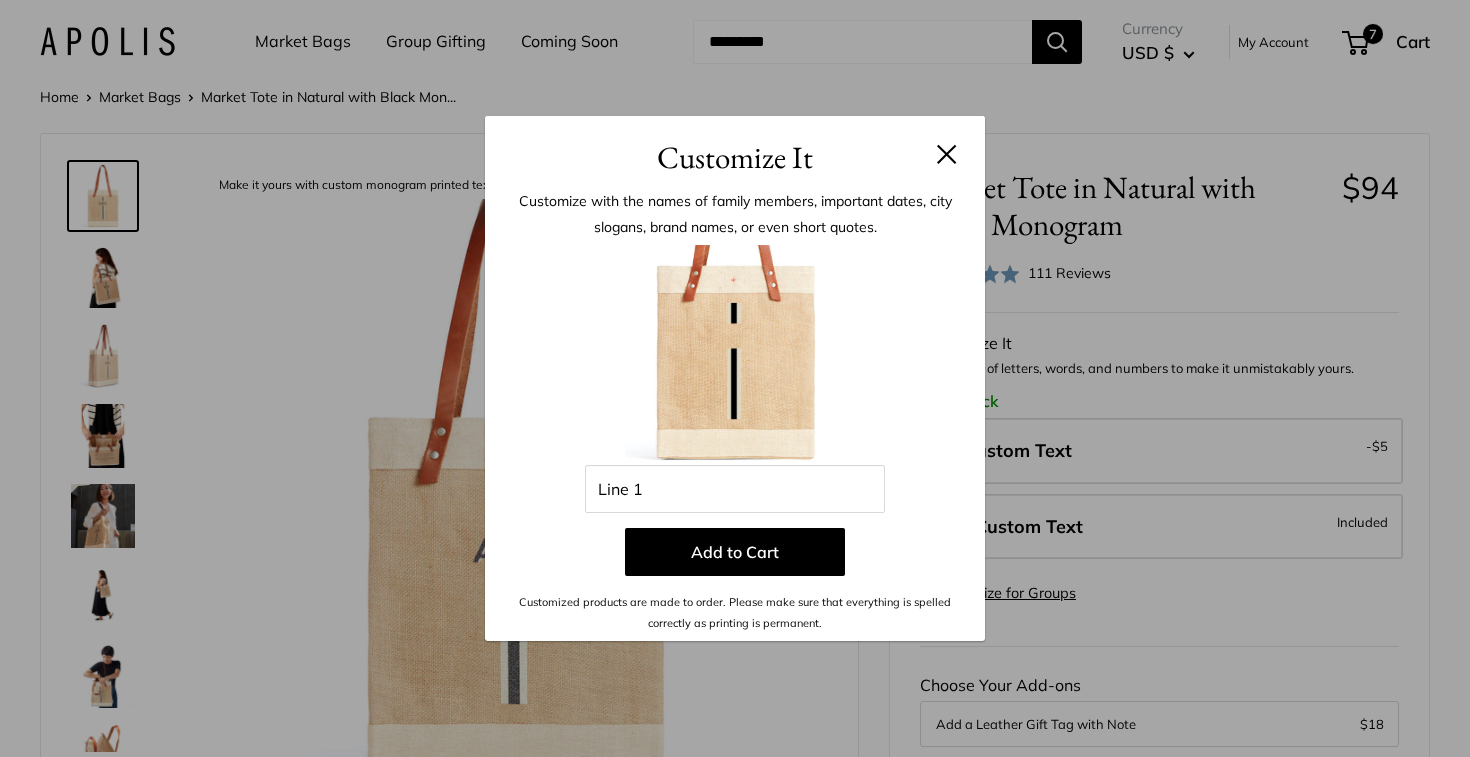 scroll, scrollTop: 0, scrollLeft: 0, axis: both 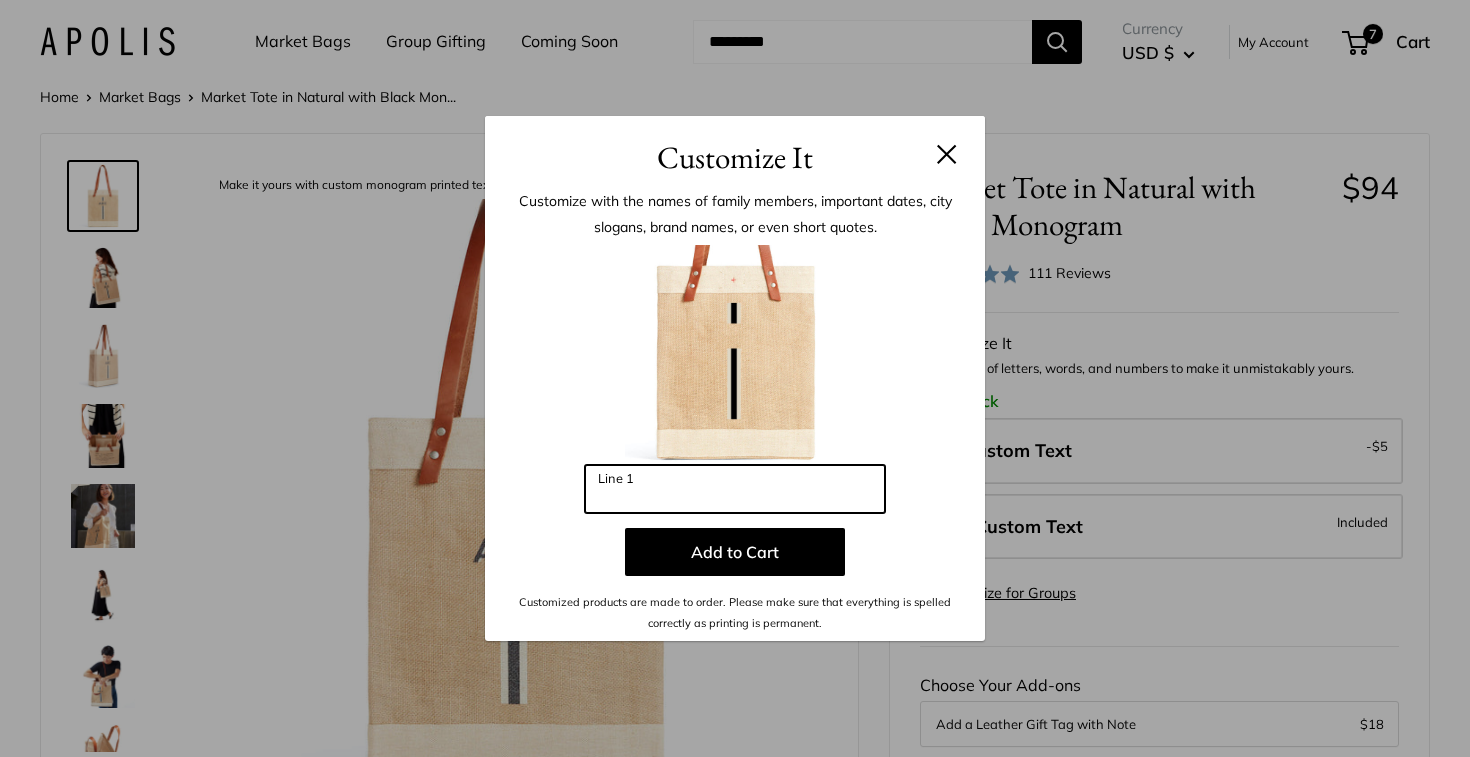 click on "Line 1" at bounding box center (735, 489) 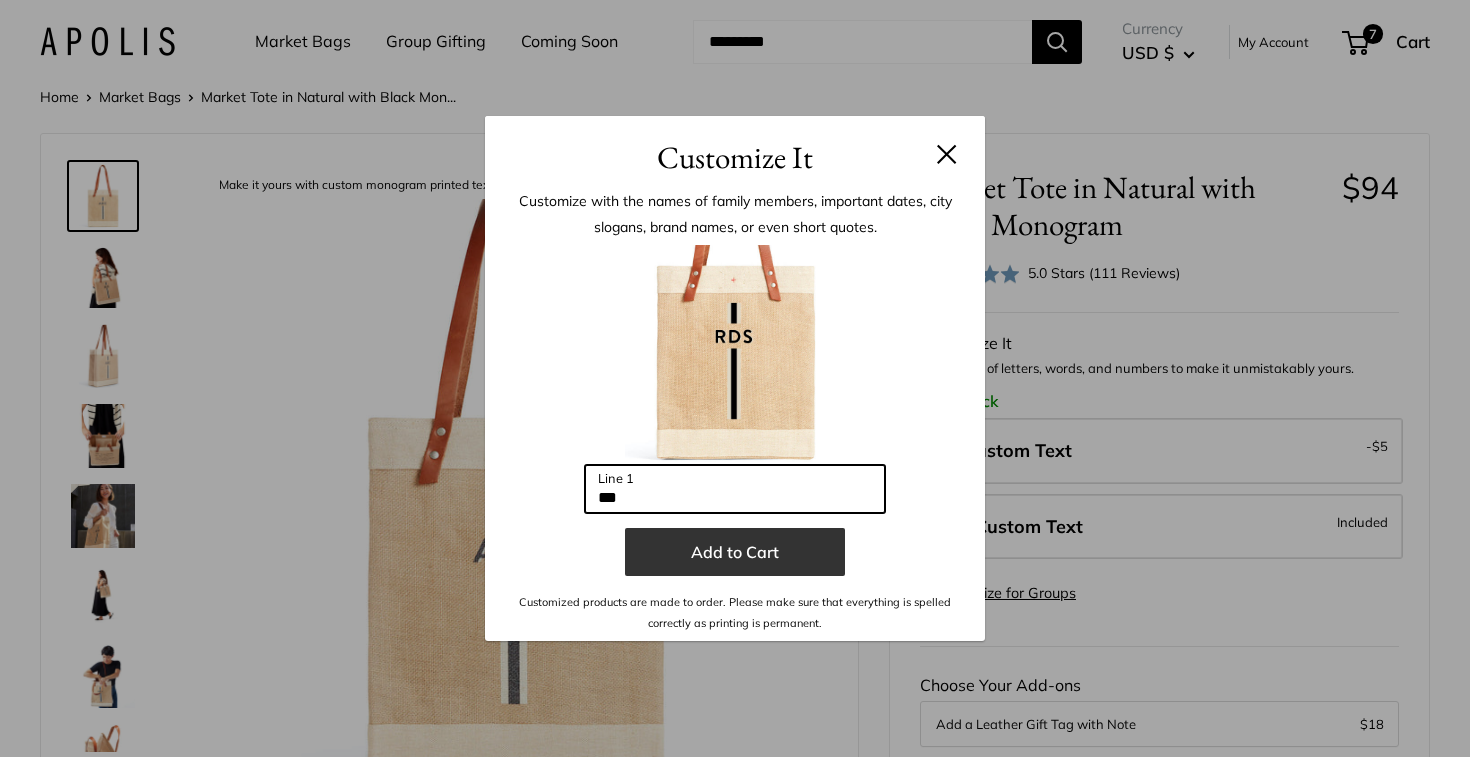 type on "***" 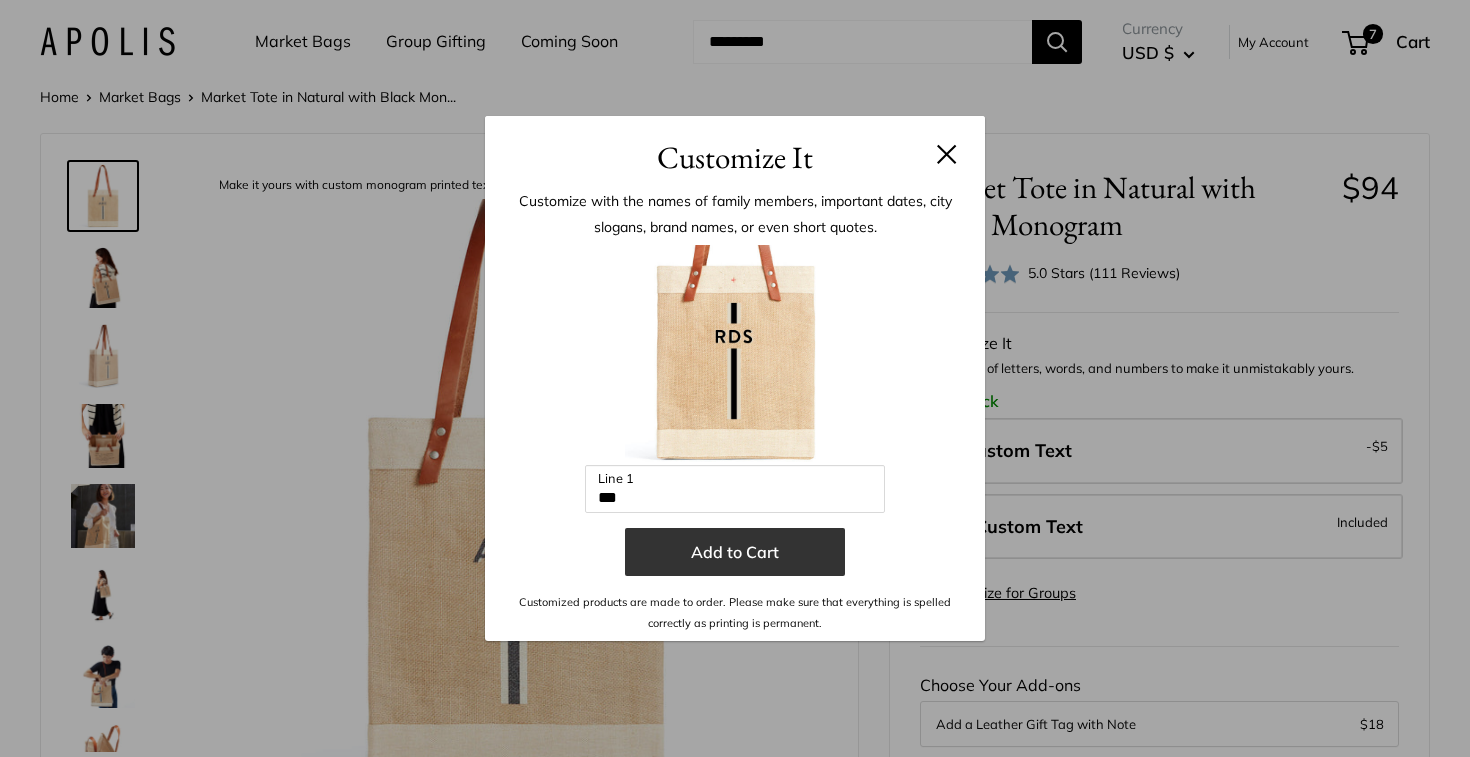 click on "Add to Cart" at bounding box center [735, 552] 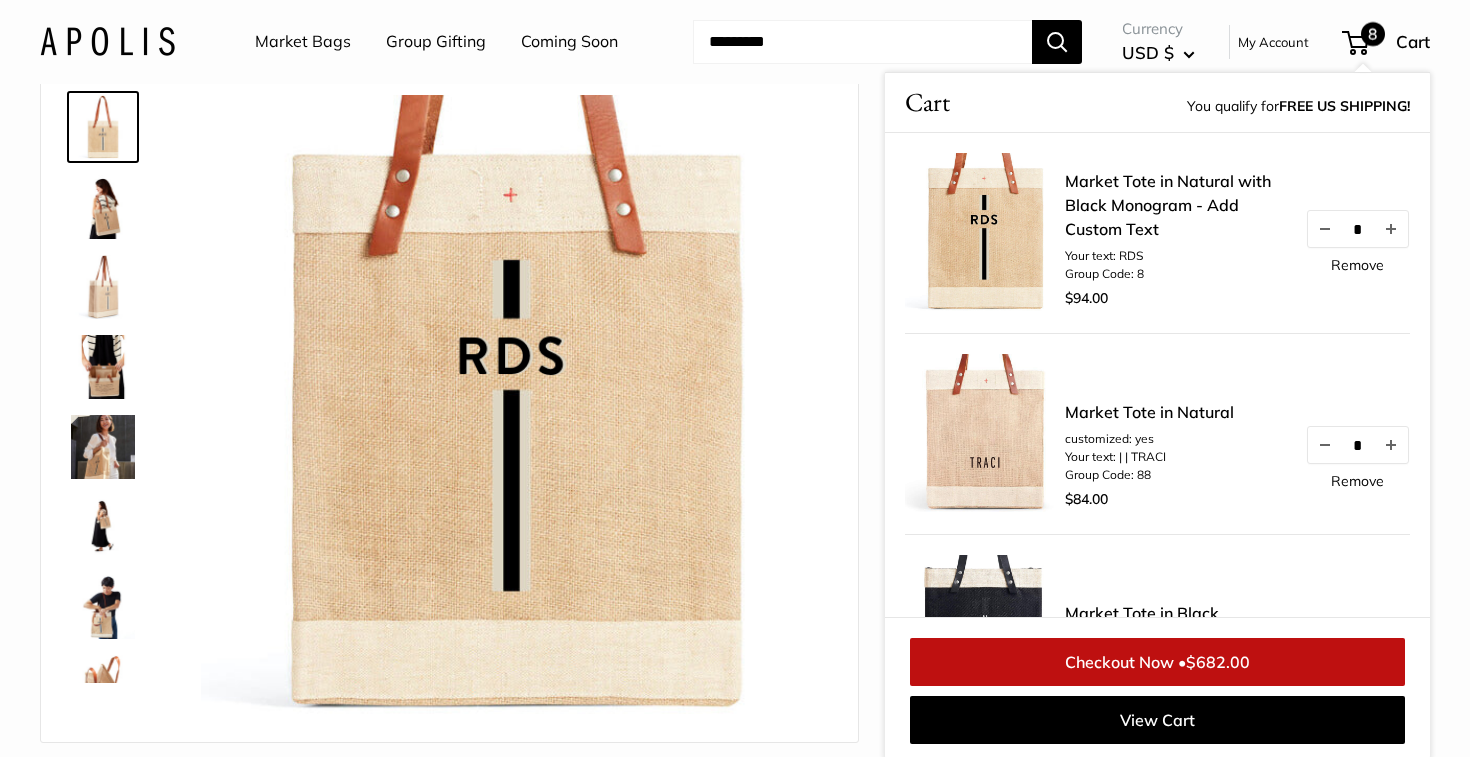 scroll, scrollTop: 72, scrollLeft: 0, axis: vertical 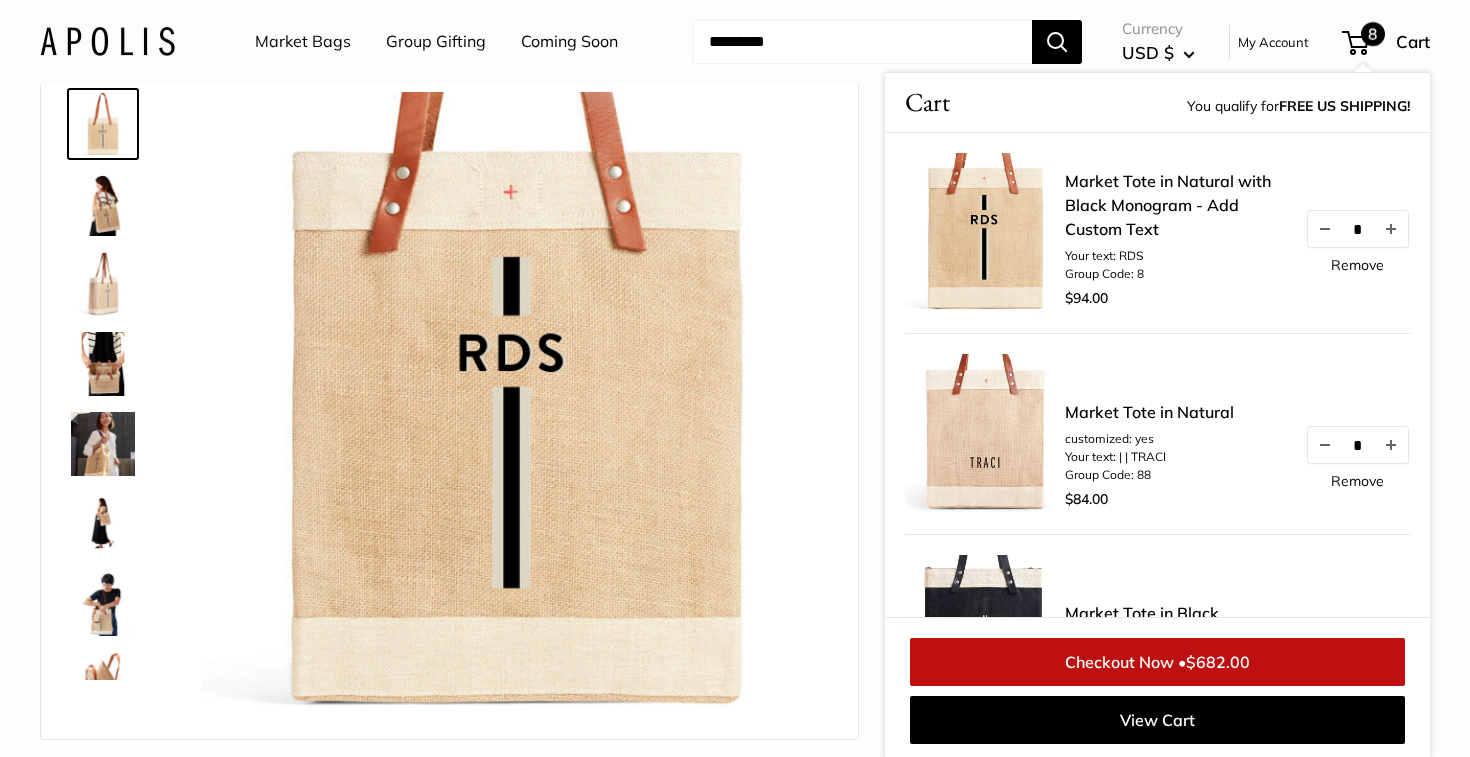 click at bounding box center (103, 204) 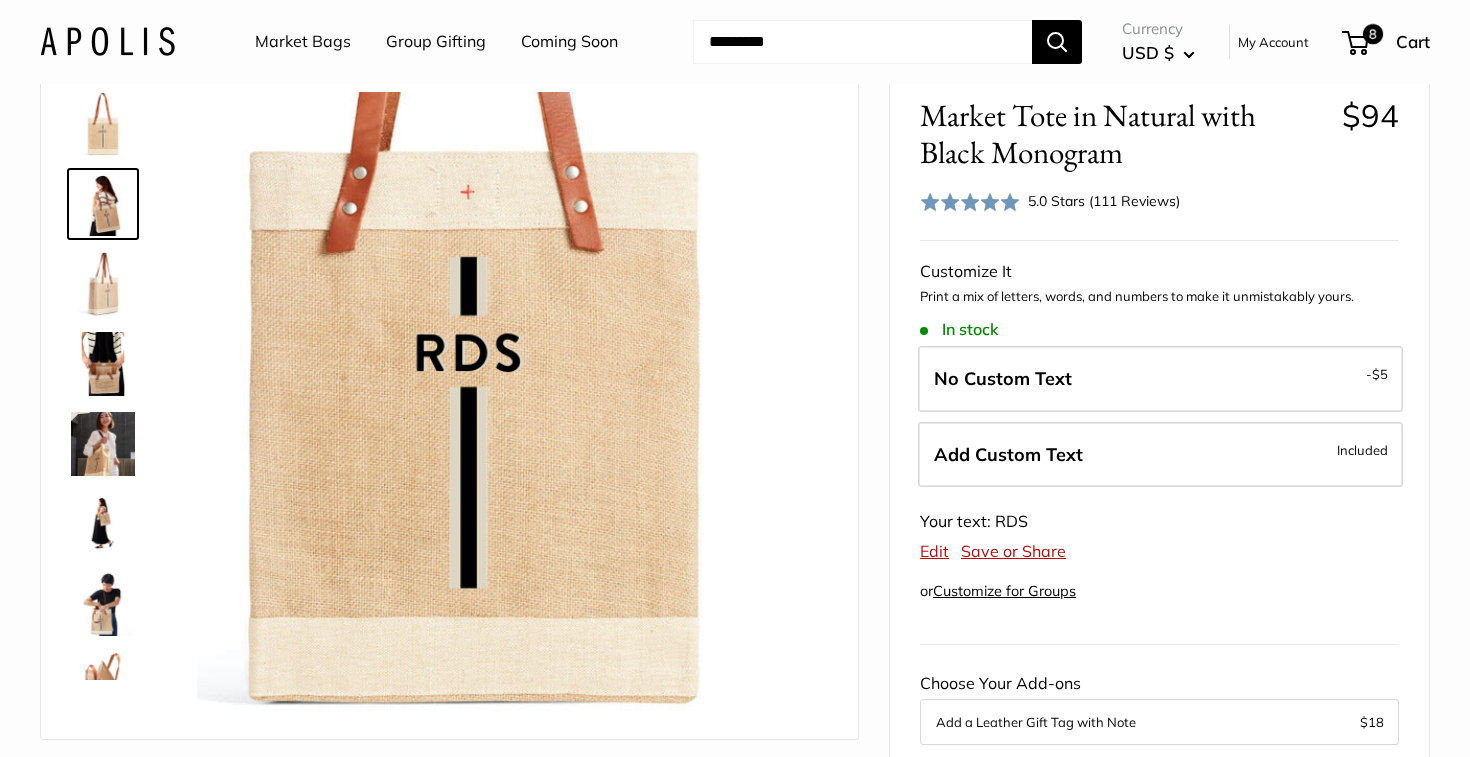 scroll, scrollTop: 73, scrollLeft: 0, axis: vertical 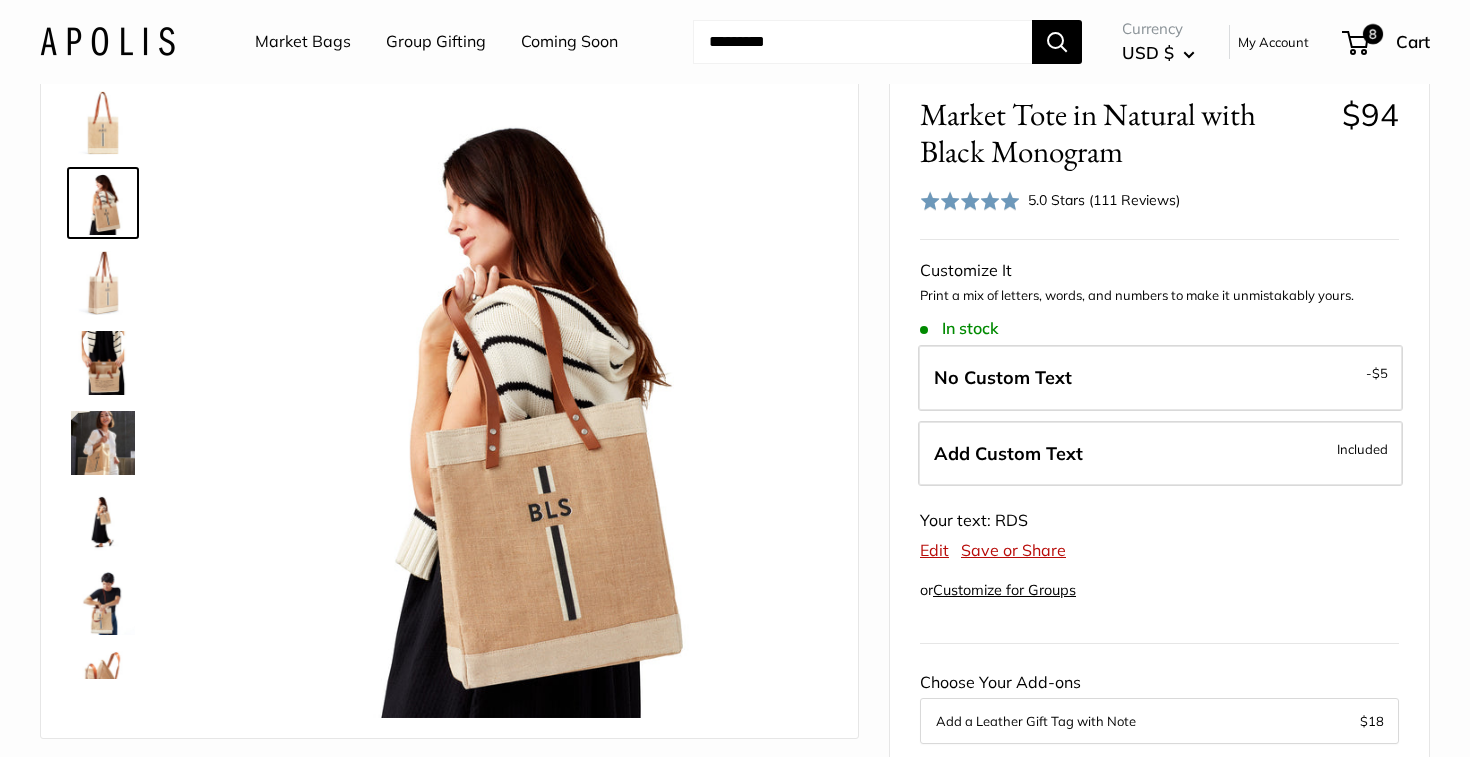 click at bounding box center (103, 283) 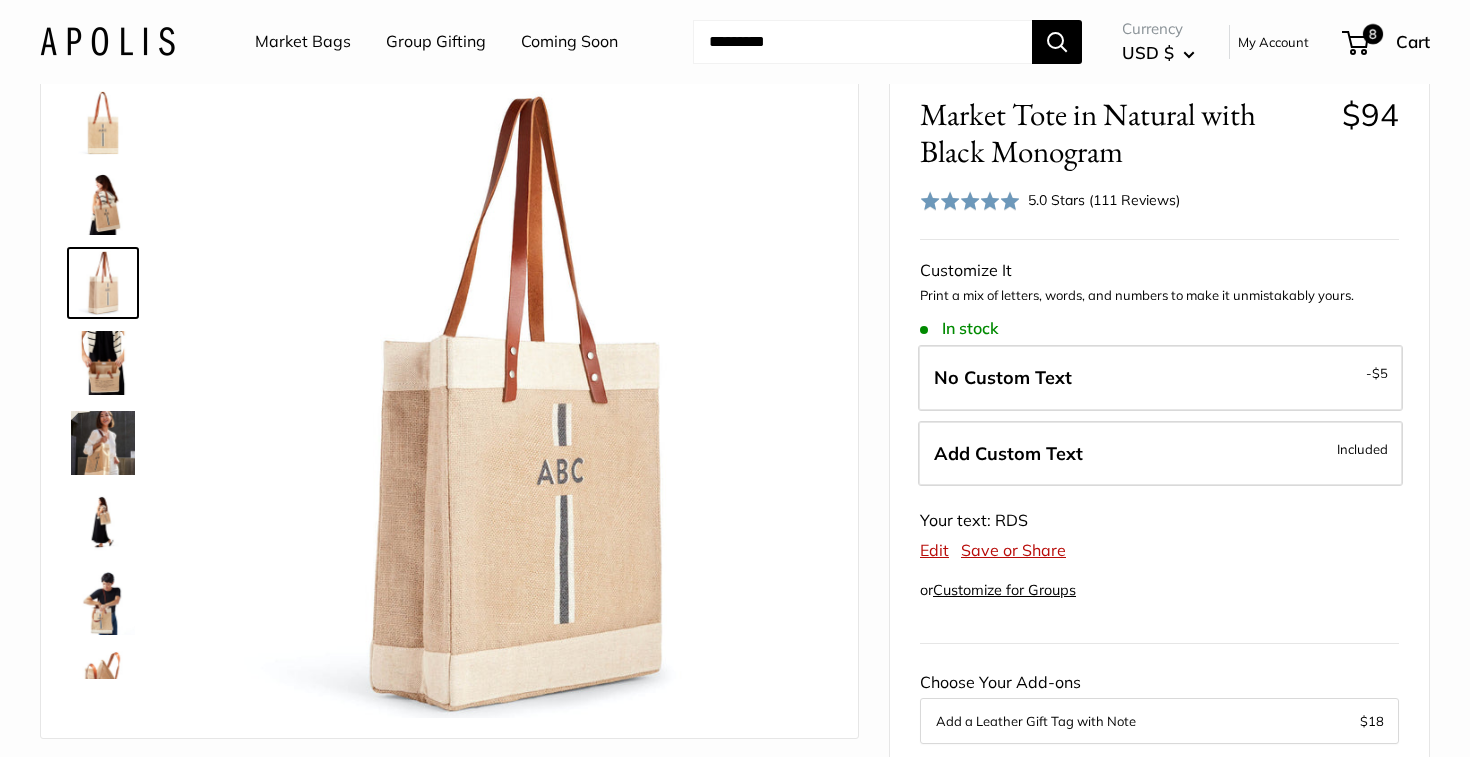 click at bounding box center (103, 363) 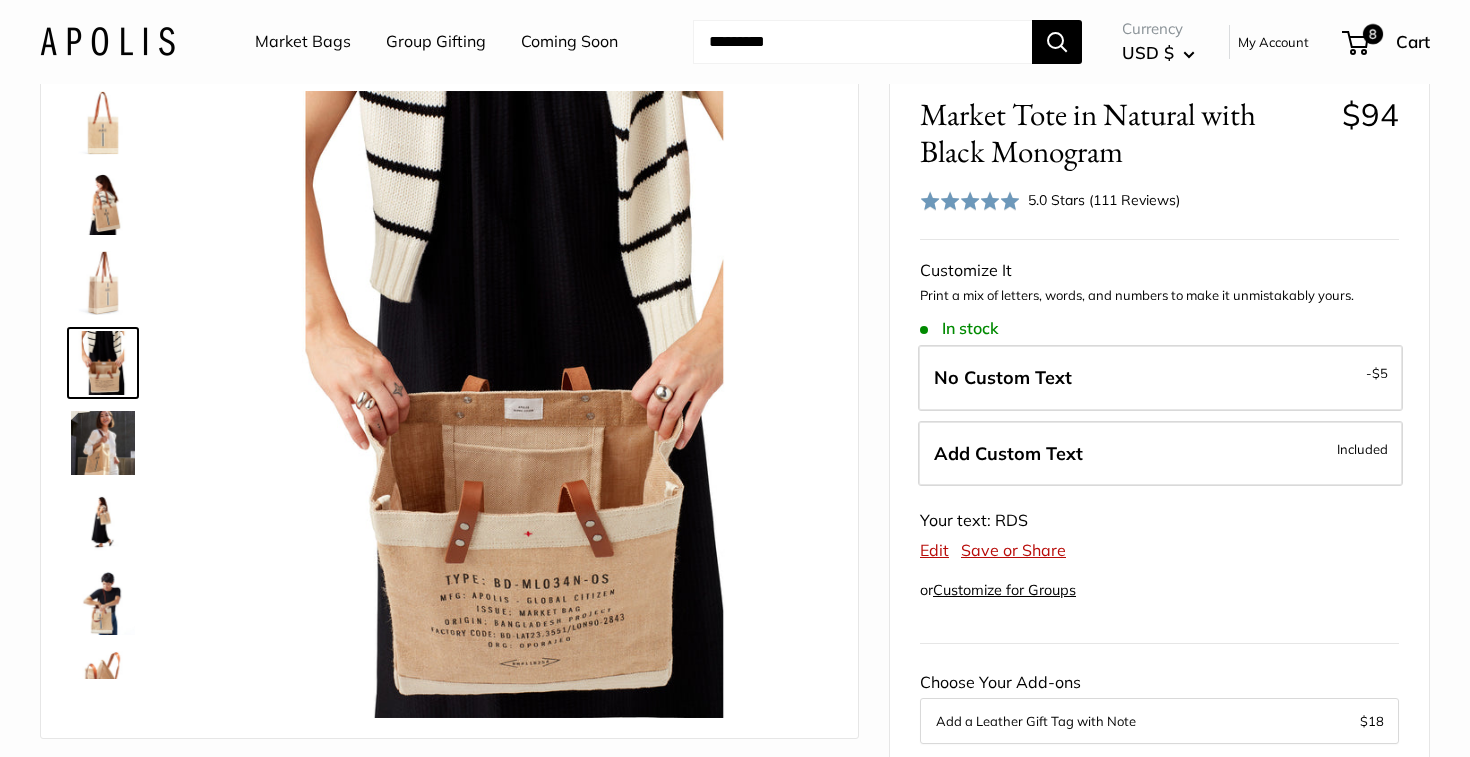 click at bounding box center (103, 443) 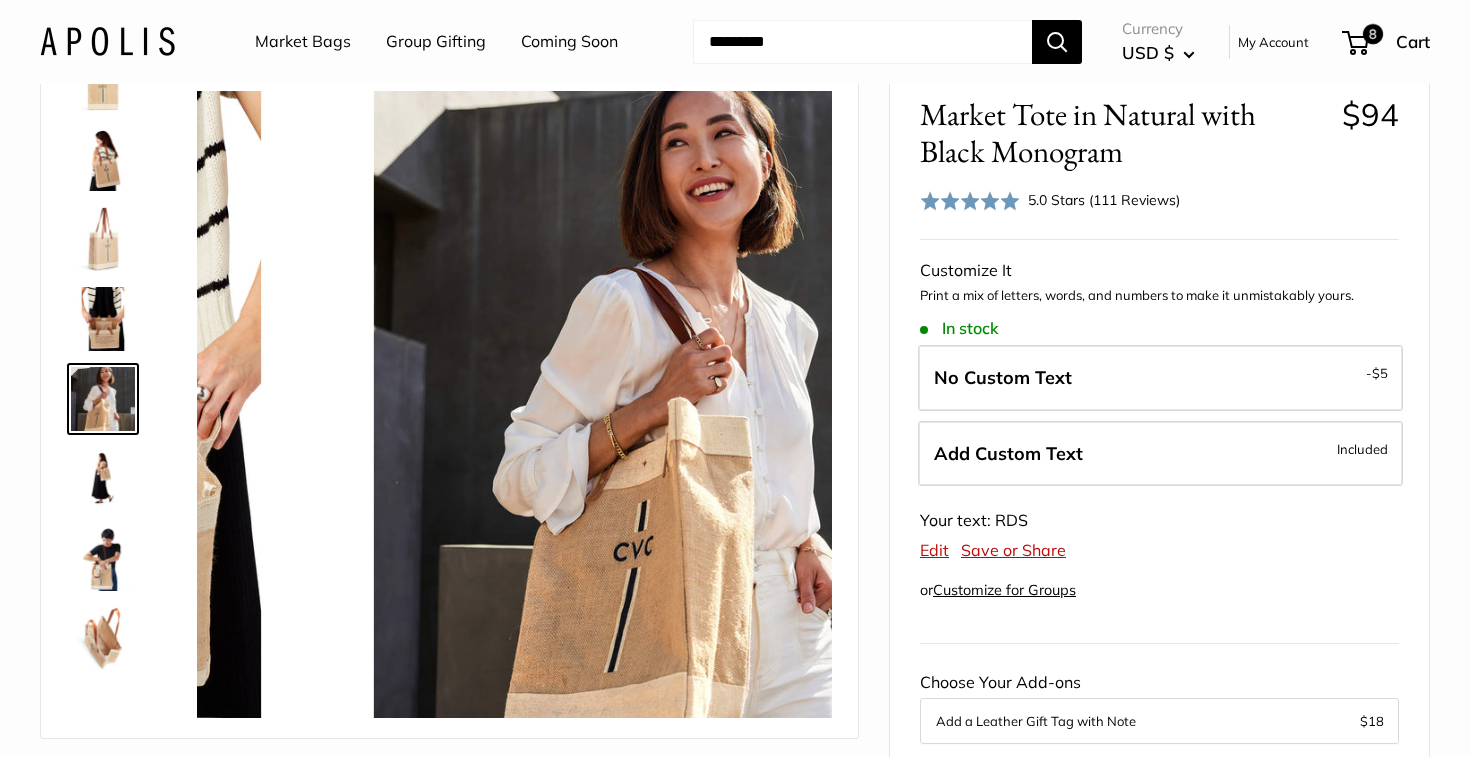scroll, scrollTop: 62, scrollLeft: 0, axis: vertical 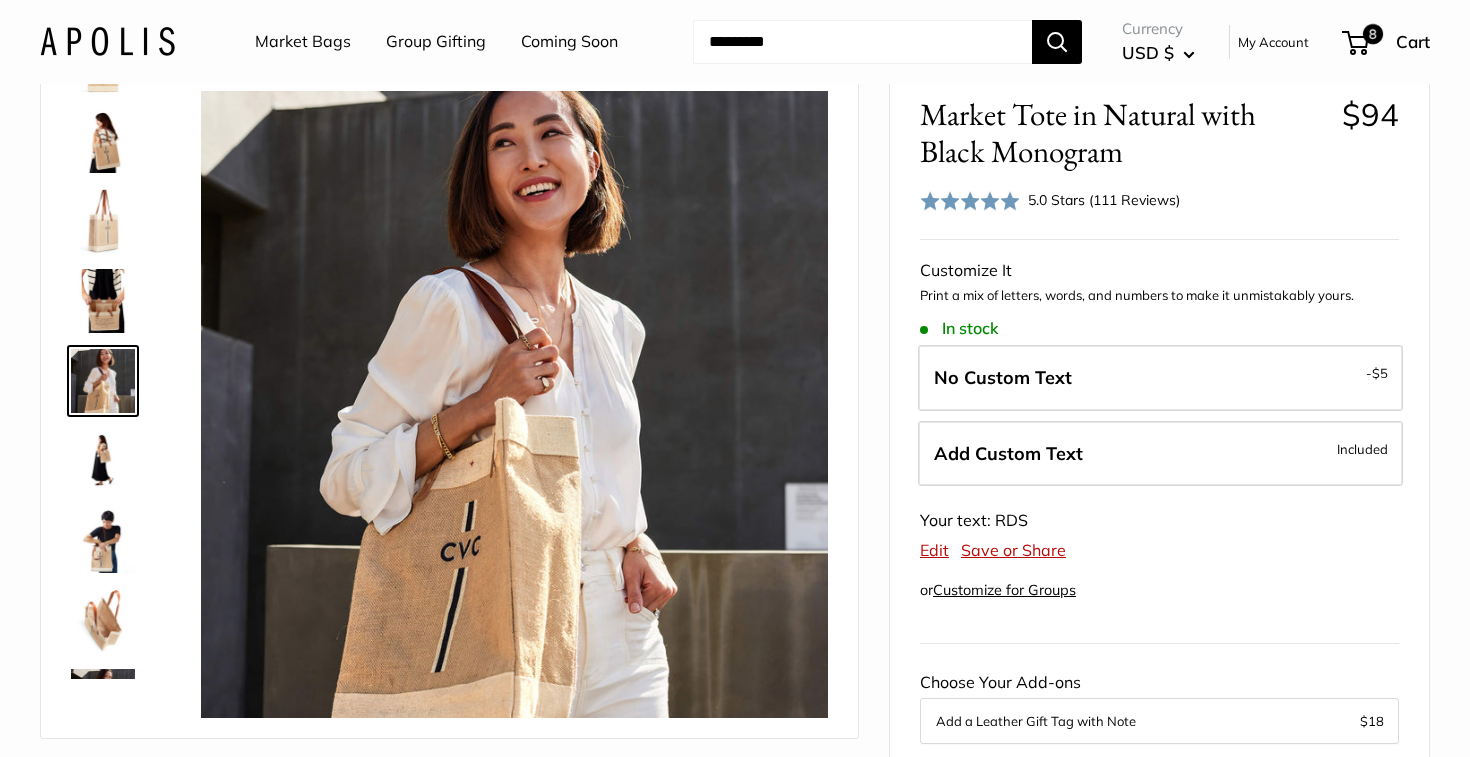 click at bounding box center [103, 461] 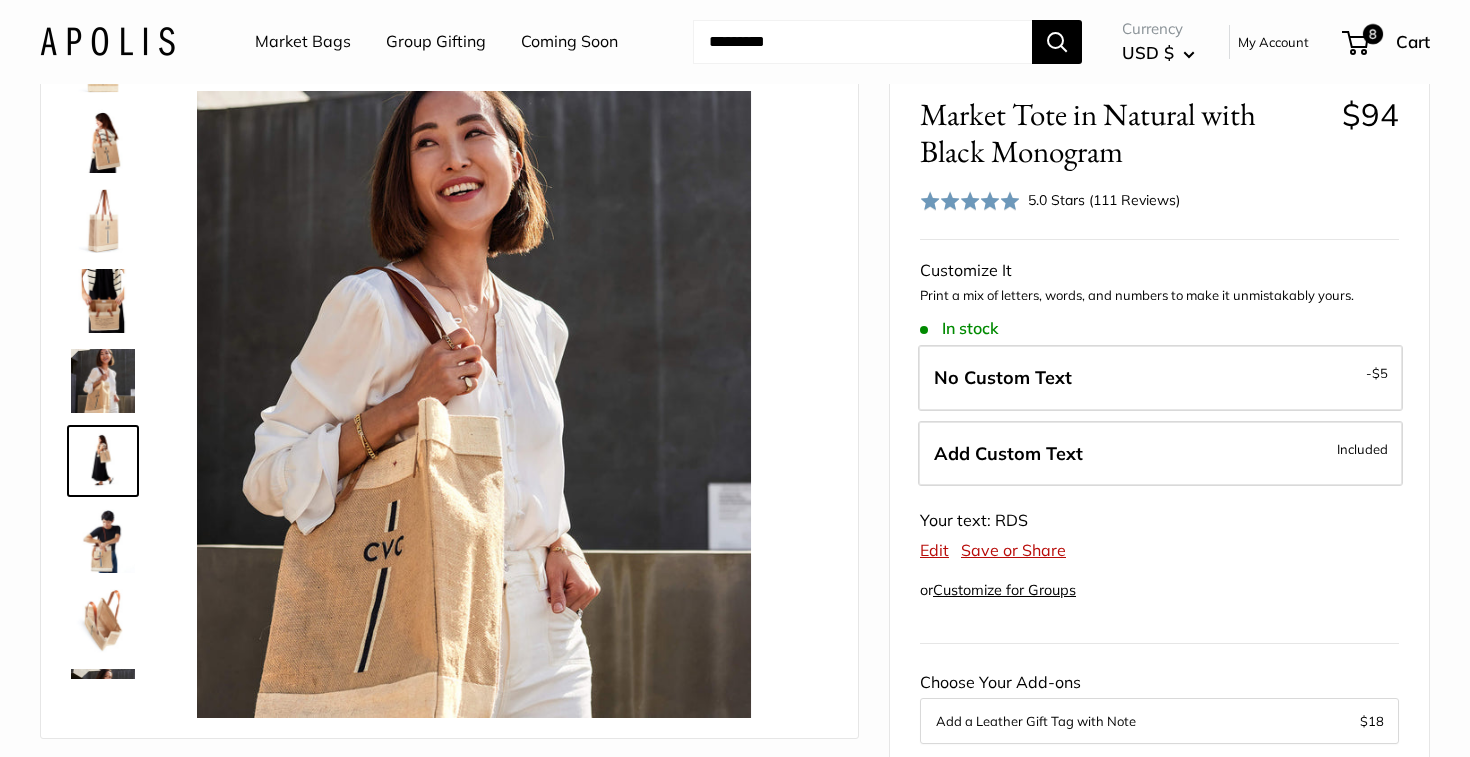 scroll, scrollTop: 142, scrollLeft: 0, axis: vertical 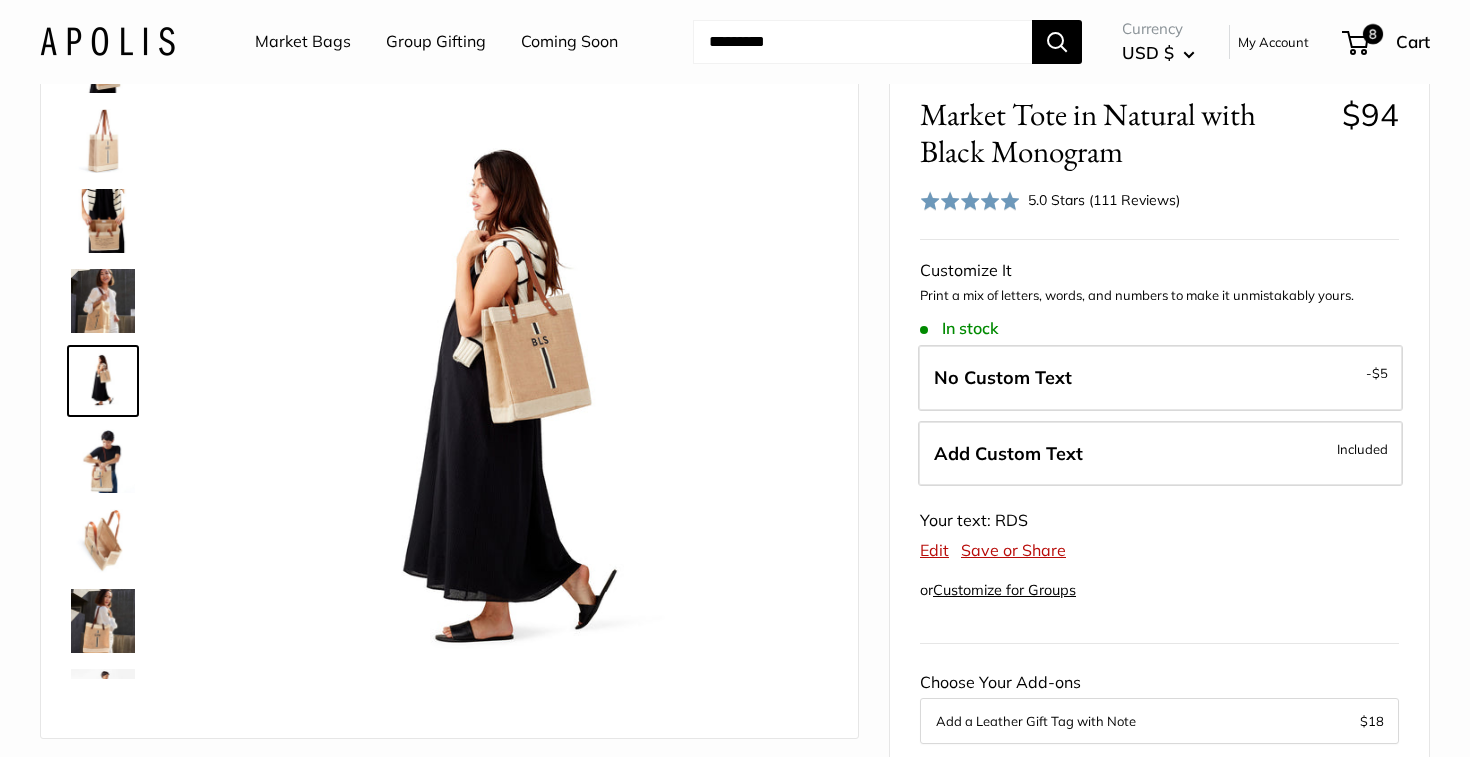click at bounding box center (111, 379) 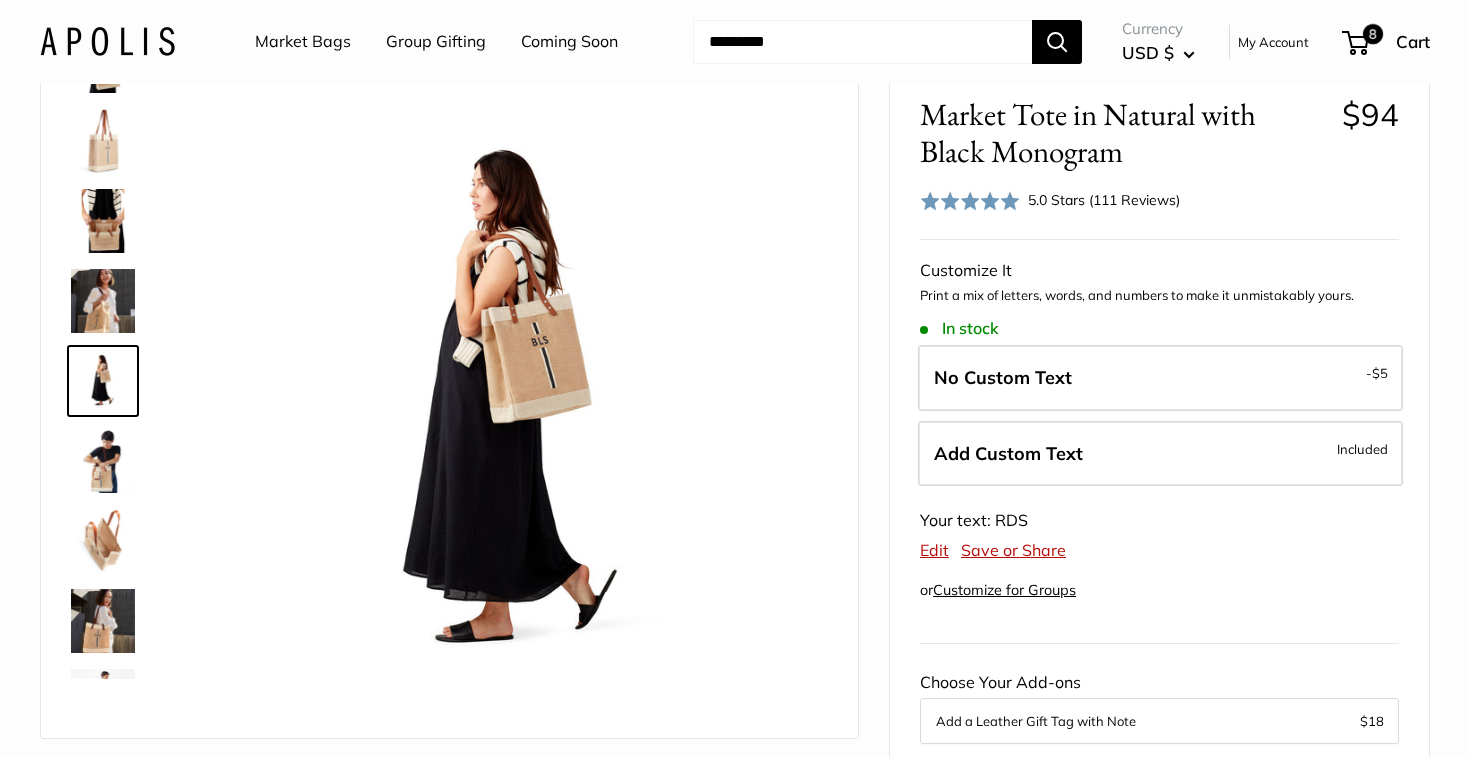 click at bounding box center [103, 461] 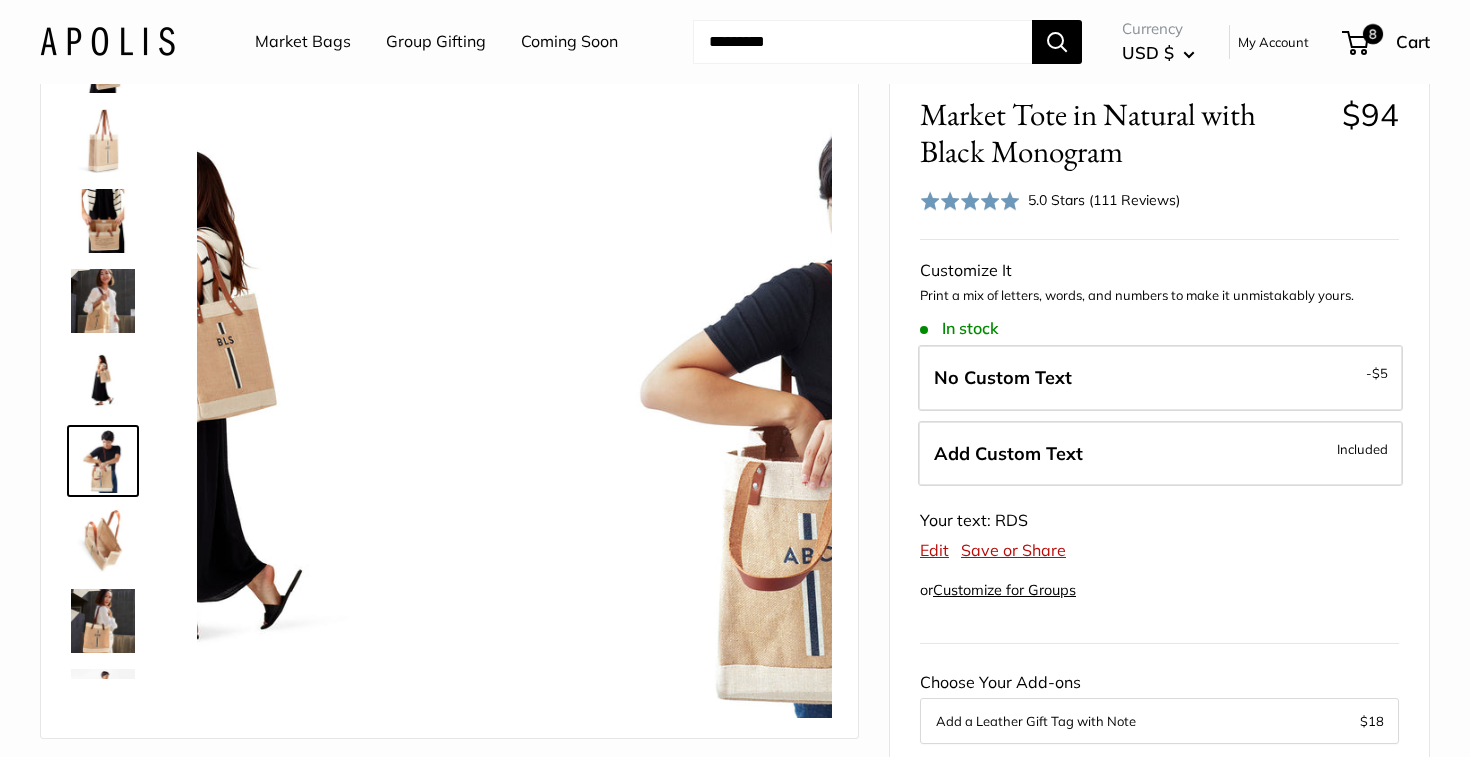scroll, scrollTop: 222, scrollLeft: 0, axis: vertical 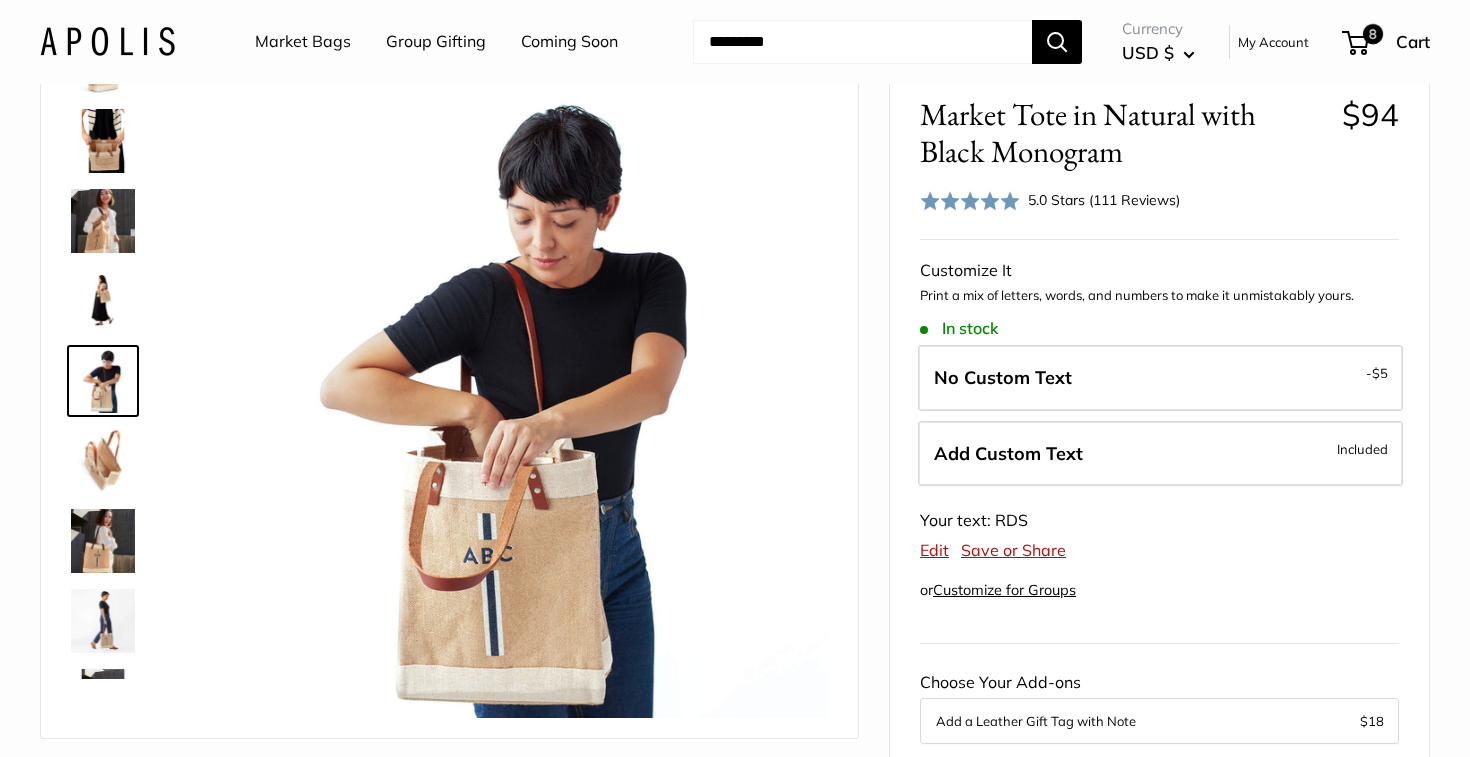 click at bounding box center [103, 541] 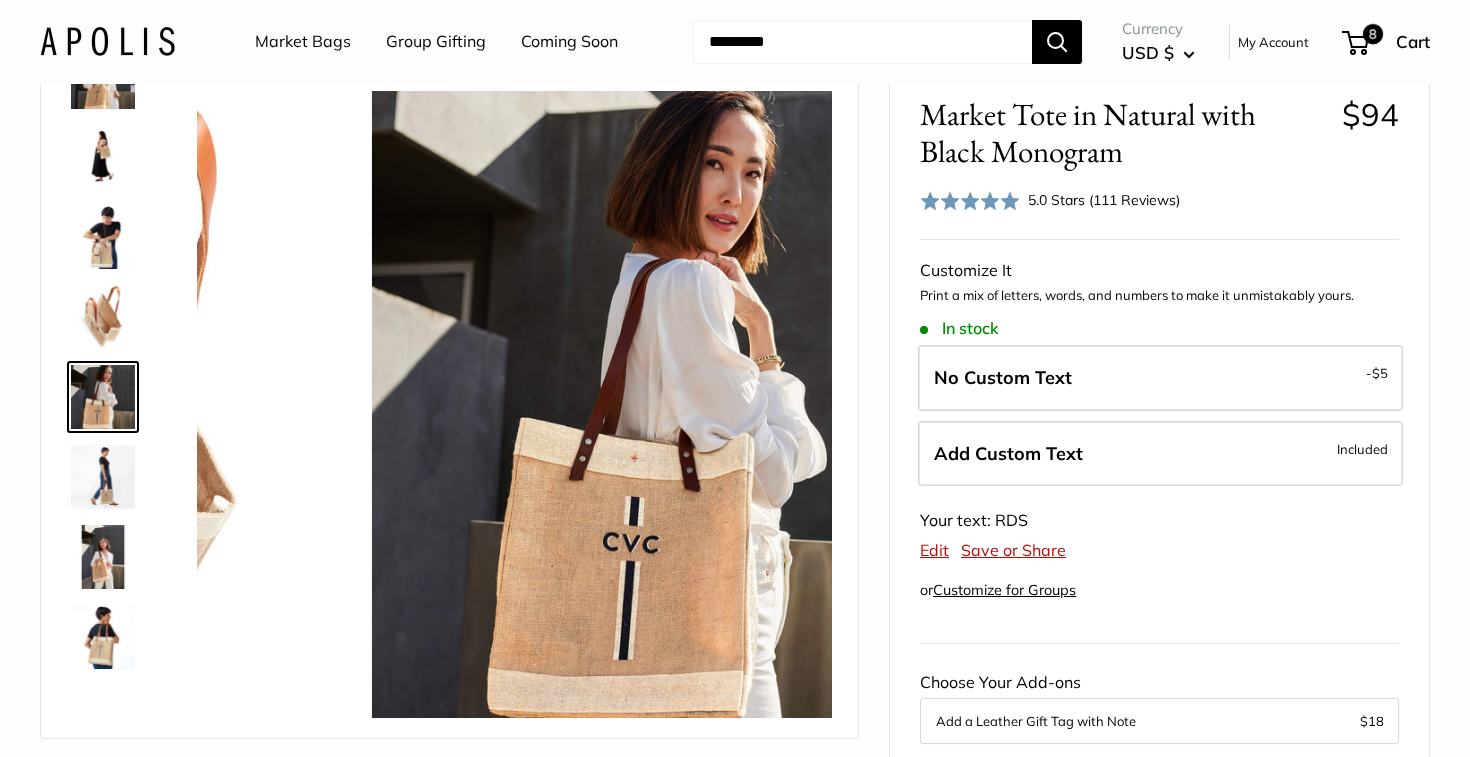 scroll, scrollTop: 382, scrollLeft: 0, axis: vertical 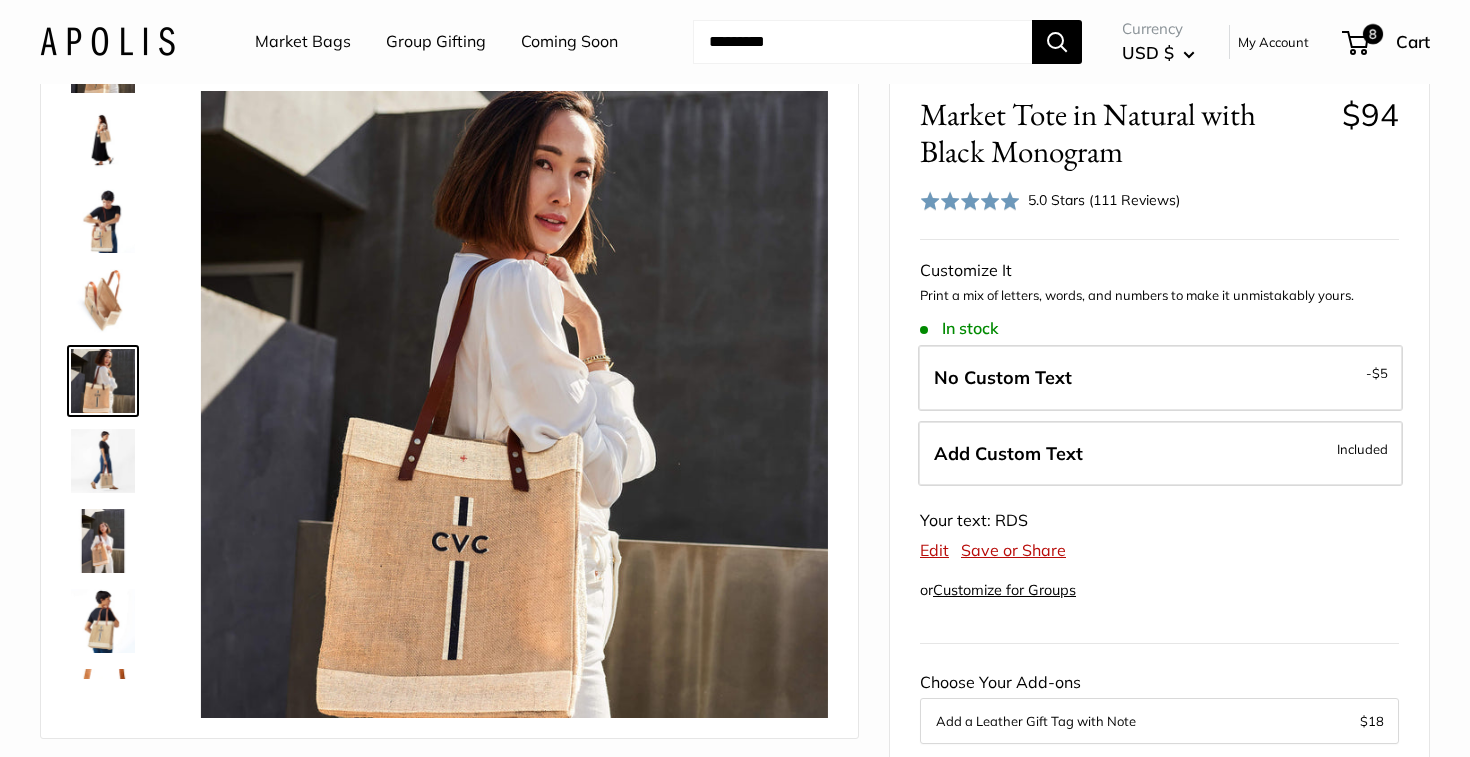 click at bounding box center [103, 541] 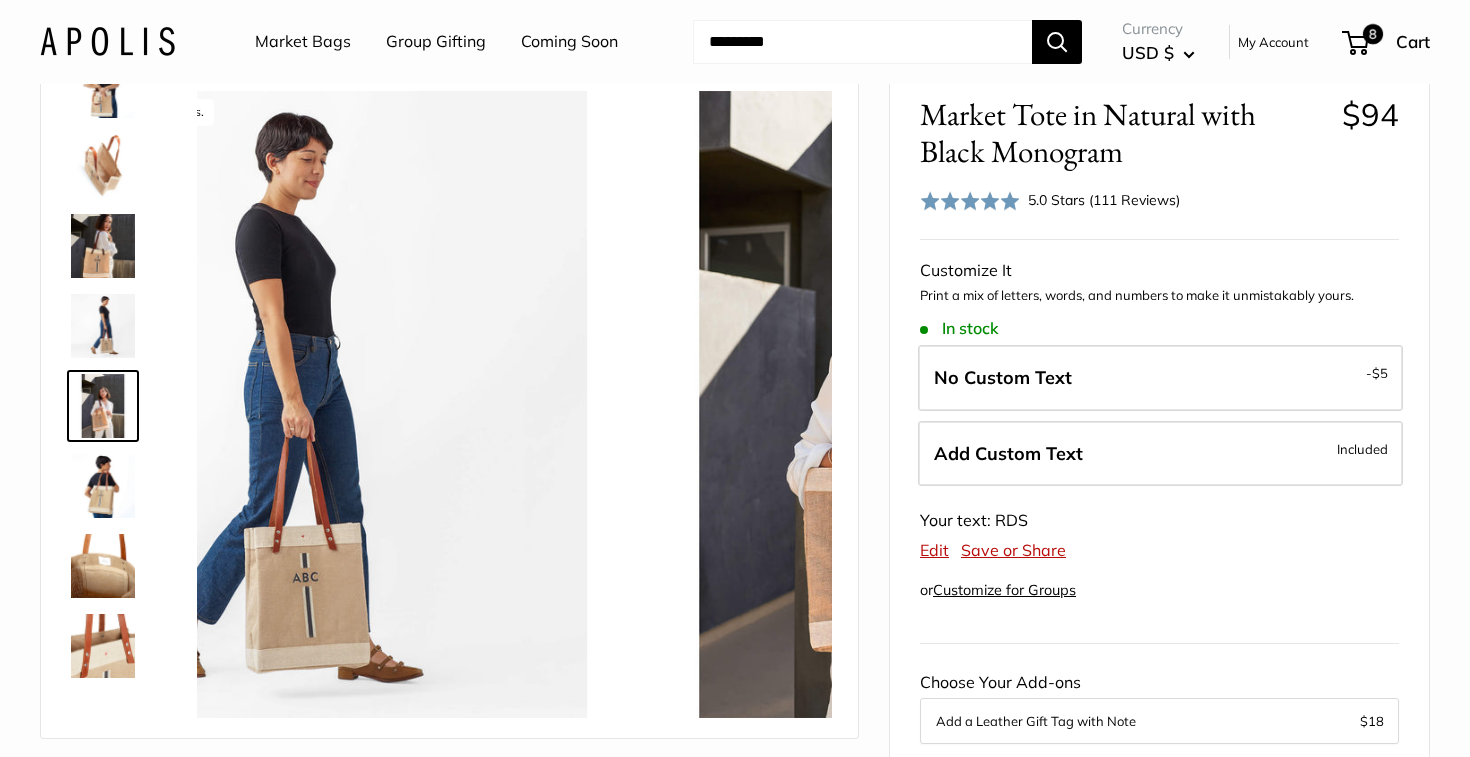 scroll, scrollTop: 542, scrollLeft: 0, axis: vertical 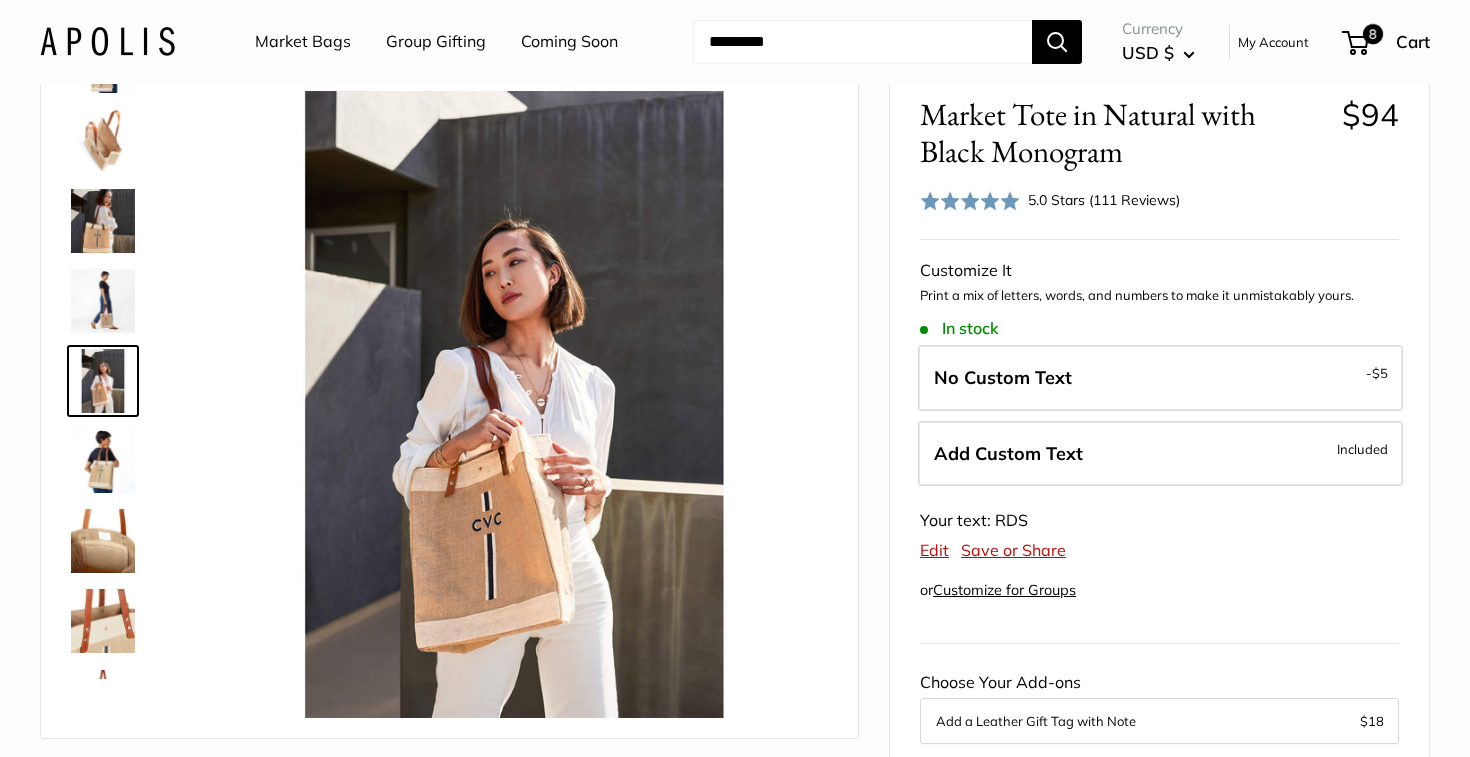 click at bounding box center (103, 621) 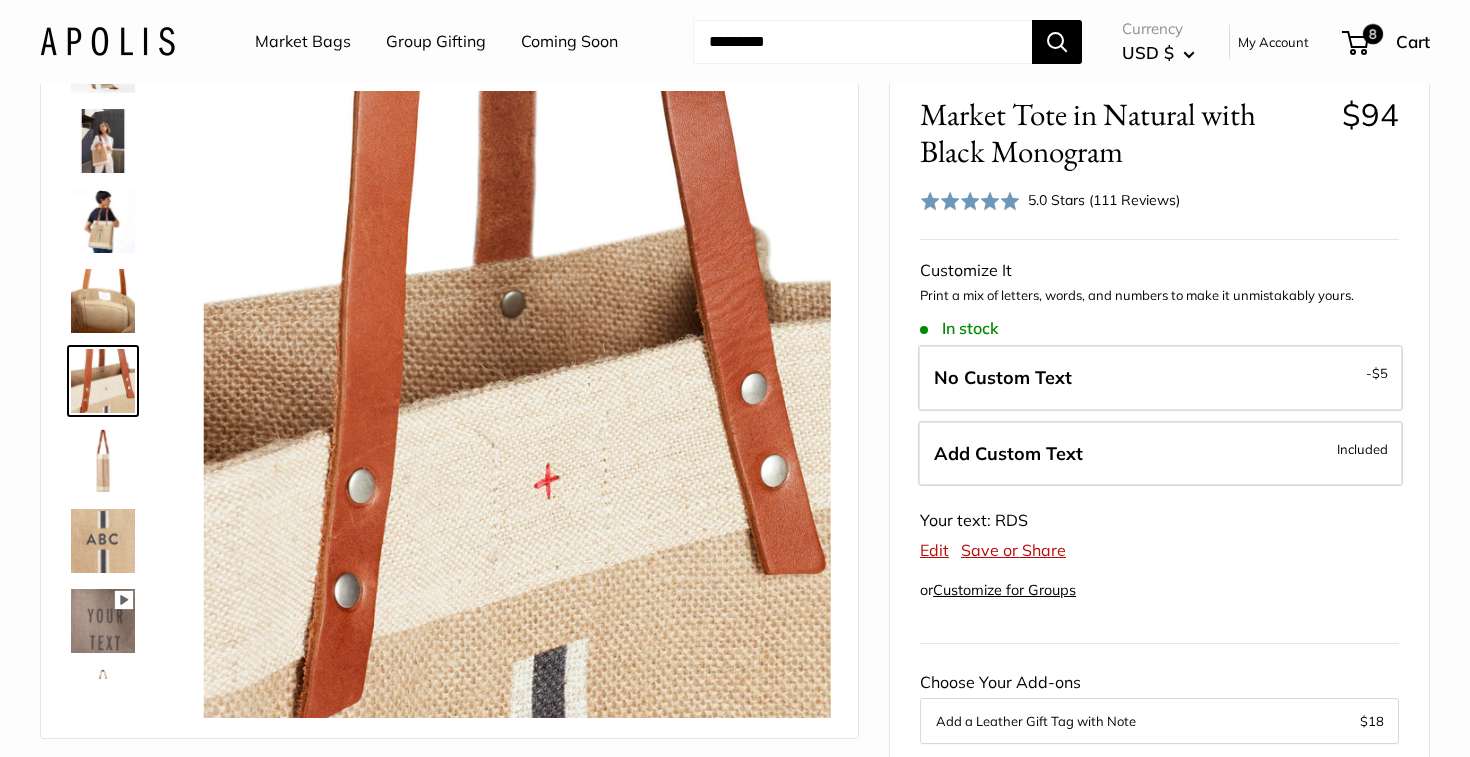 click at bounding box center (103, 541) 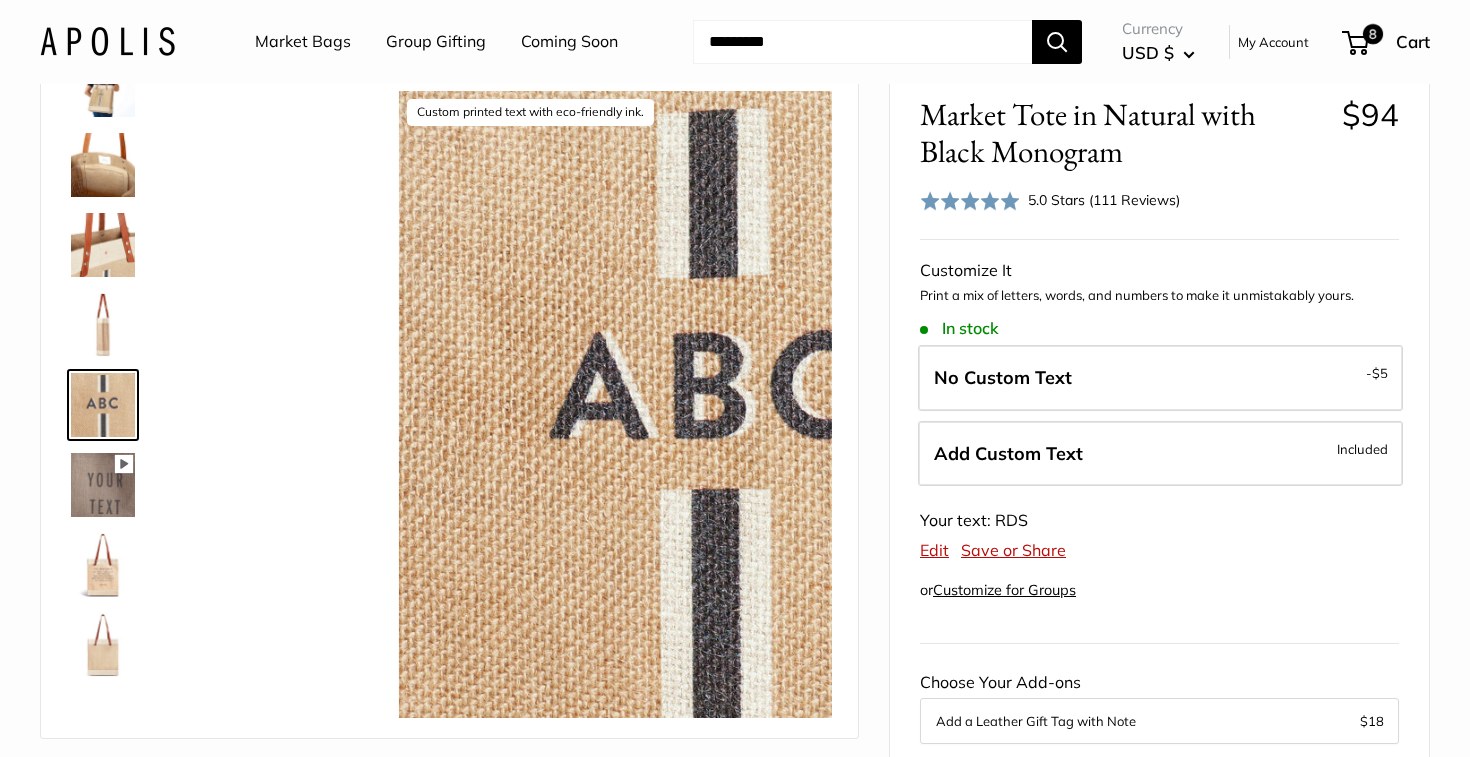 scroll, scrollTop: 928, scrollLeft: 0, axis: vertical 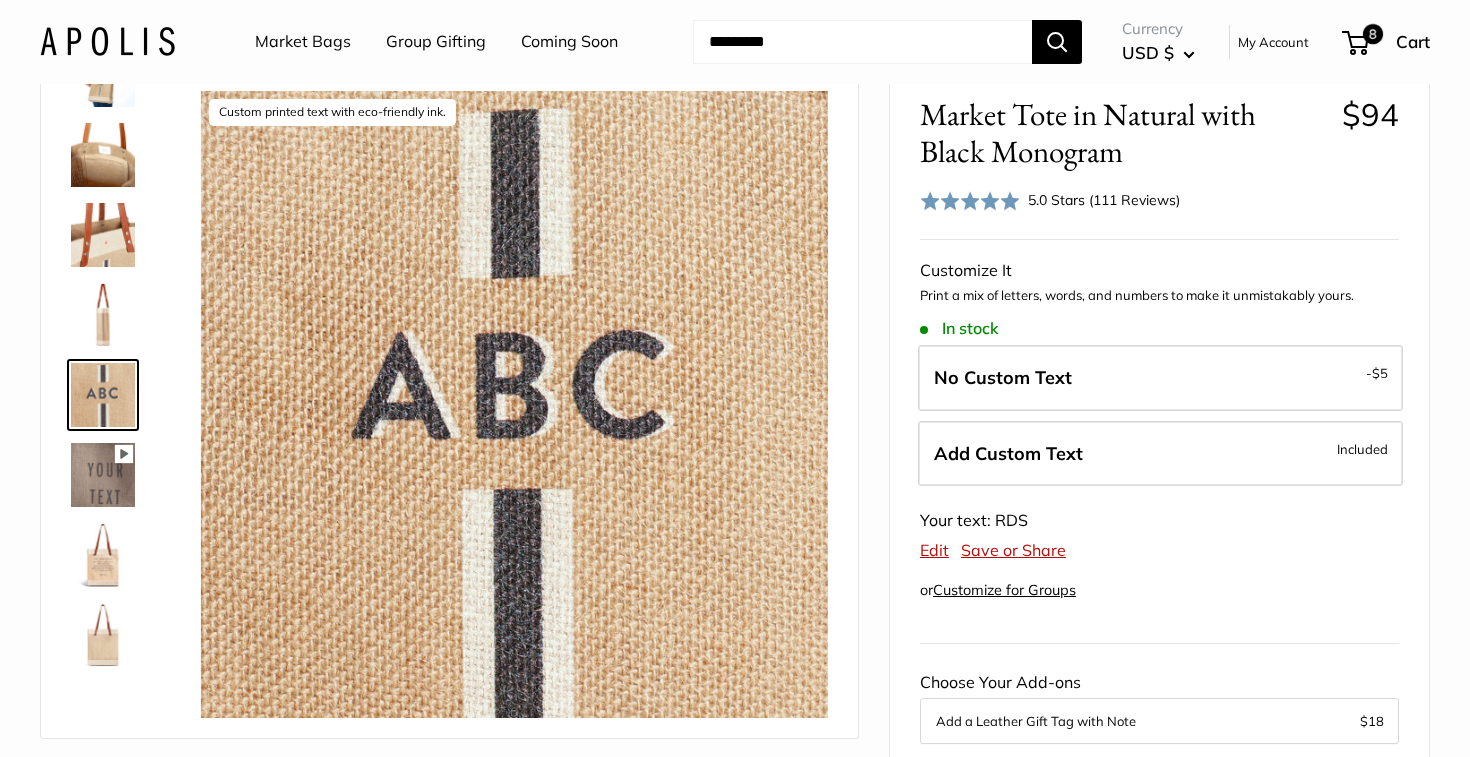 click at bounding box center [103, 475] 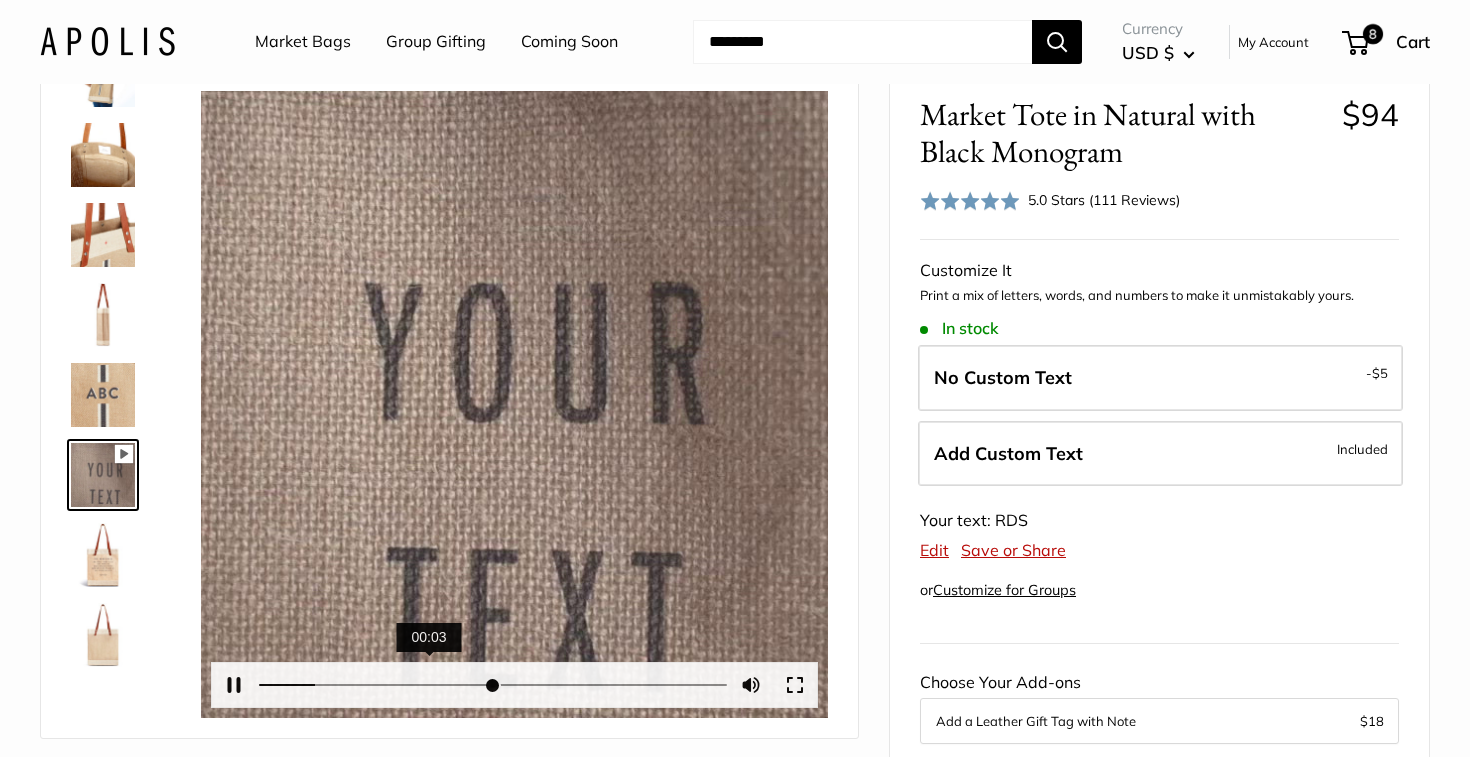 click at bounding box center (493, 685) 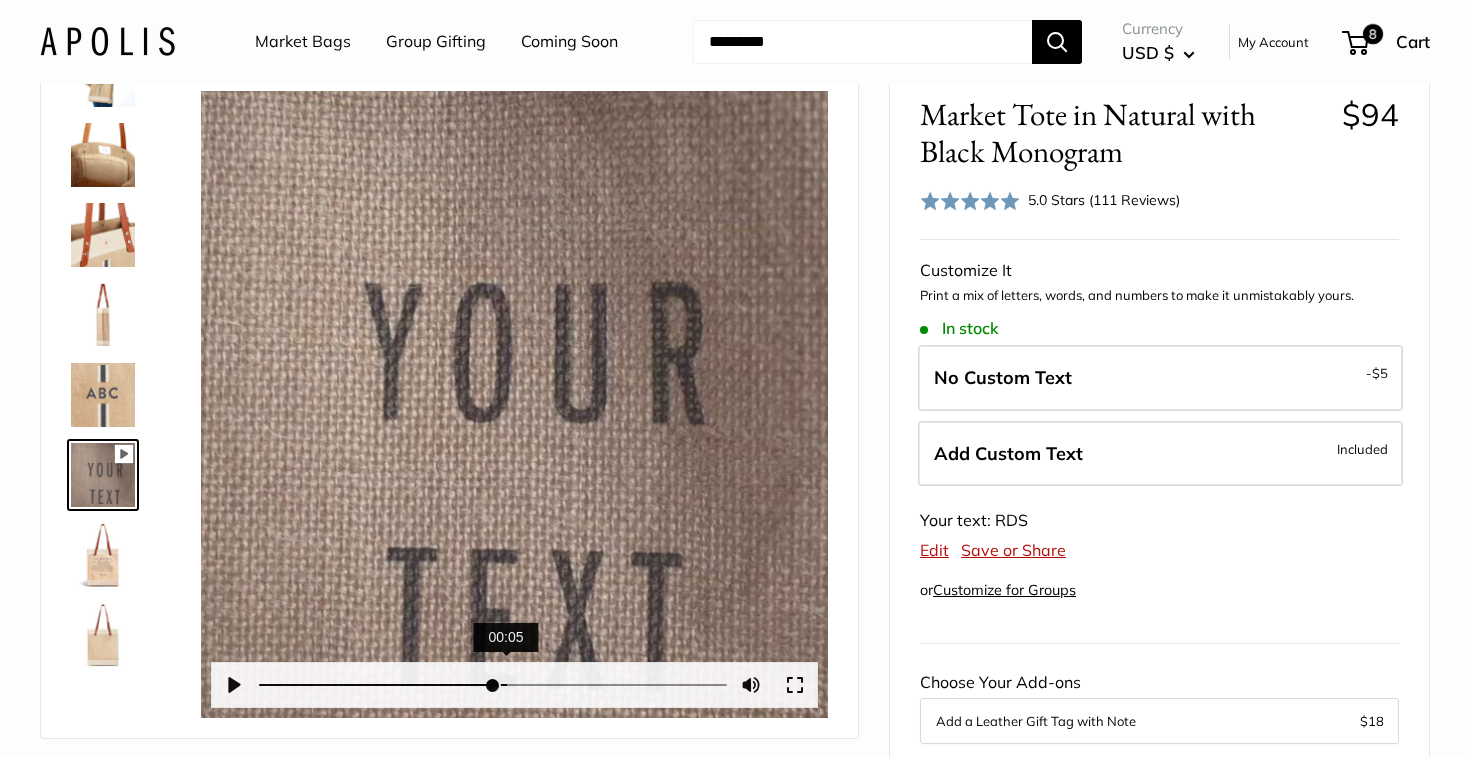 click at bounding box center [493, 685] 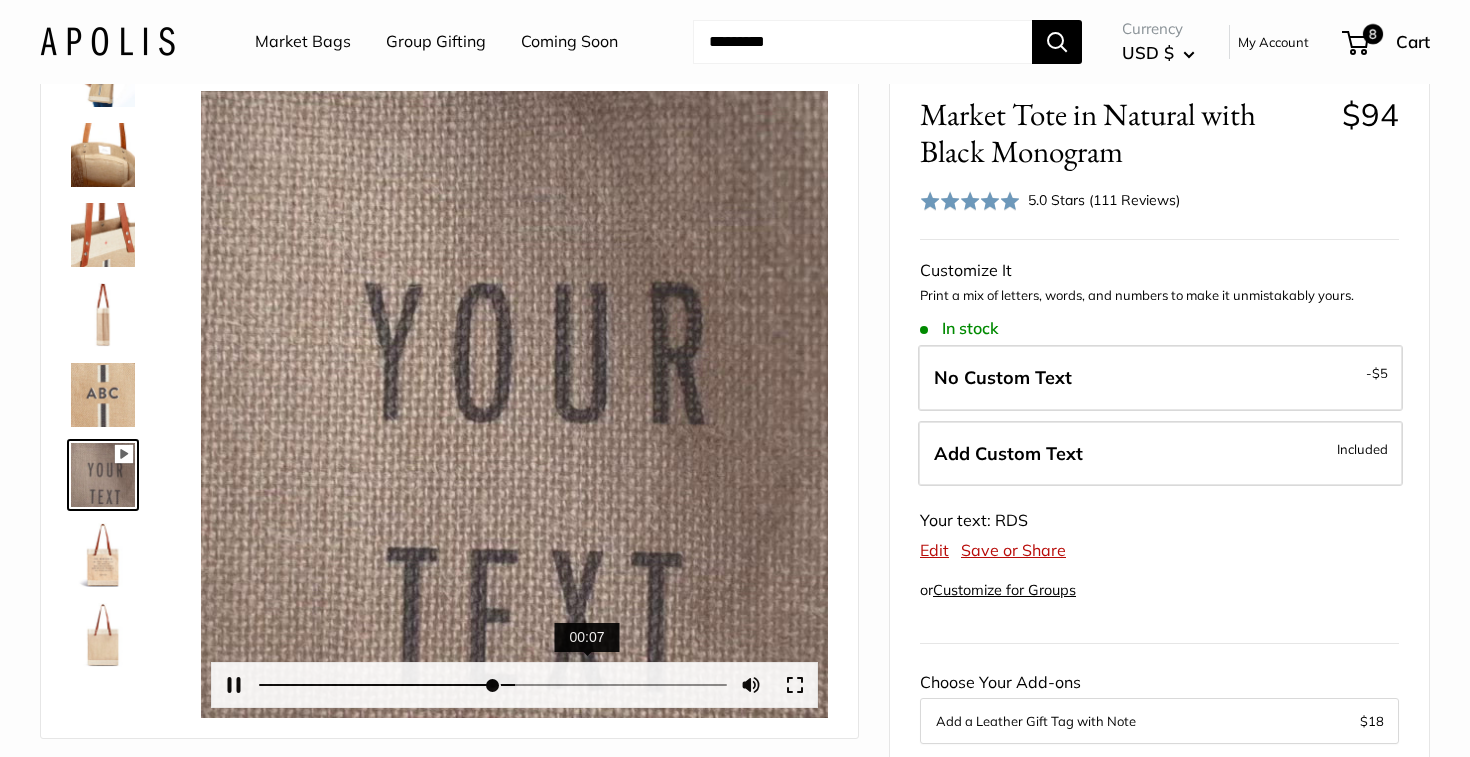 click at bounding box center (493, 685) 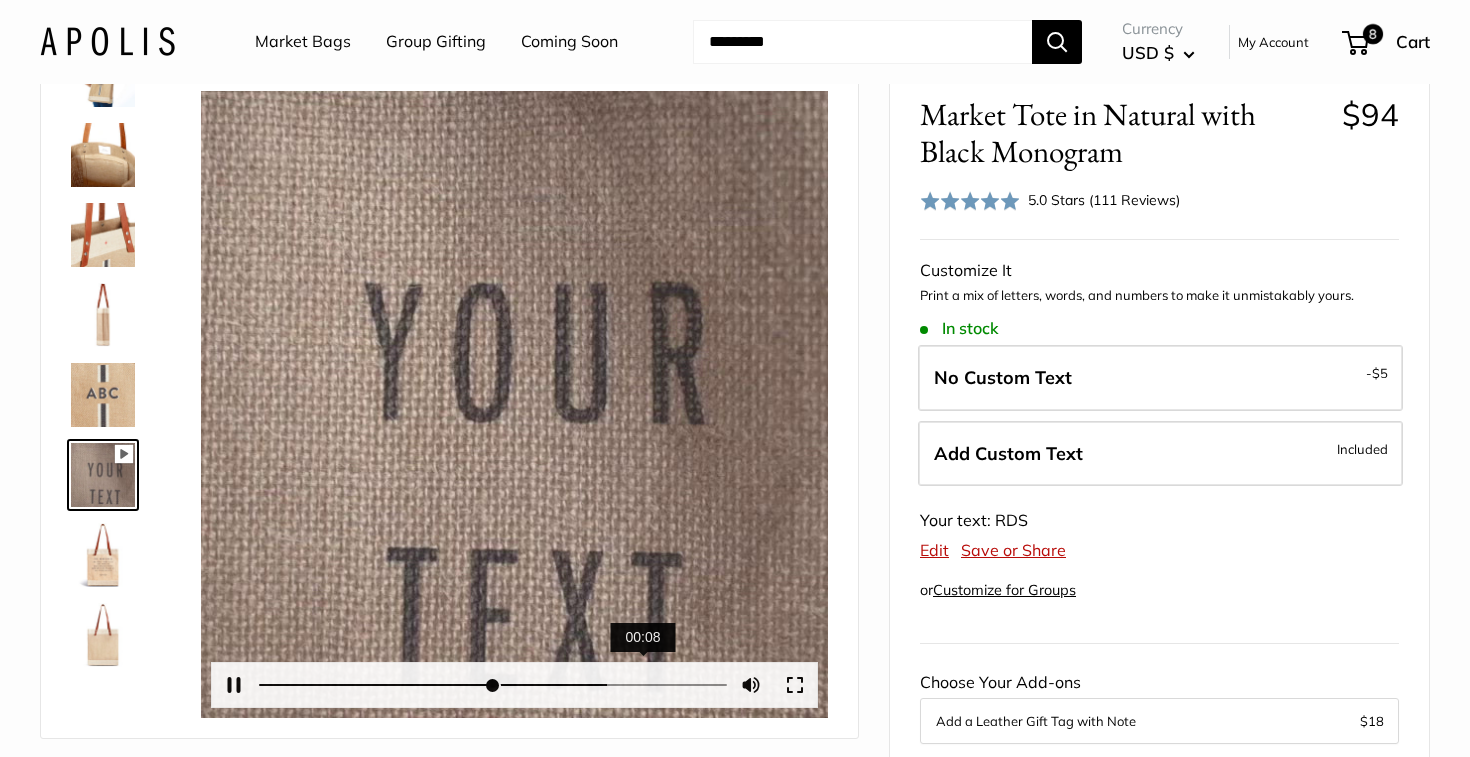 click at bounding box center [493, 685] 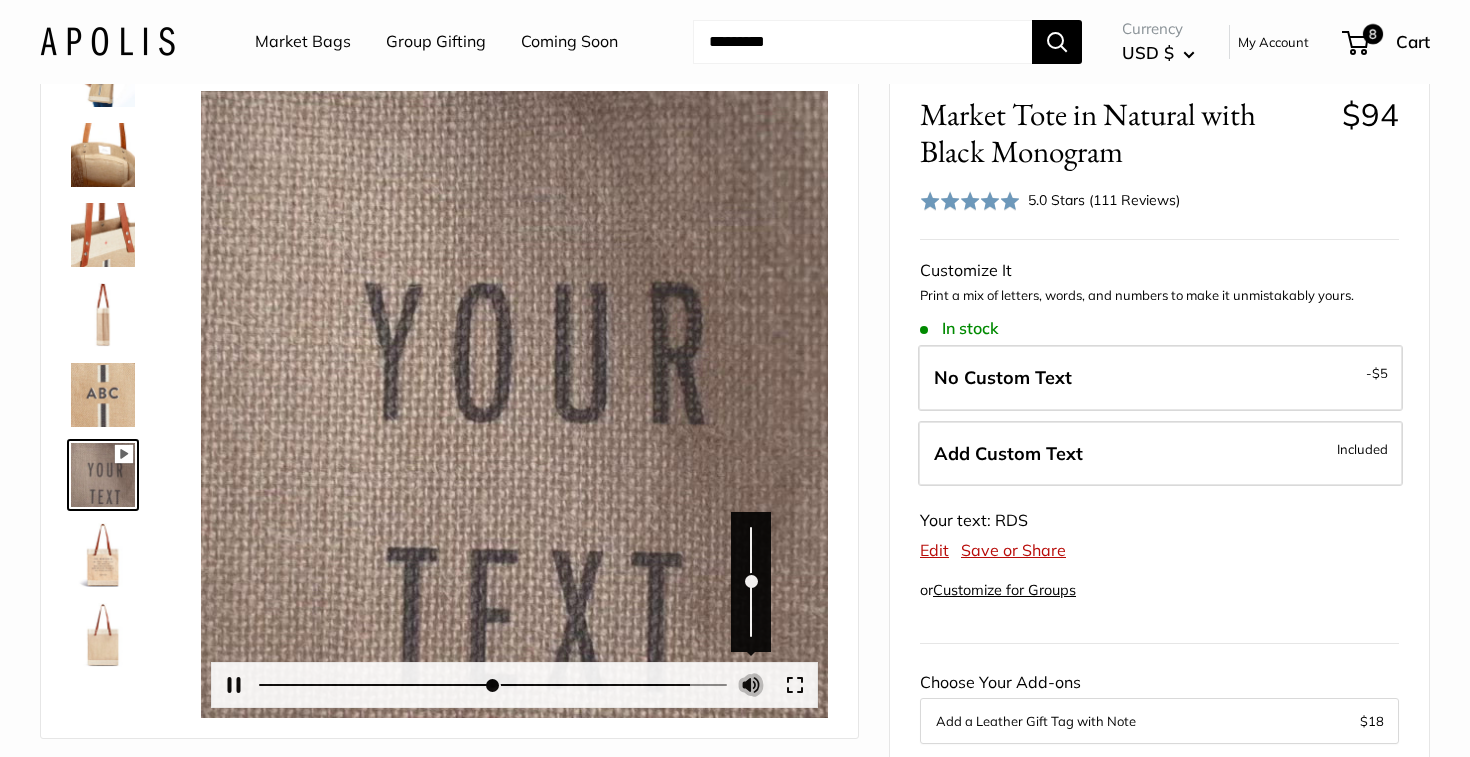 type on "*****" 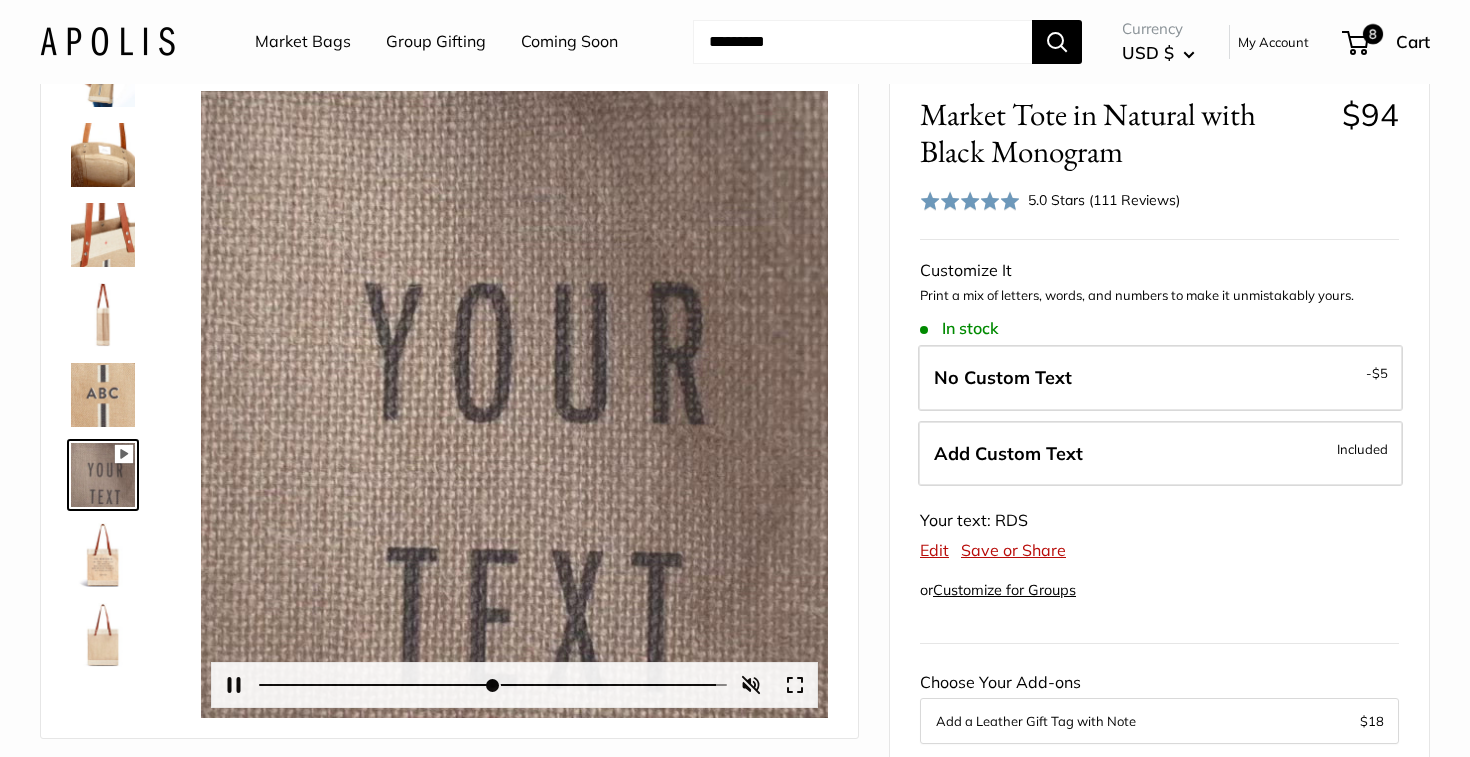 type on "*" 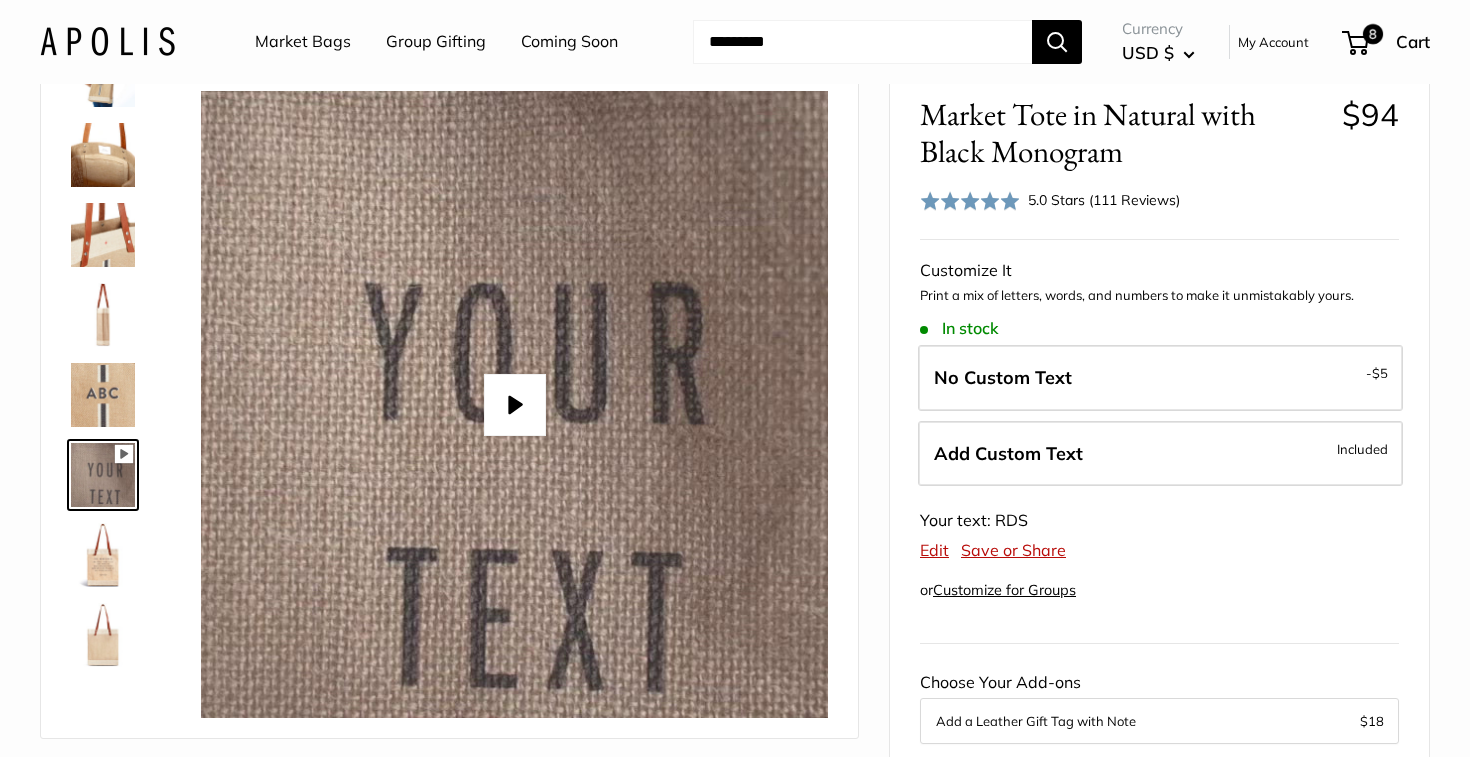 click at bounding box center (103, 555) 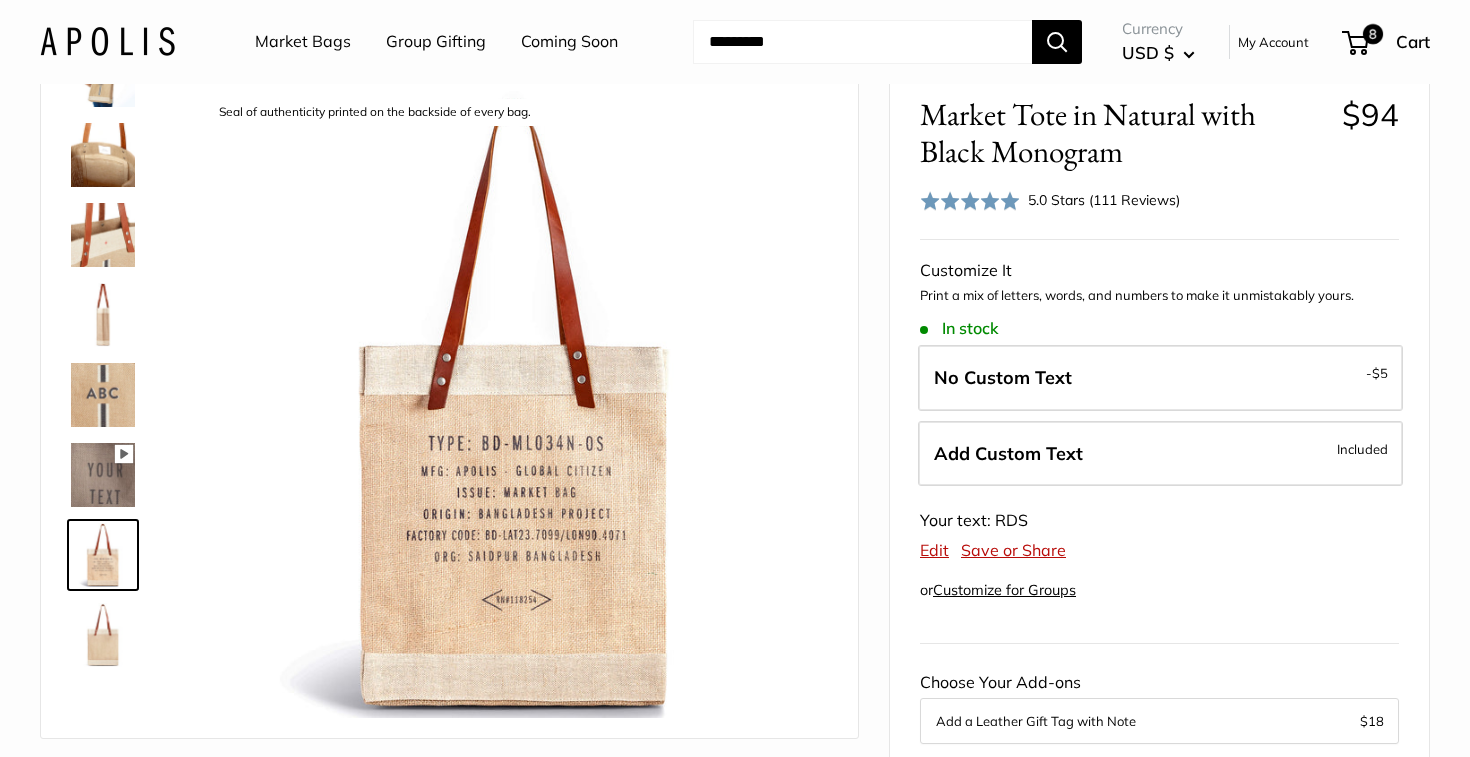 click at bounding box center (103, 635) 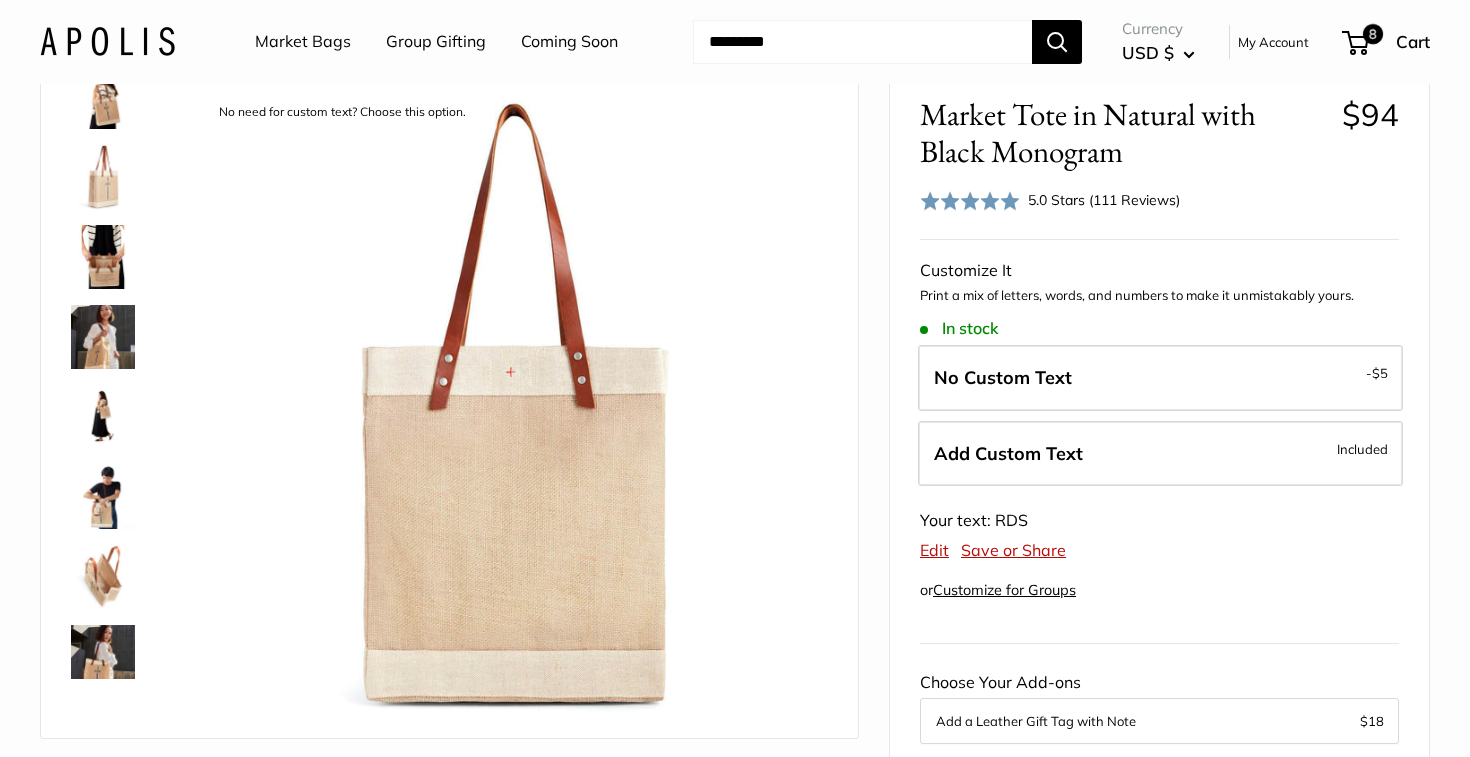 scroll, scrollTop: 0, scrollLeft: 0, axis: both 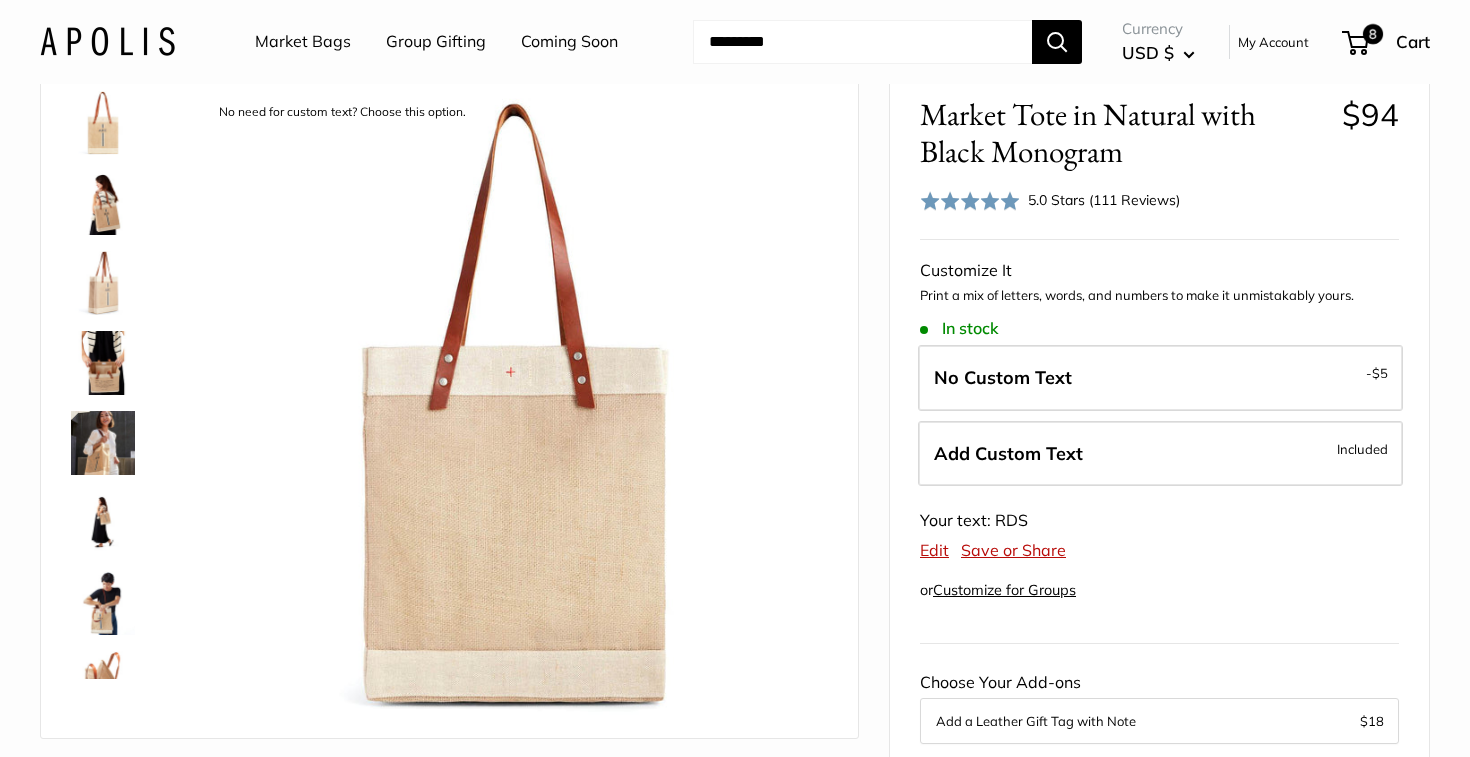 click at bounding box center [103, 123] 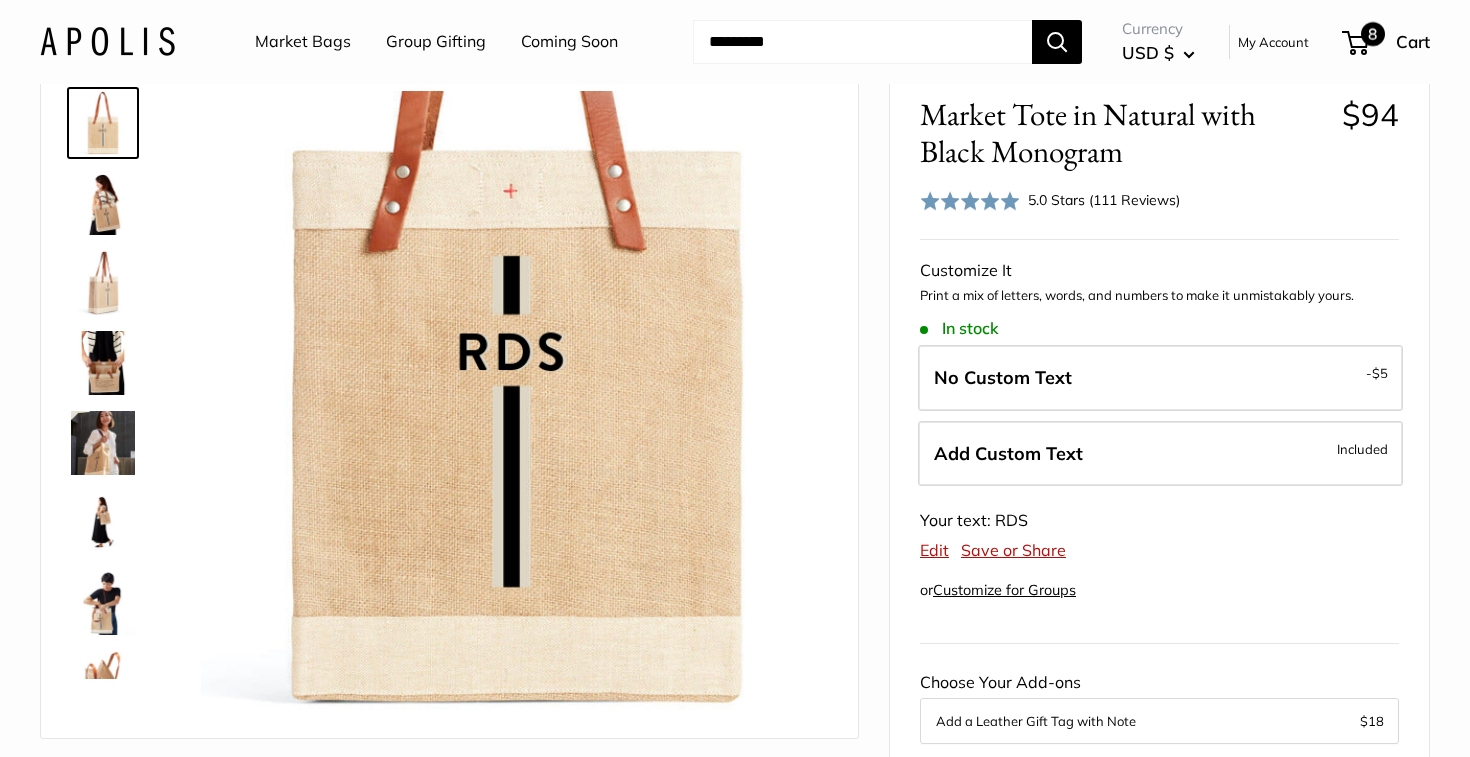 click at bounding box center [1352, 43] 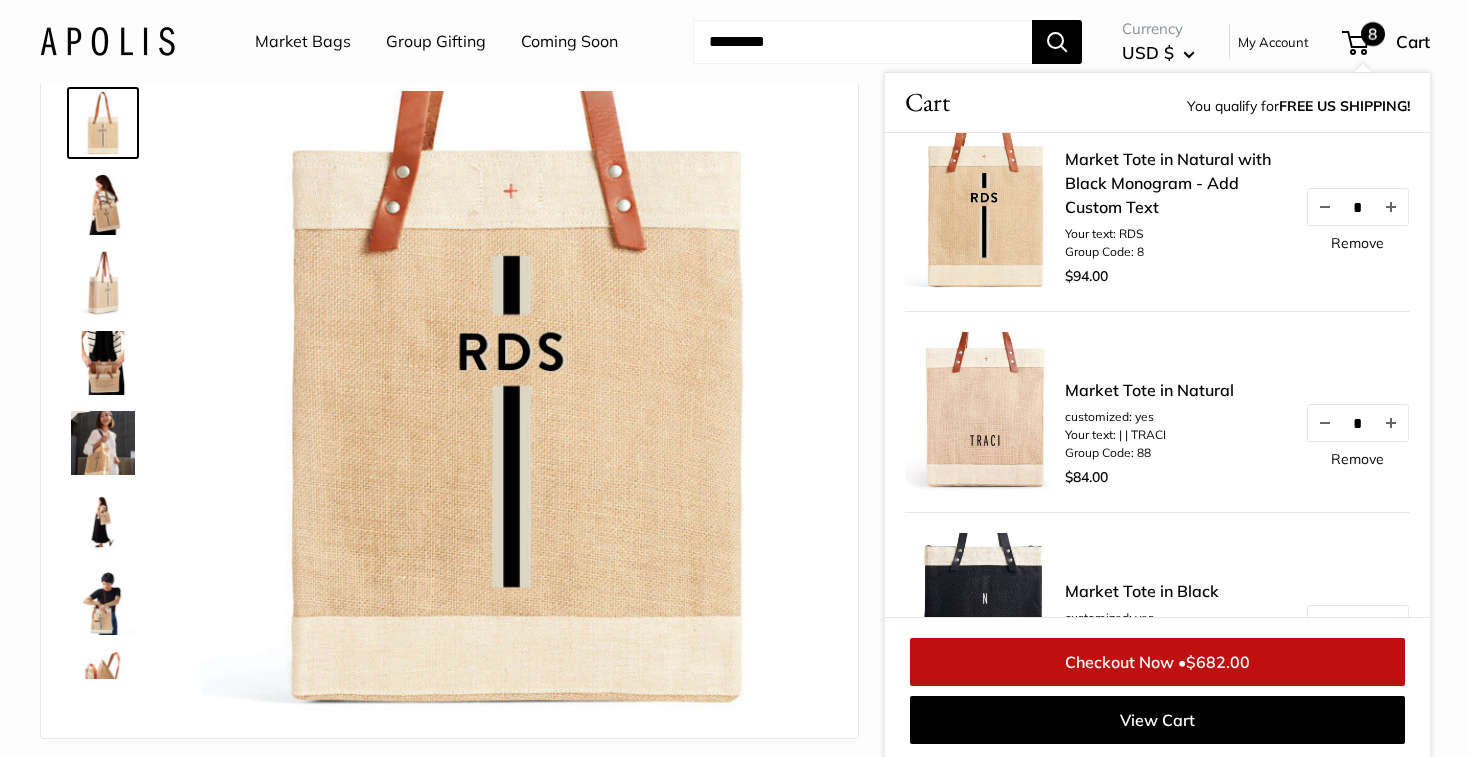 scroll, scrollTop: 0, scrollLeft: 0, axis: both 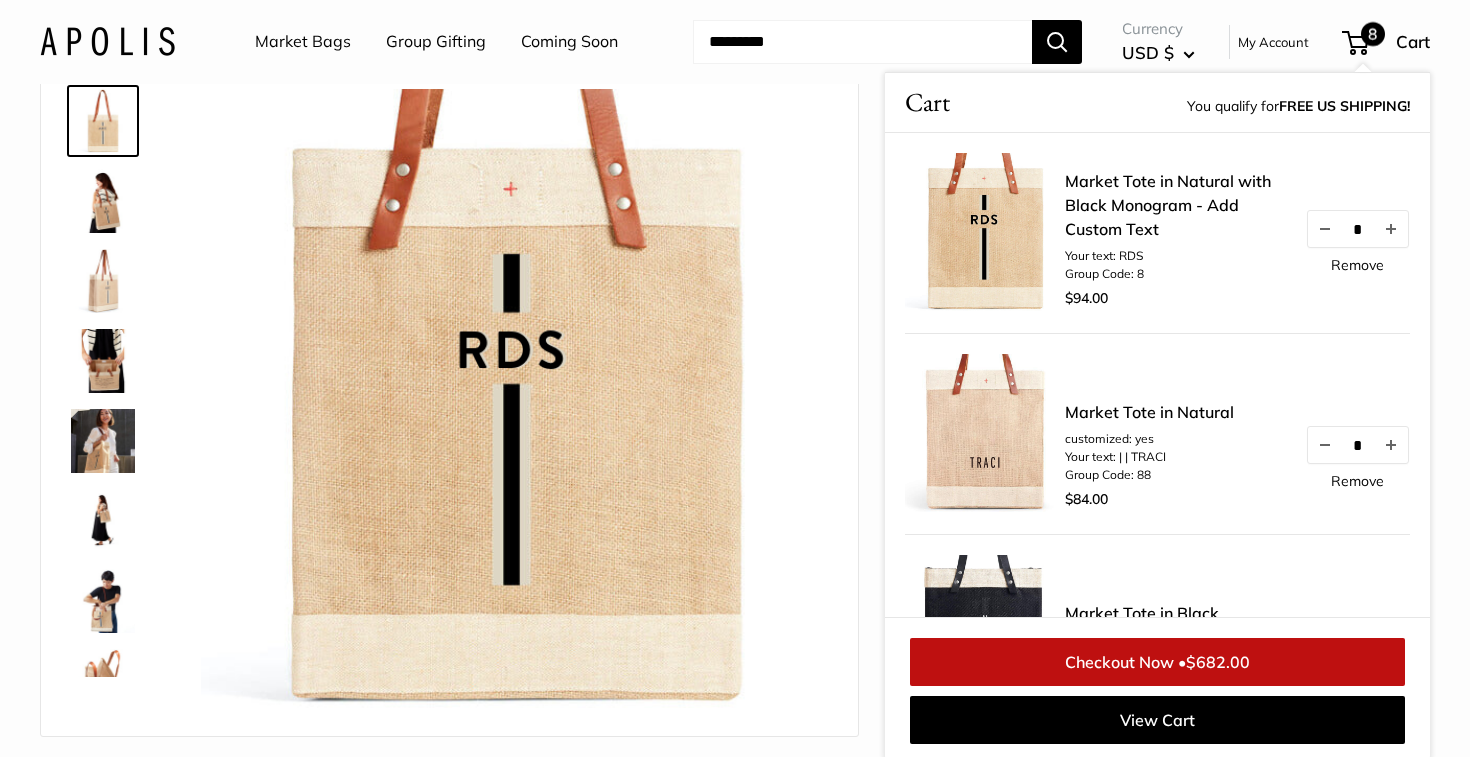 click at bounding box center [103, 201] 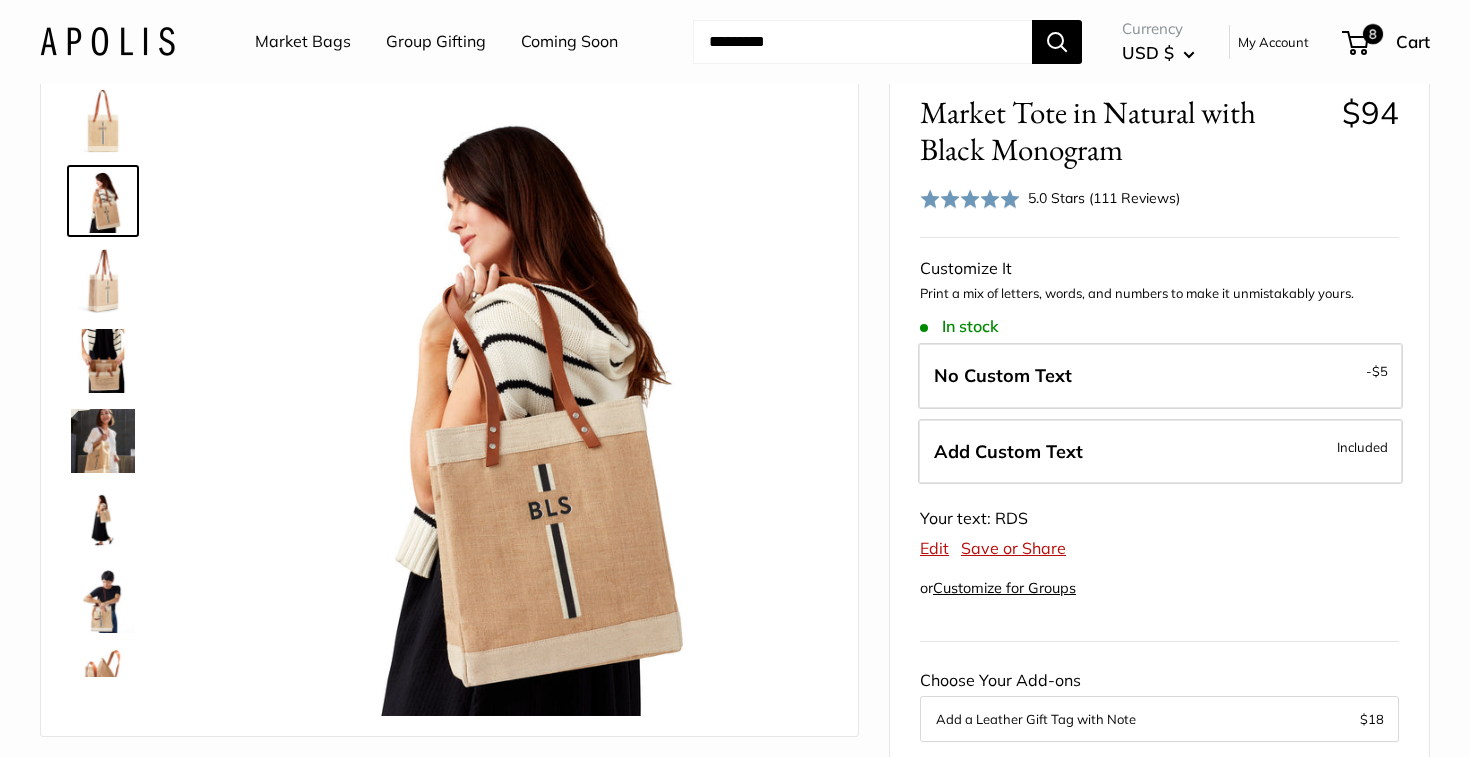 click at bounding box center (103, 121) 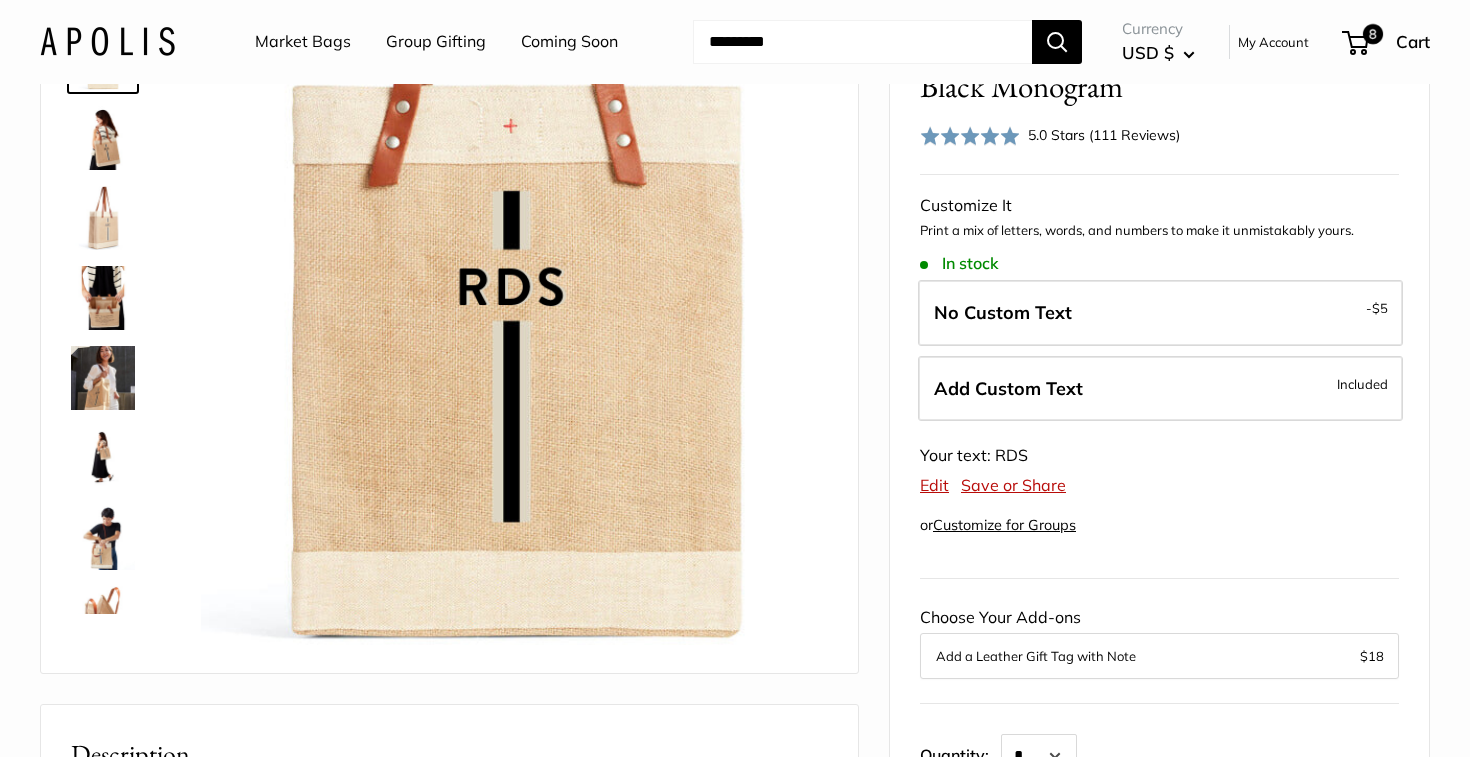 scroll, scrollTop: 142, scrollLeft: 0, axis: vertical 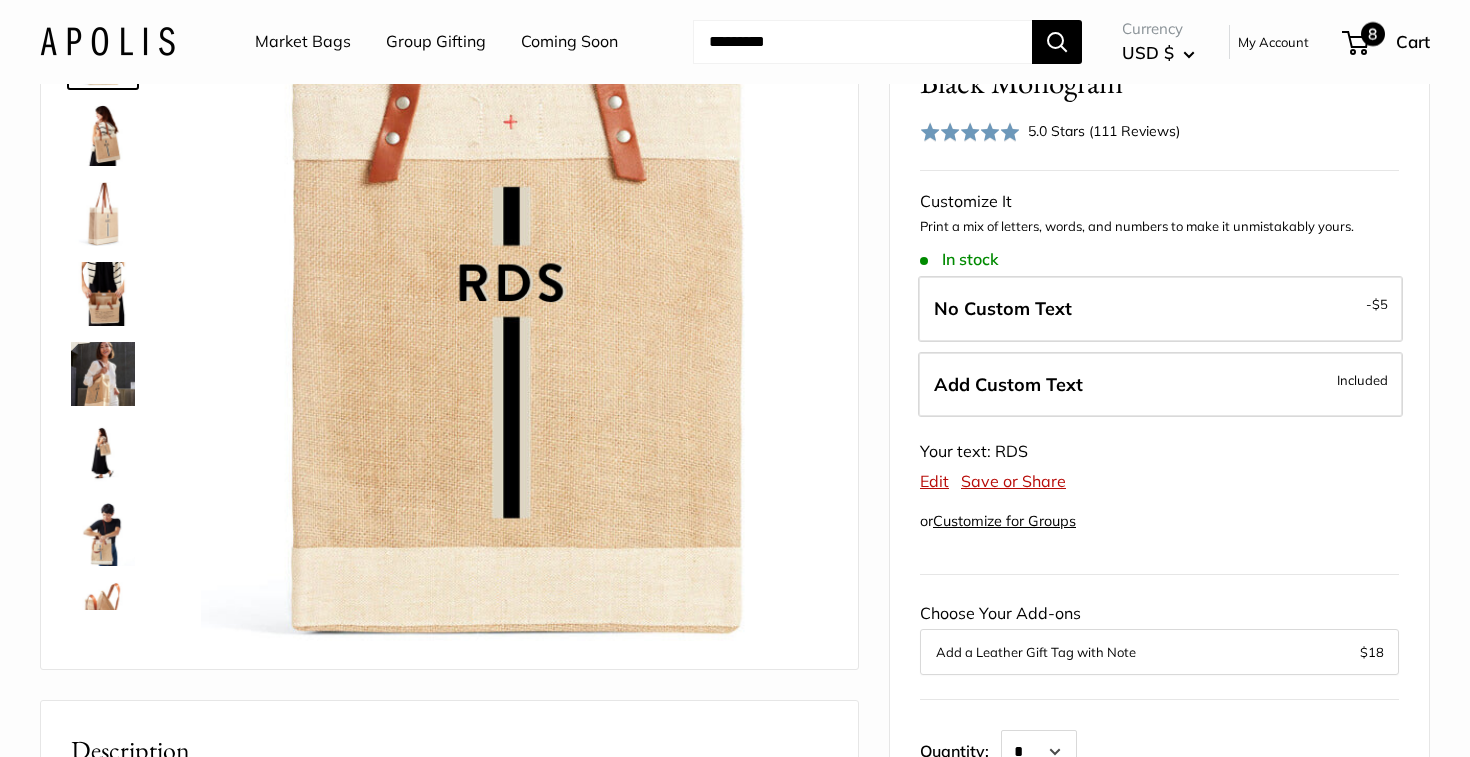 click on "8" at bounding box center (1355, 43) 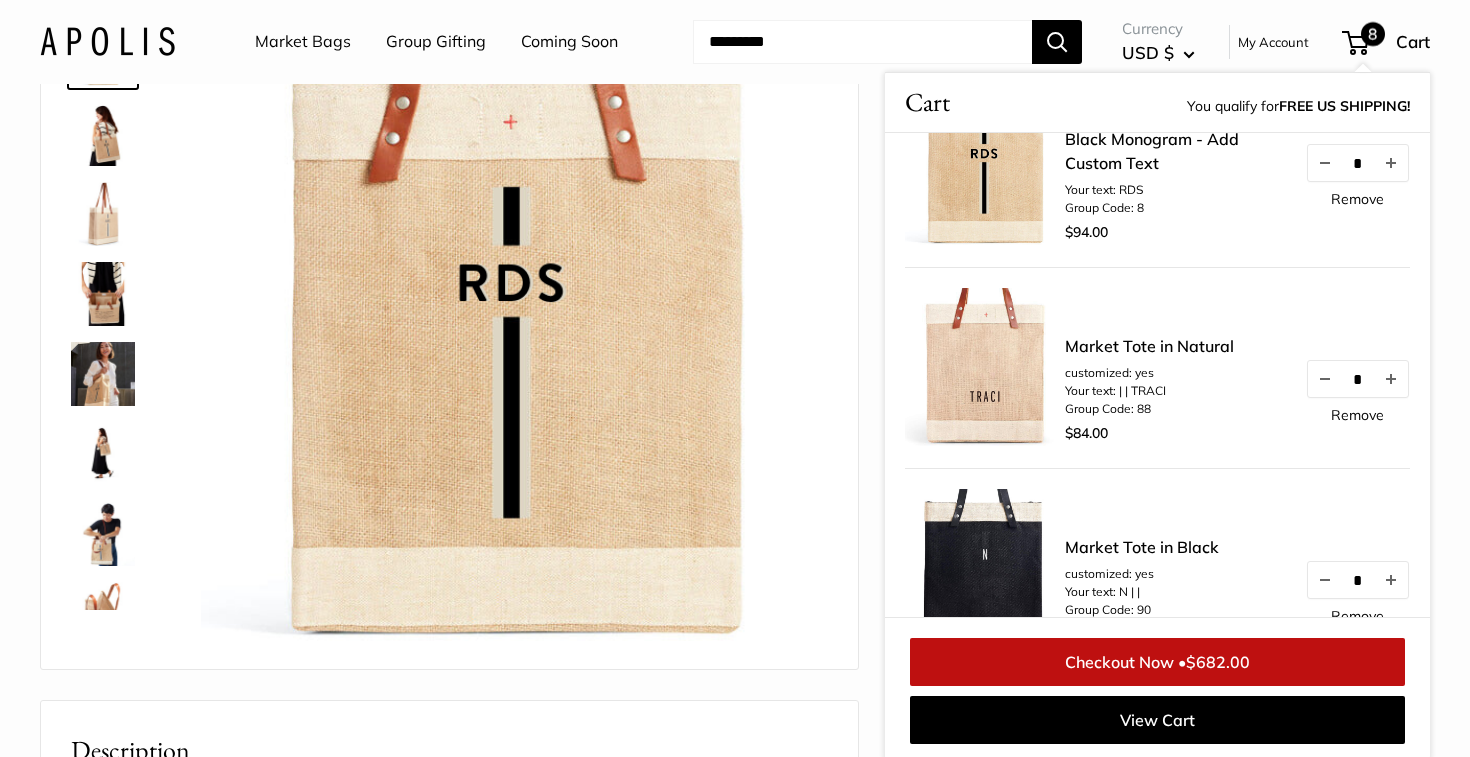 scroll, scrollTop: 0, scrollLeft: 0, axis: both 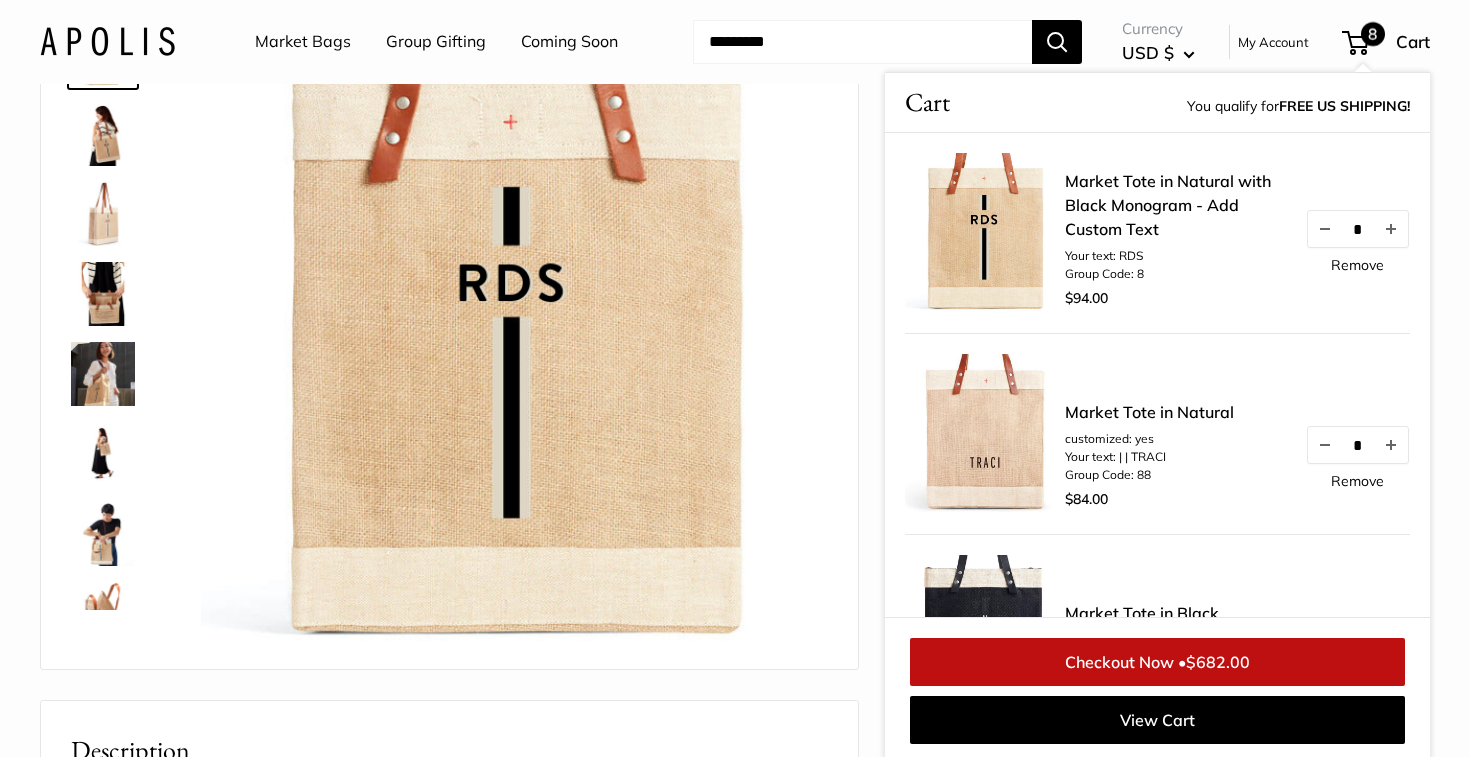 click on "Market Tote in Natural" at bounding box center [1149, 412] 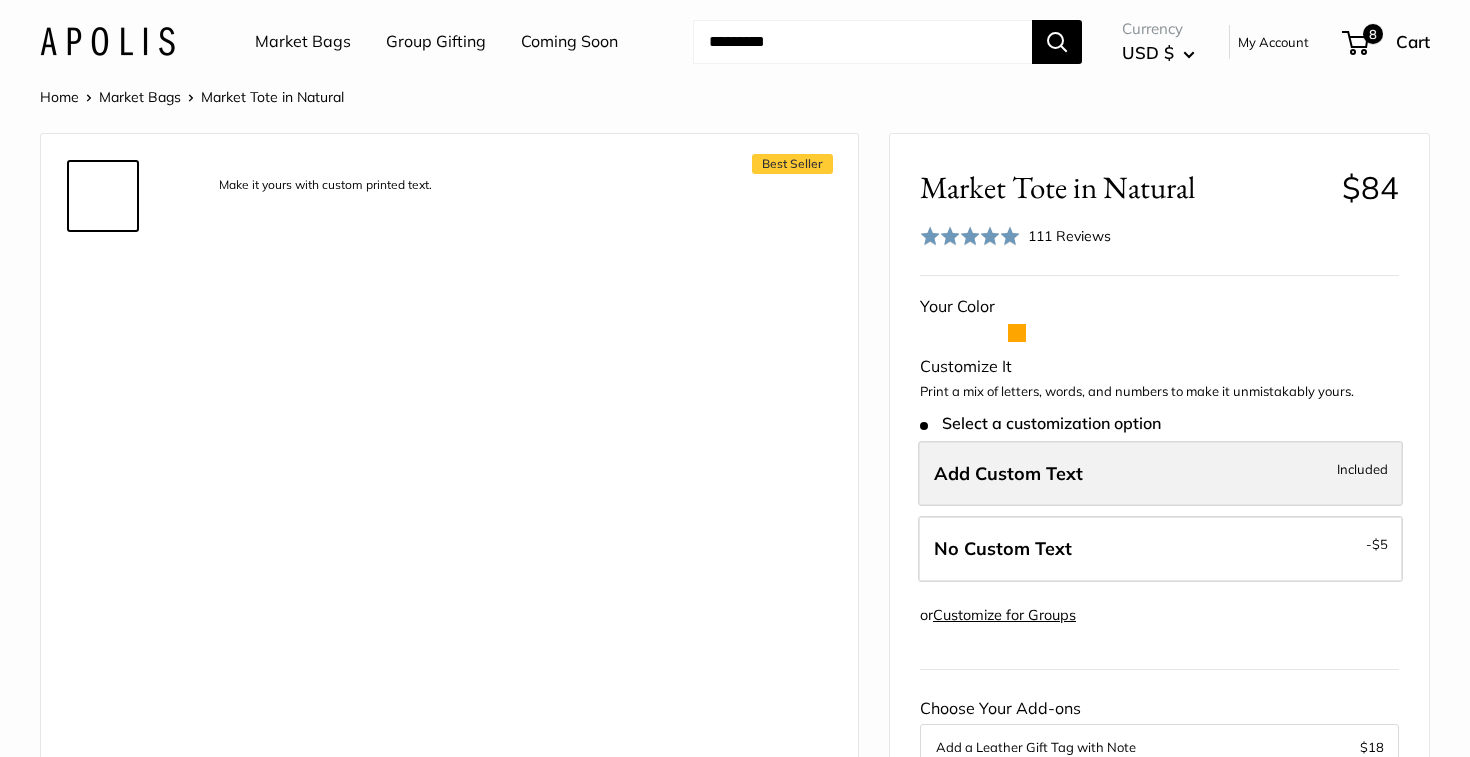 scroll, scrollTop: 0, scrollLeft: 0, axis: both 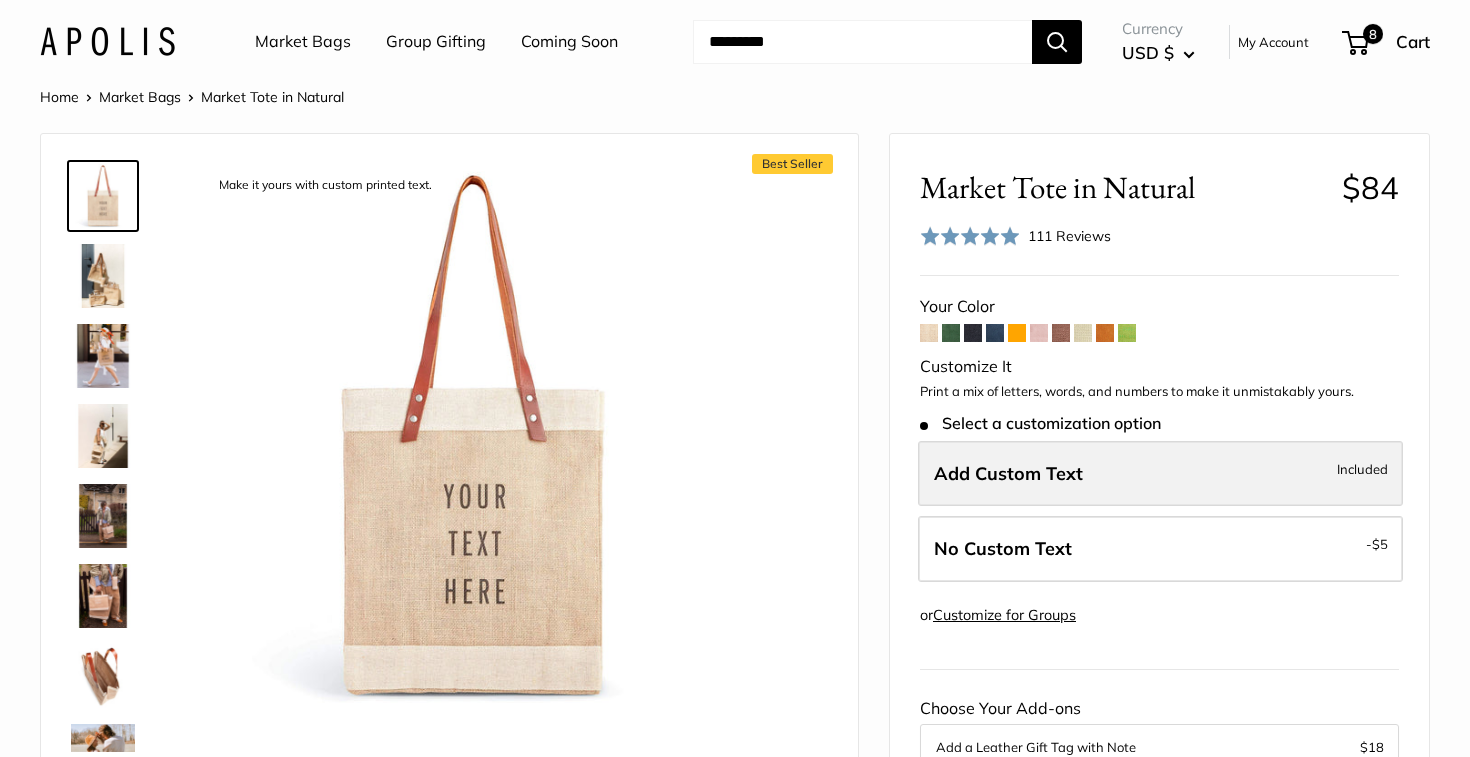 click on "Add Custom Text
Included" at bounding box center [1160, 474] 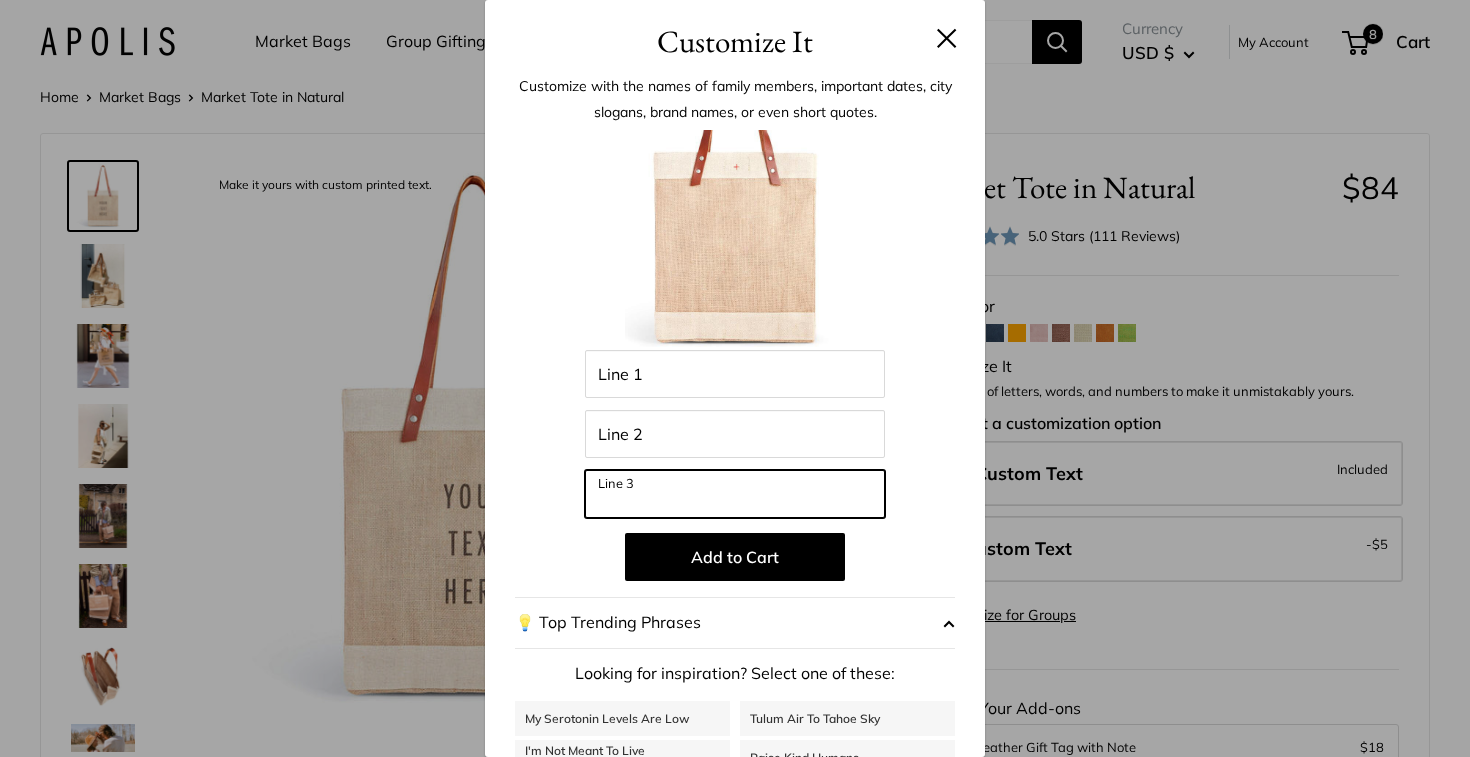 click on "Line 3" at bounding box center (735, 494) 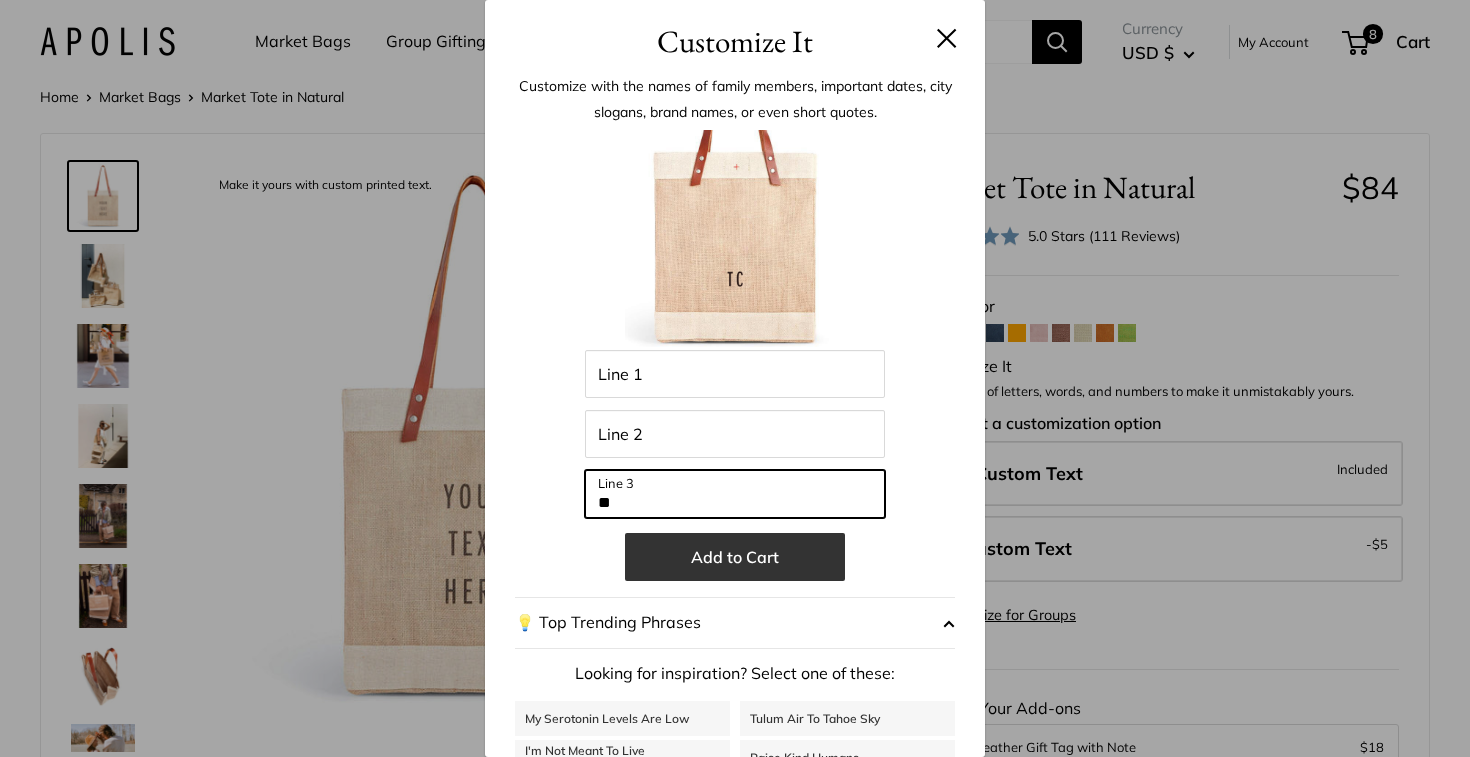 type on "**" 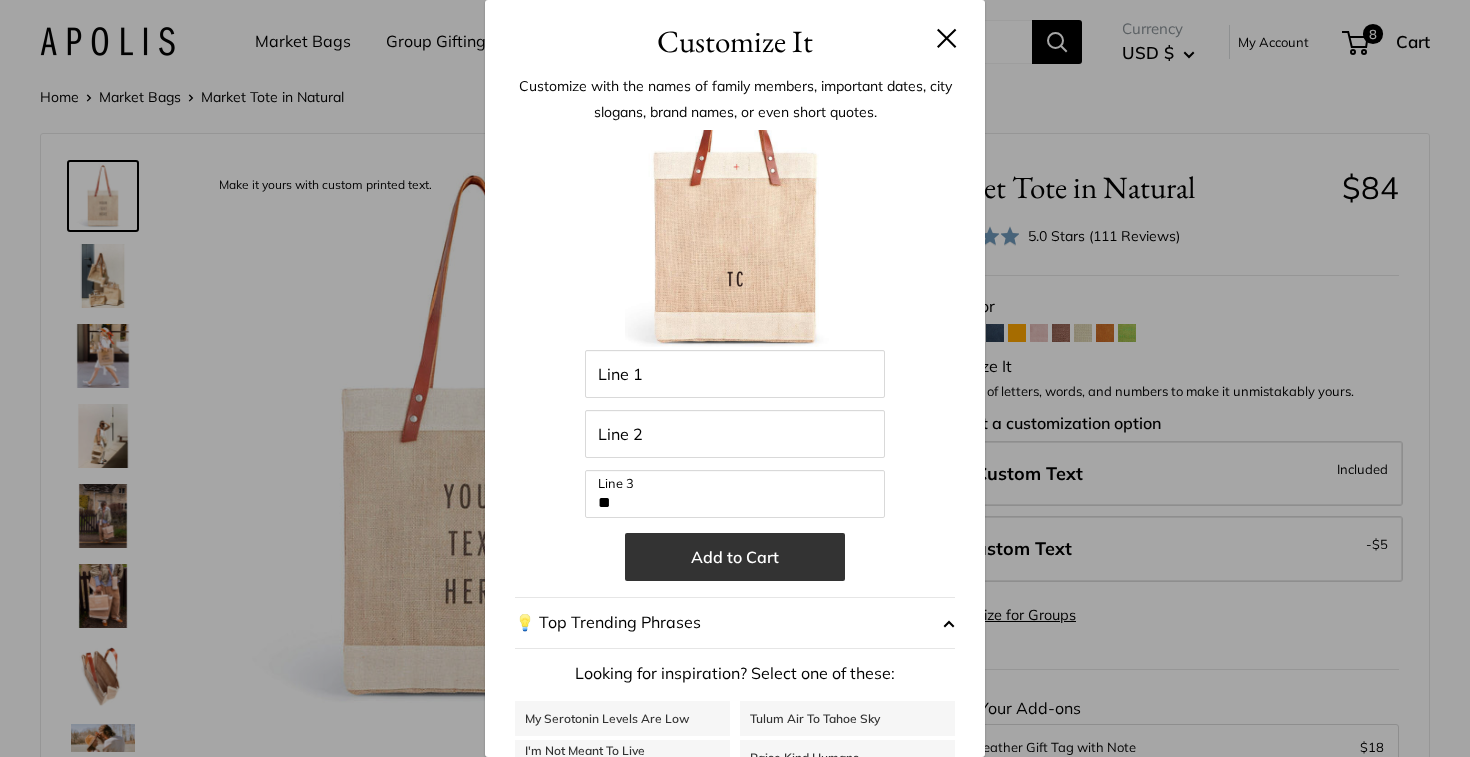 click on "Add to Cart" at bounding box center (735, 557) 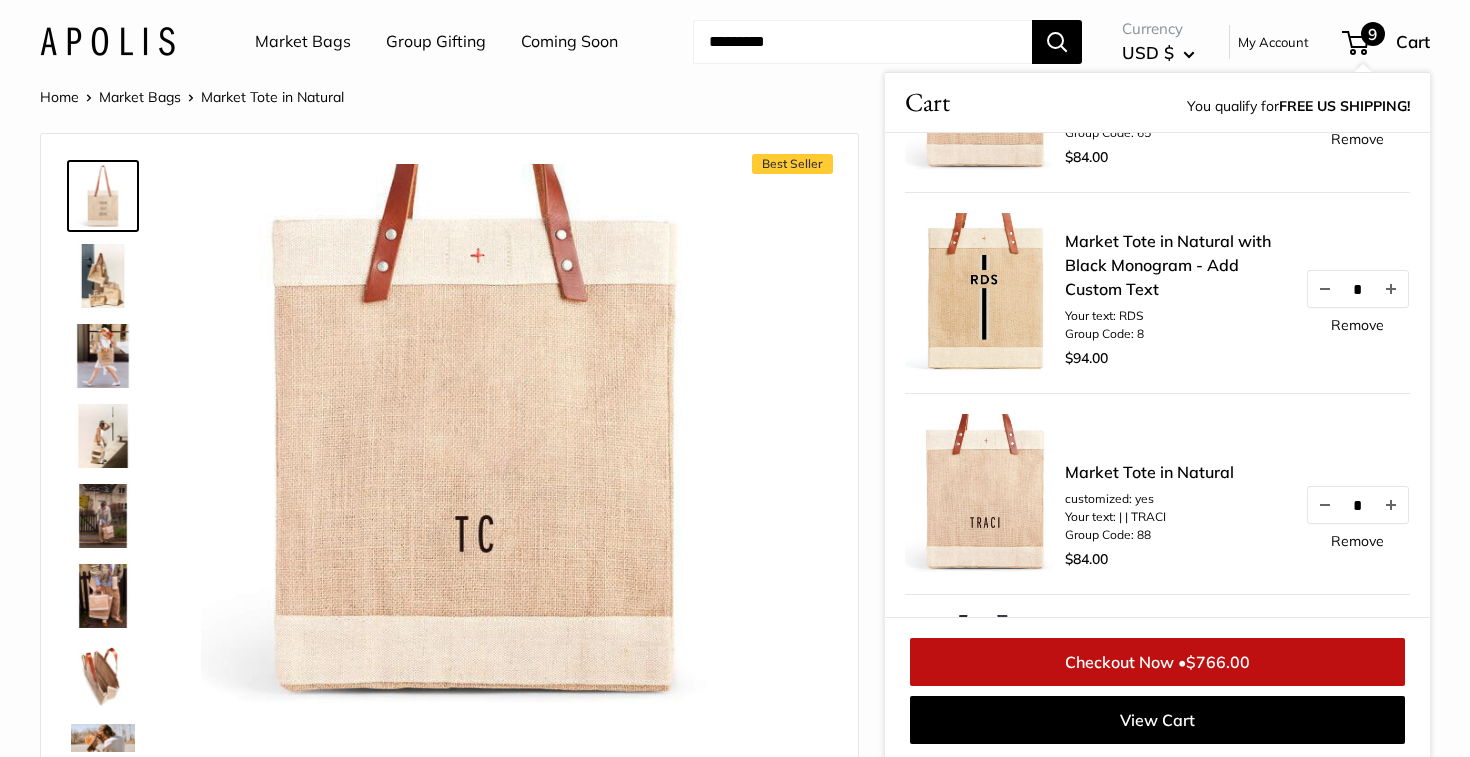 scroll, scrollTop: 143, scrollLeft: 0, axis: vertical 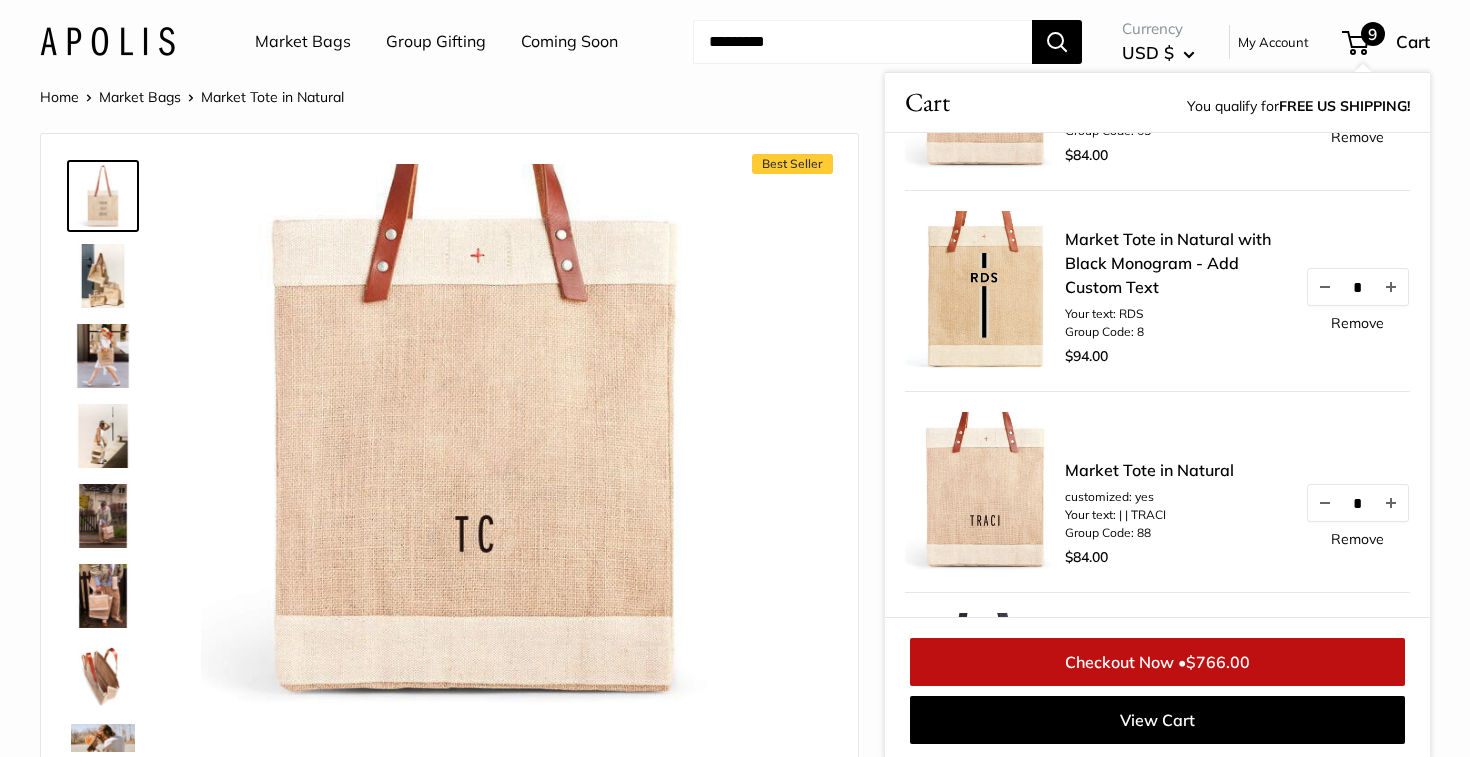 click on "Remove" at bounding box center (1357, 539) 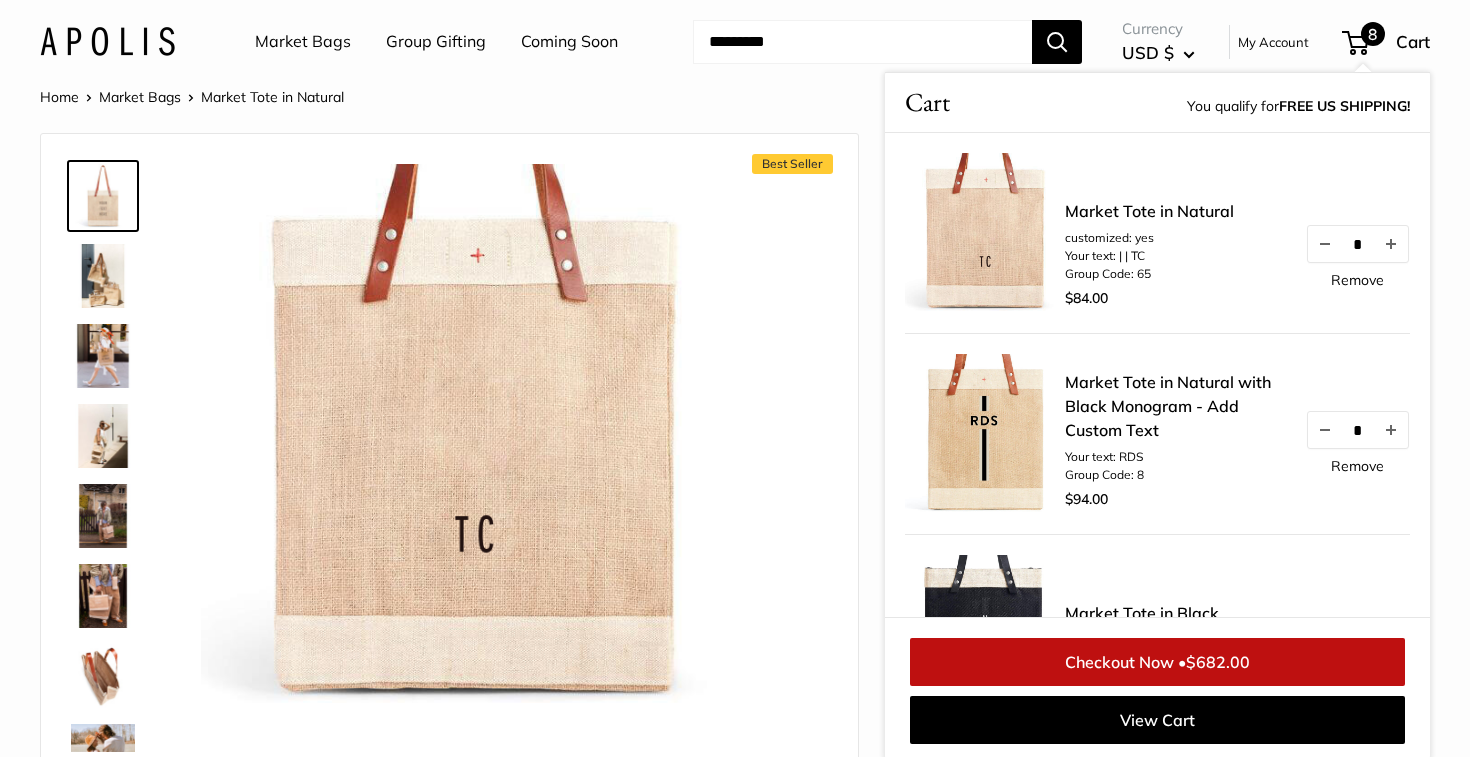 scroll, scrollTop: 1, scrollLeft: 0, axis: vertical 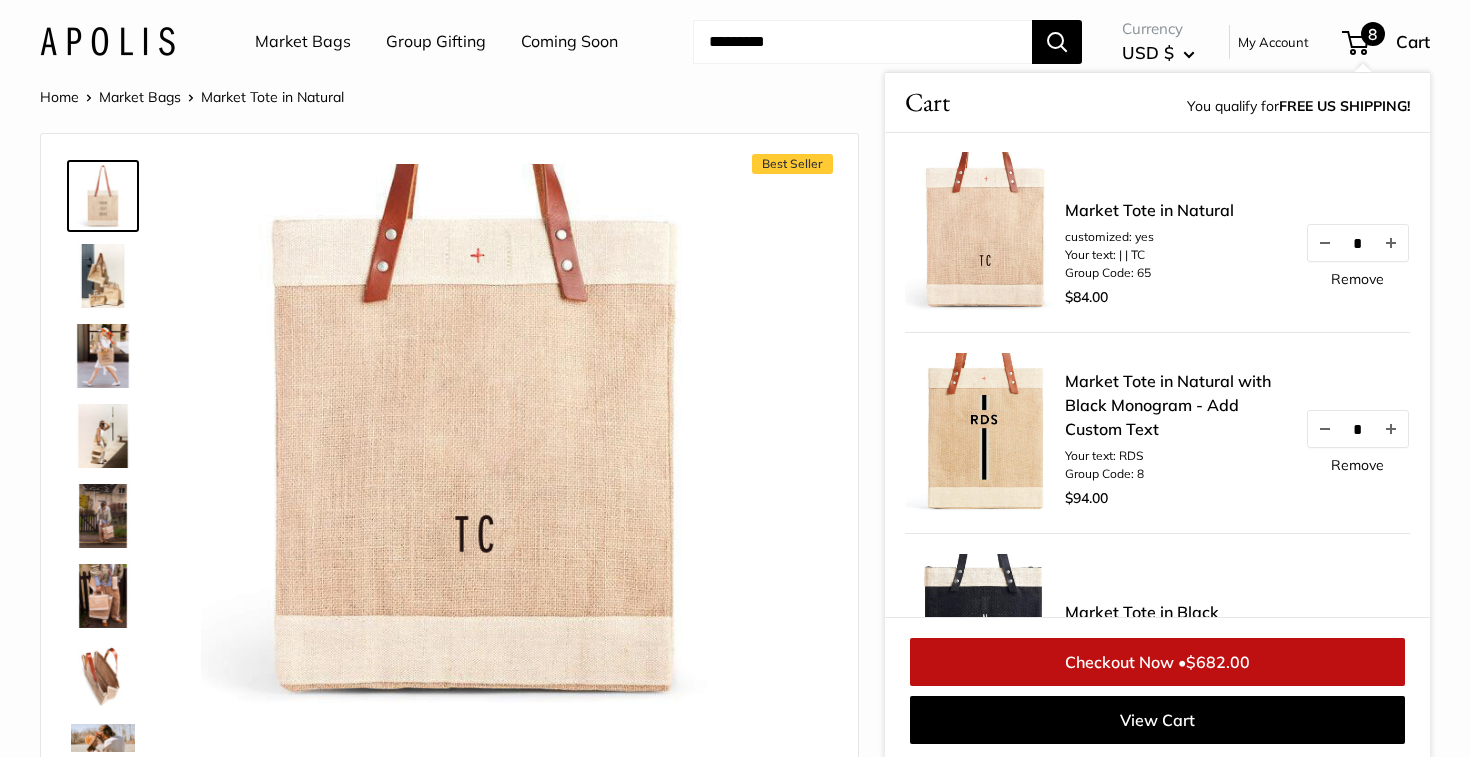 click at bounding box center (985, 433) 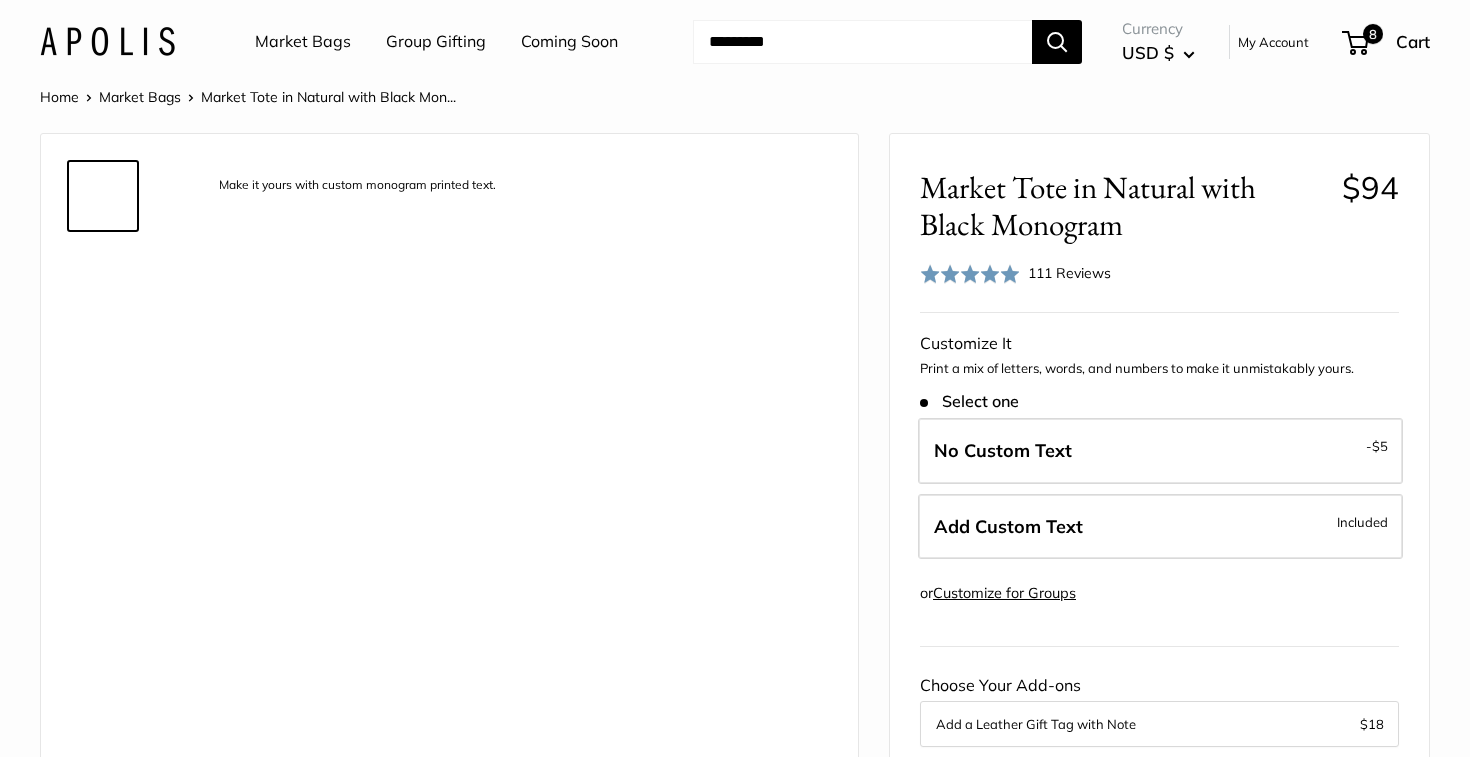 scroll, scrollTop: 0, scrollLeft: 0, axis: both 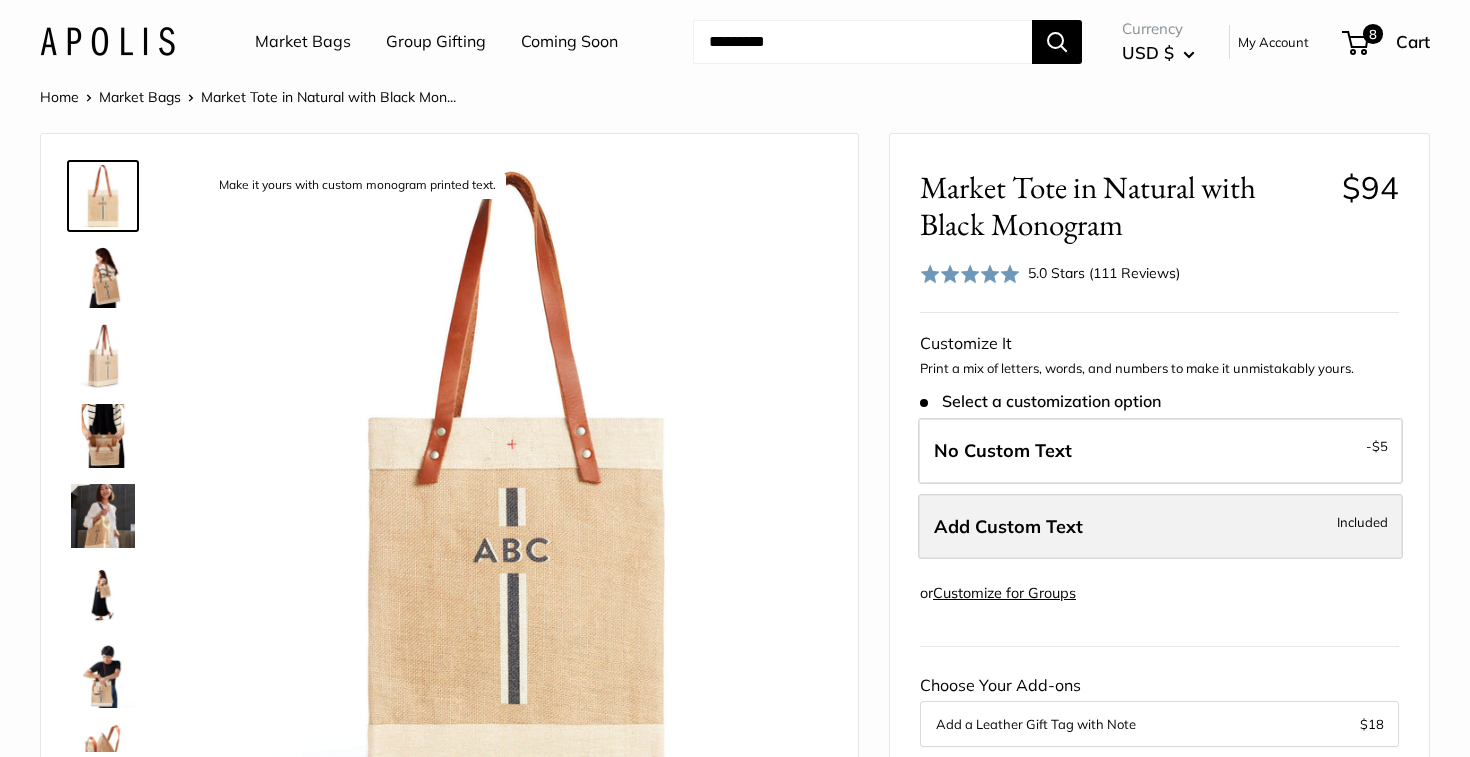 click on "Add Custom Text" at bounding box center [1008, 526] 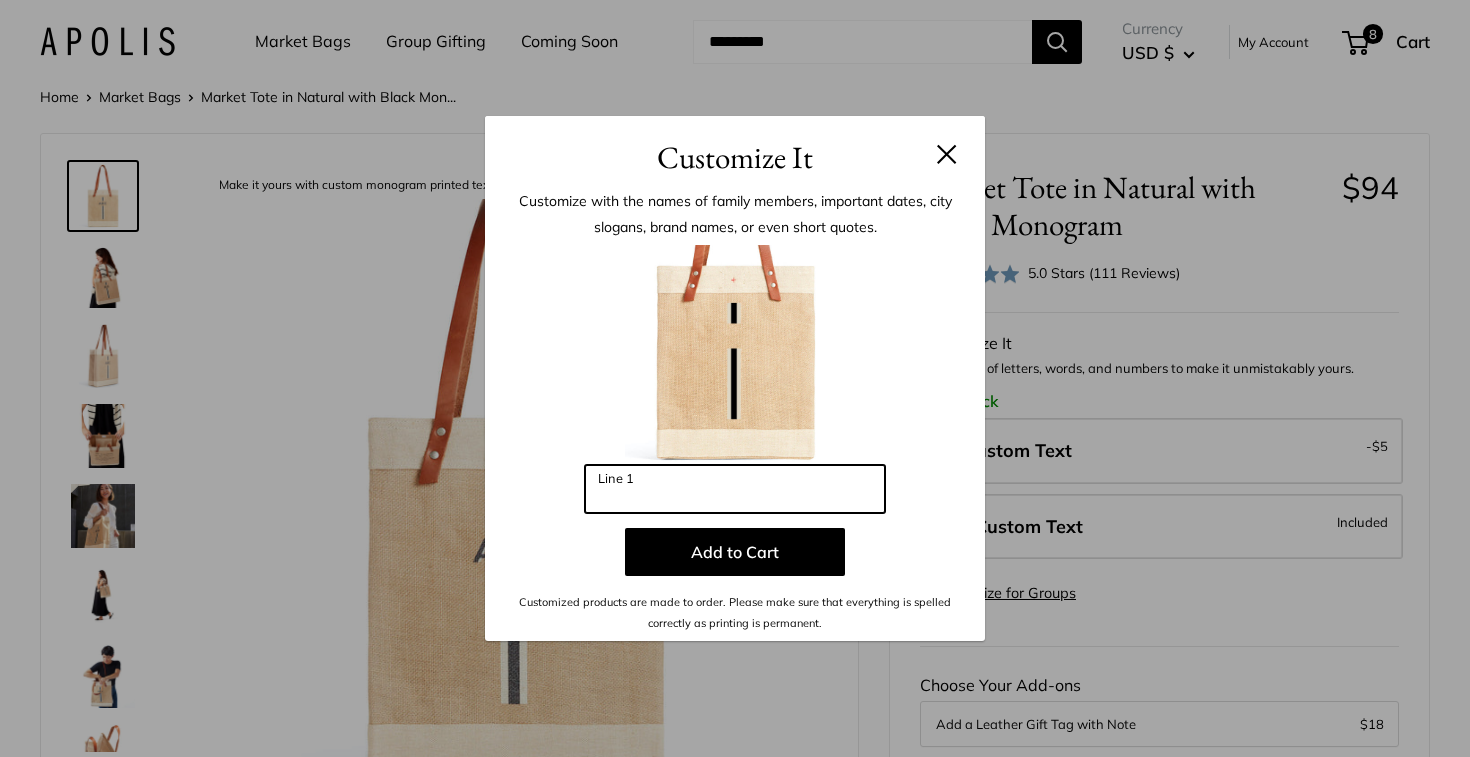 click on "Line 1" at bounding box center [735, 489] 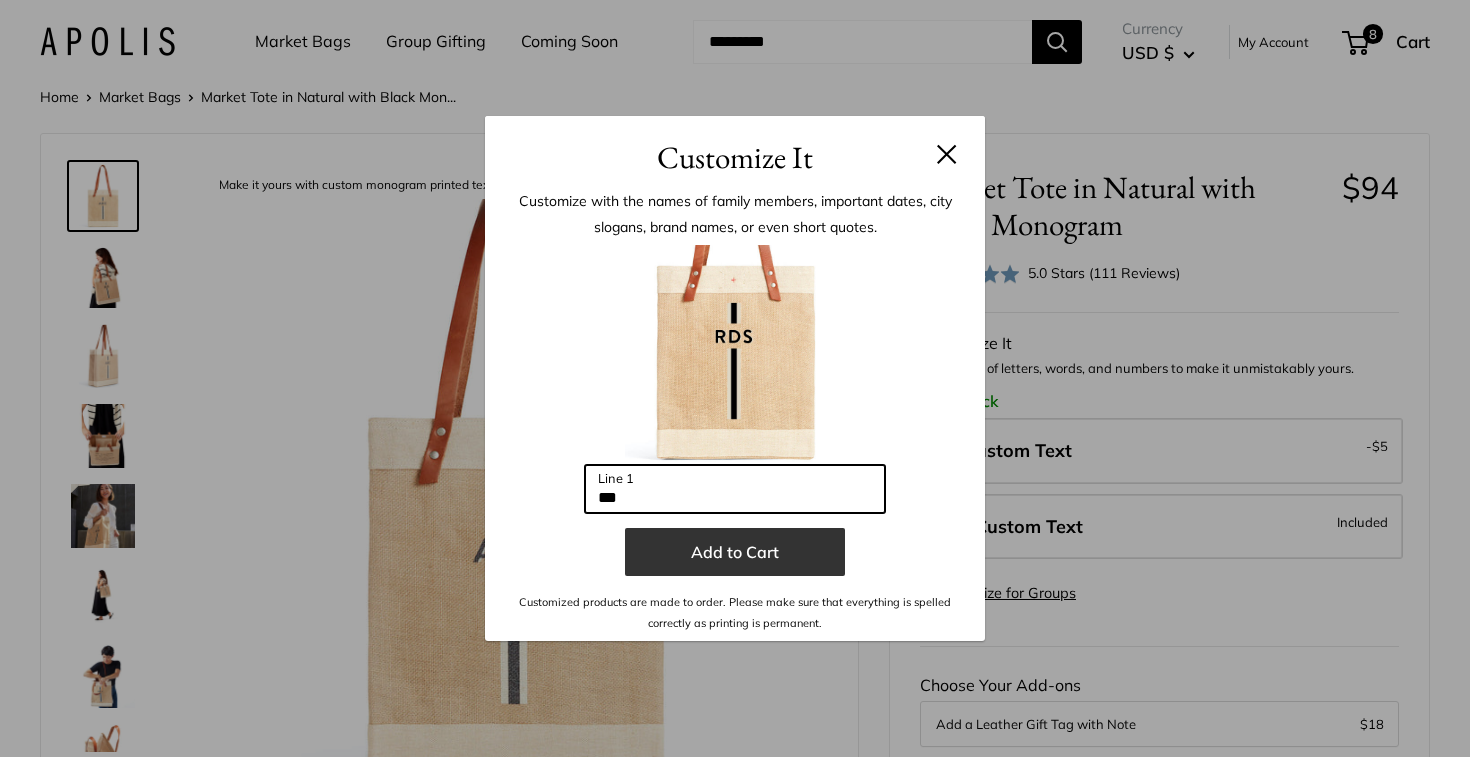 type on "***" 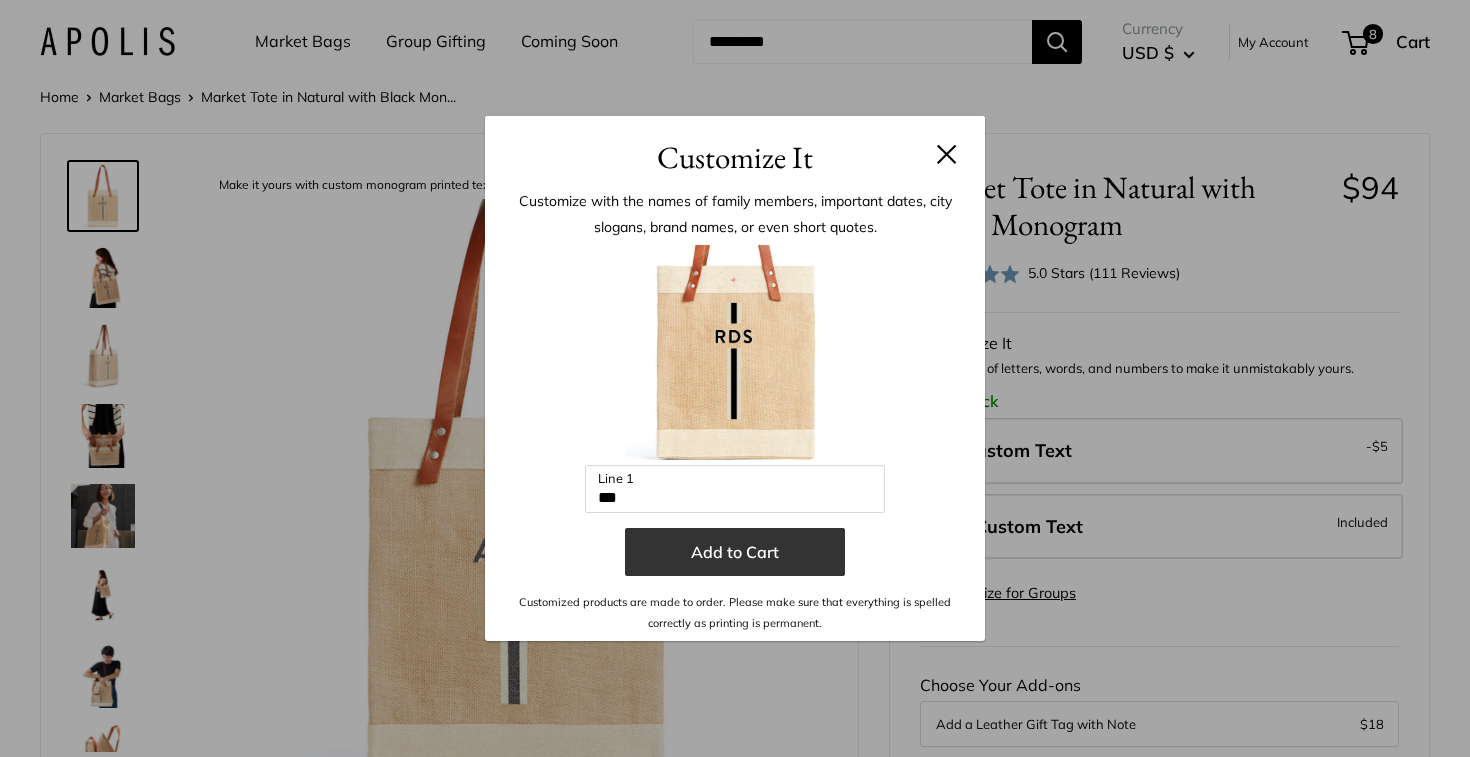 click on "Add to Cart" at bounding box center (735, 552) 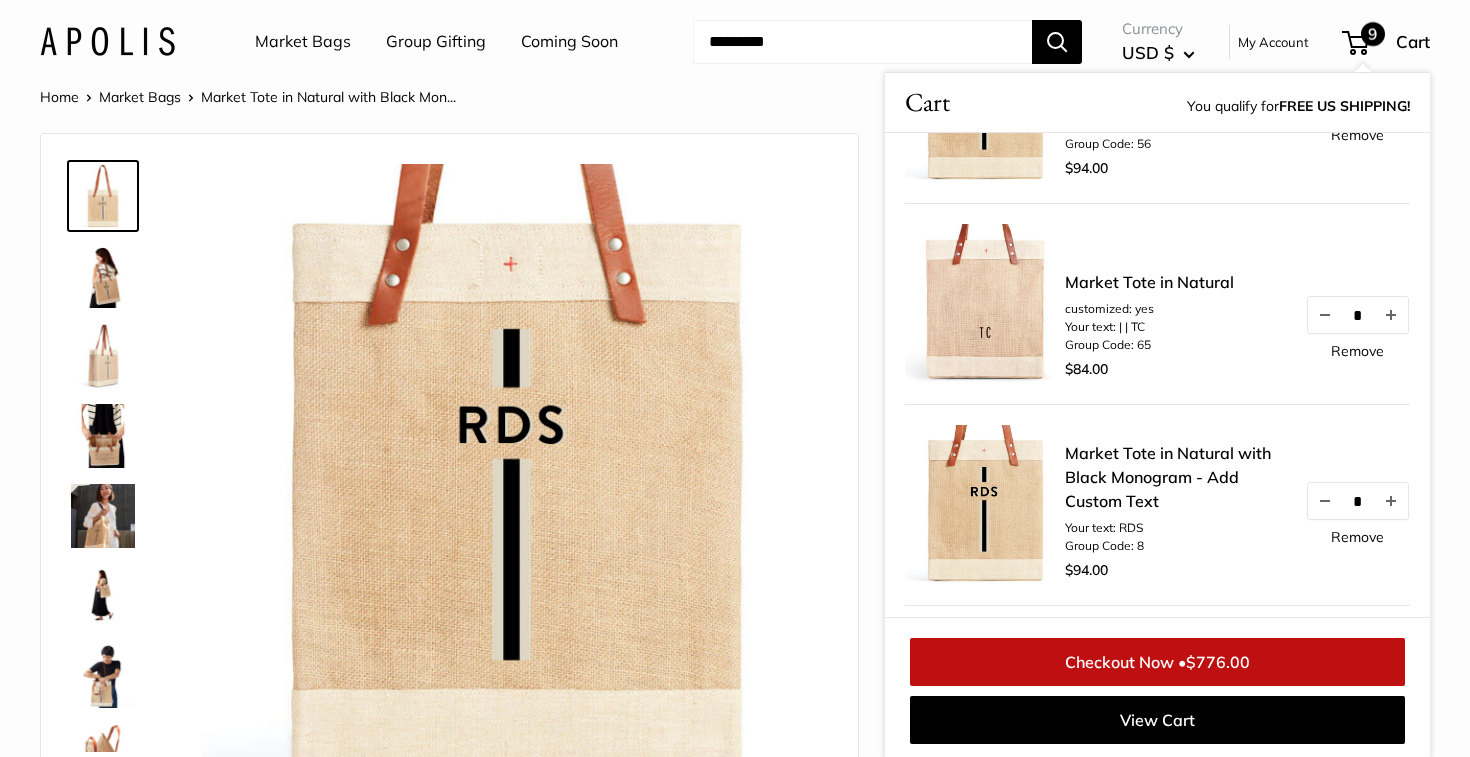 scroll, scrollTop: 131, scrollLeft: 0, axis: vertical 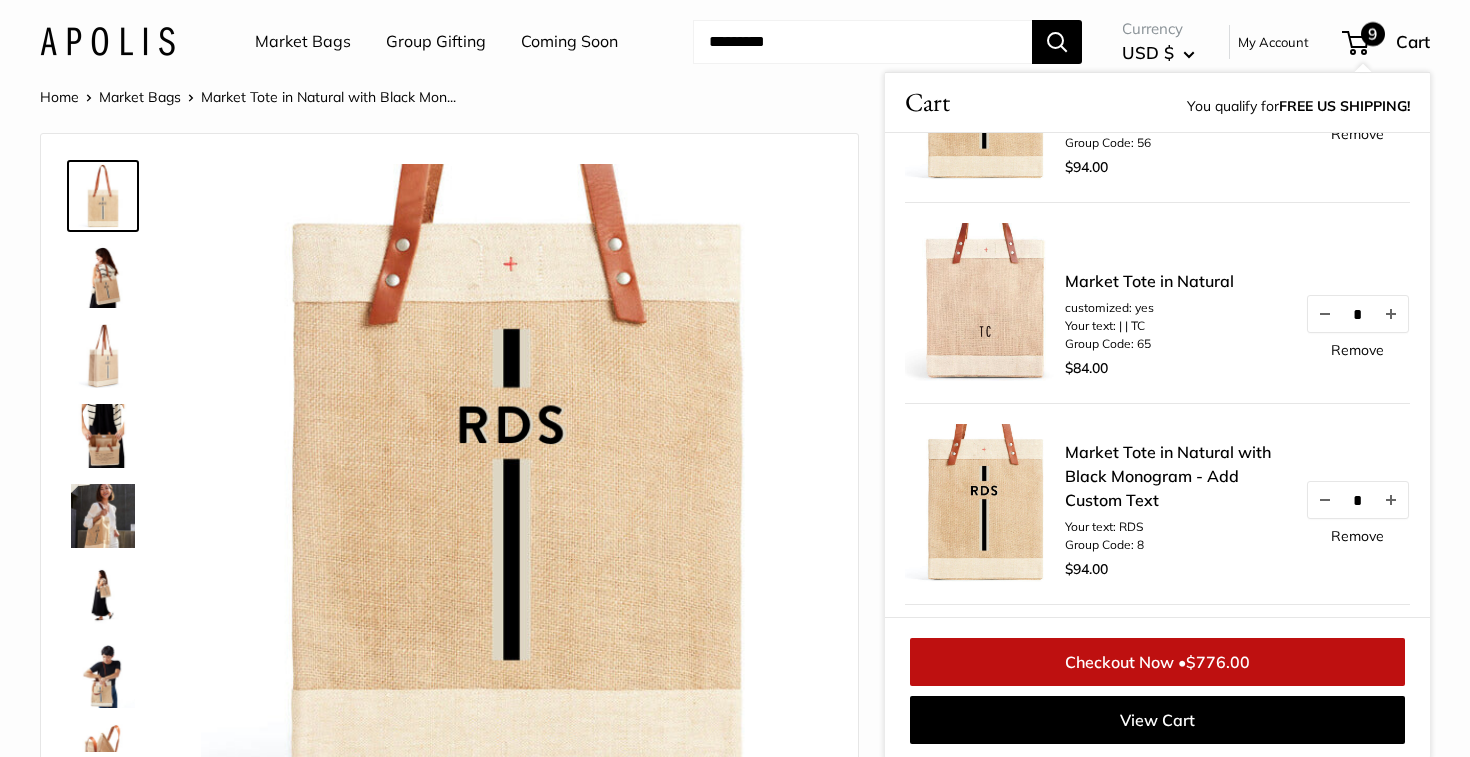 click on "Remove" at bounding box center (1357, 536) 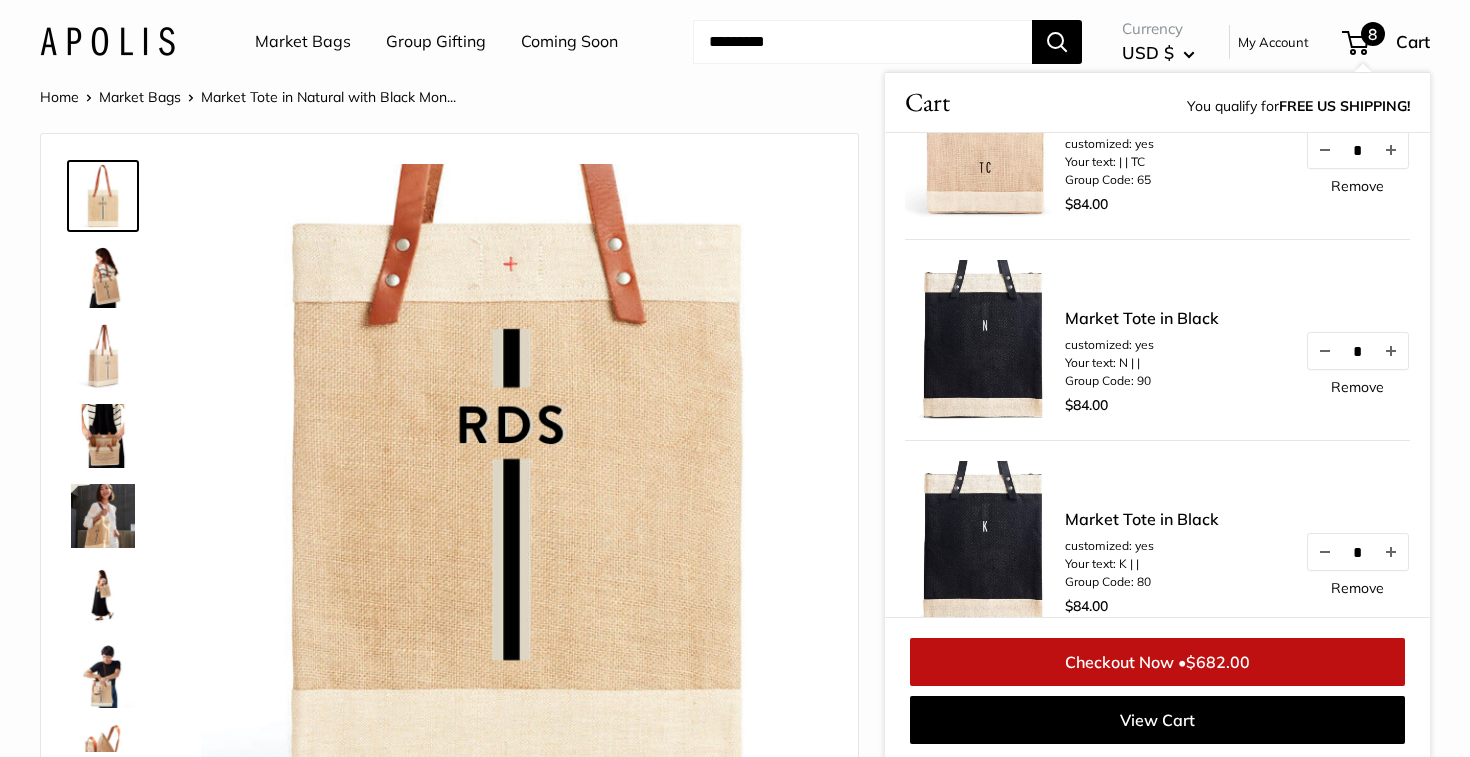 scroll, scrollTop: 294, scrollLeft: 0, axis: vertical 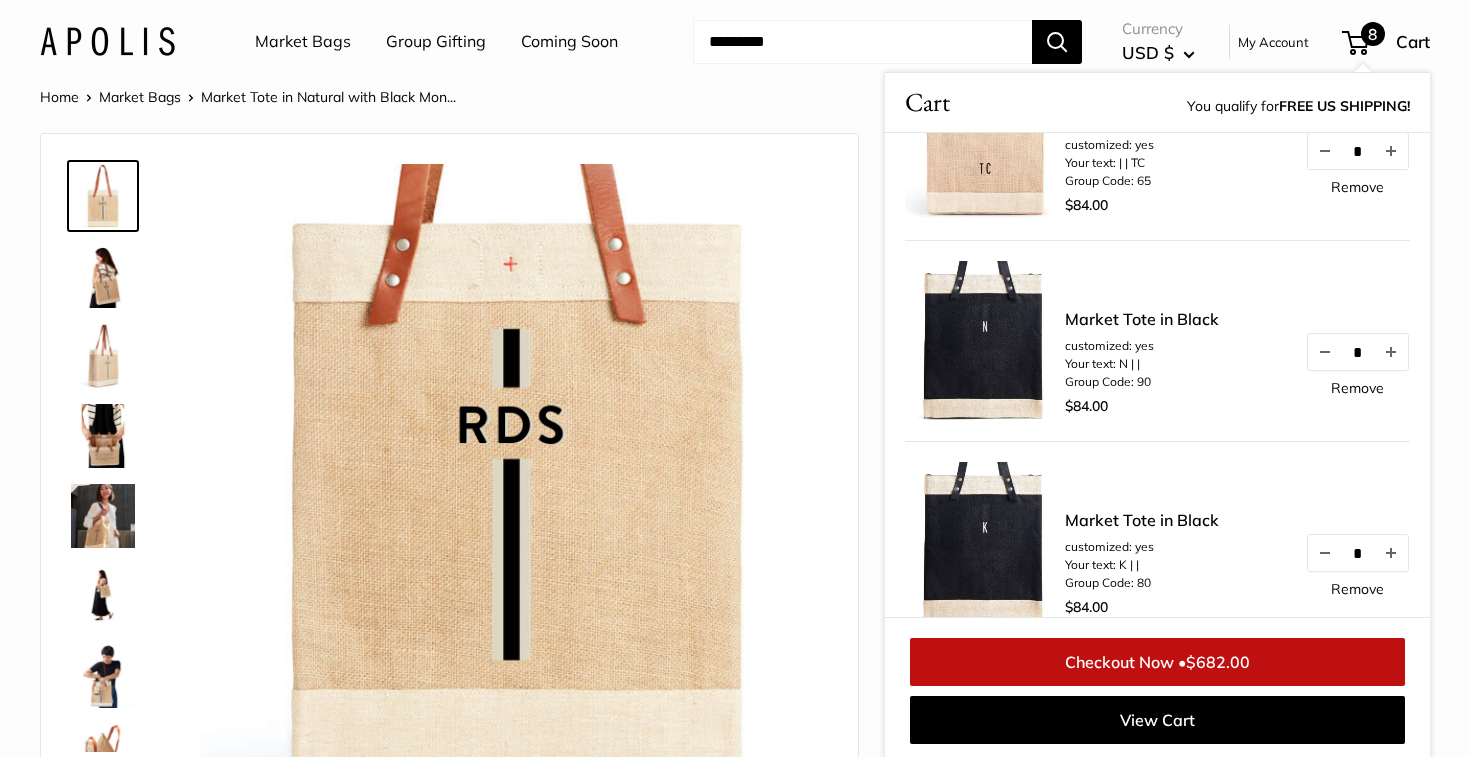 click on "Group Code:
90" at bounding box center [1142, 382] 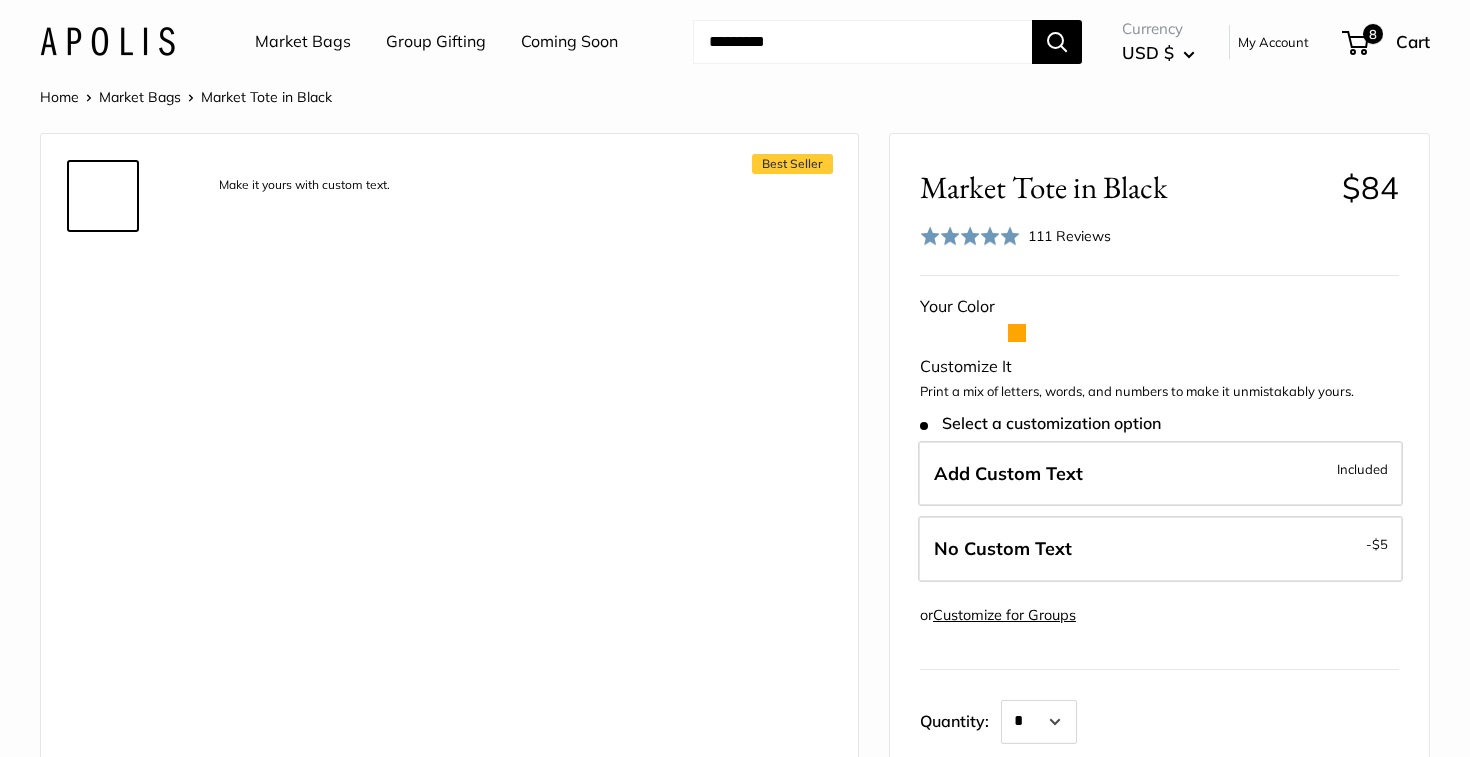 scroll, scrollTop: 0, scrollLeft: 0, axis: both 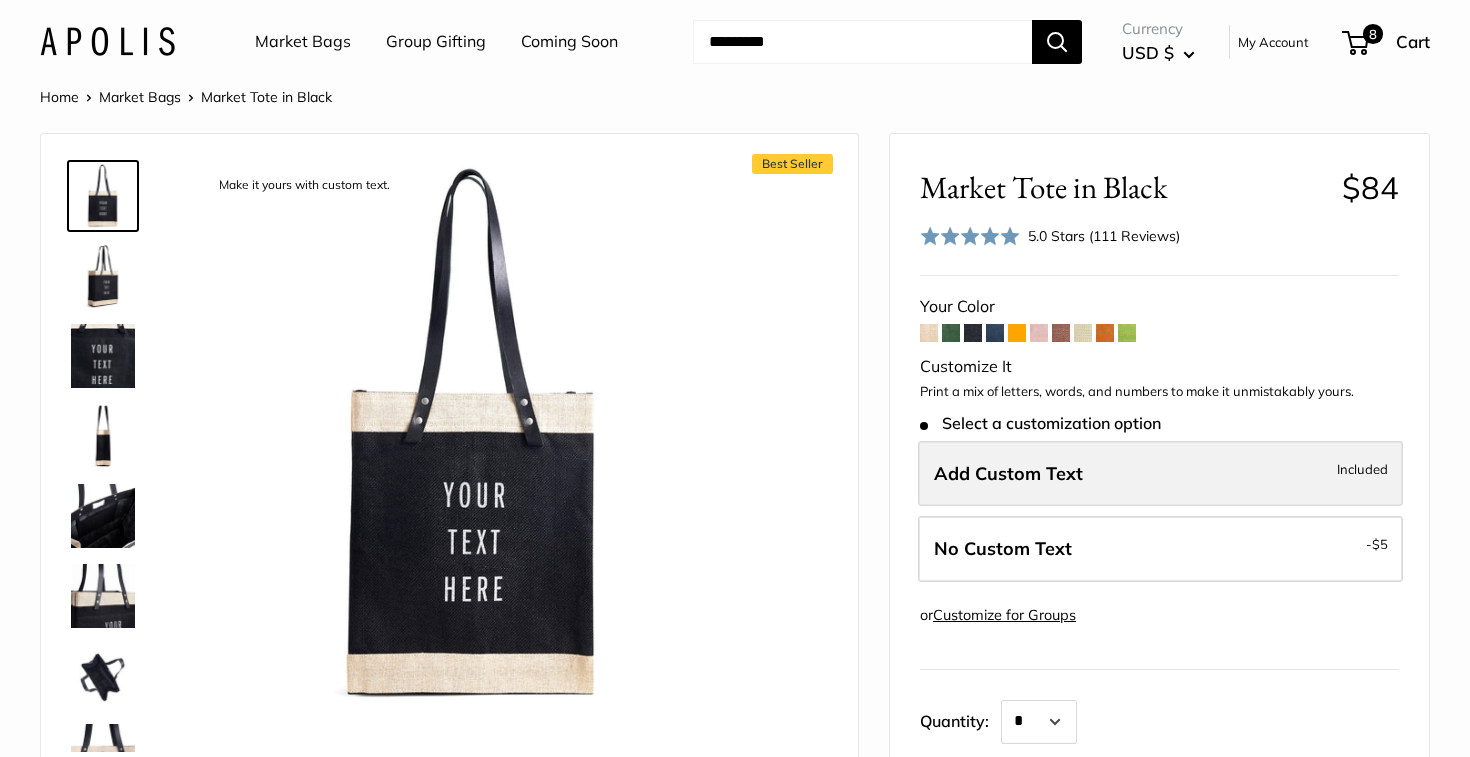 click on "Add Custom Text
Included" at bounding box center (1160, 474) 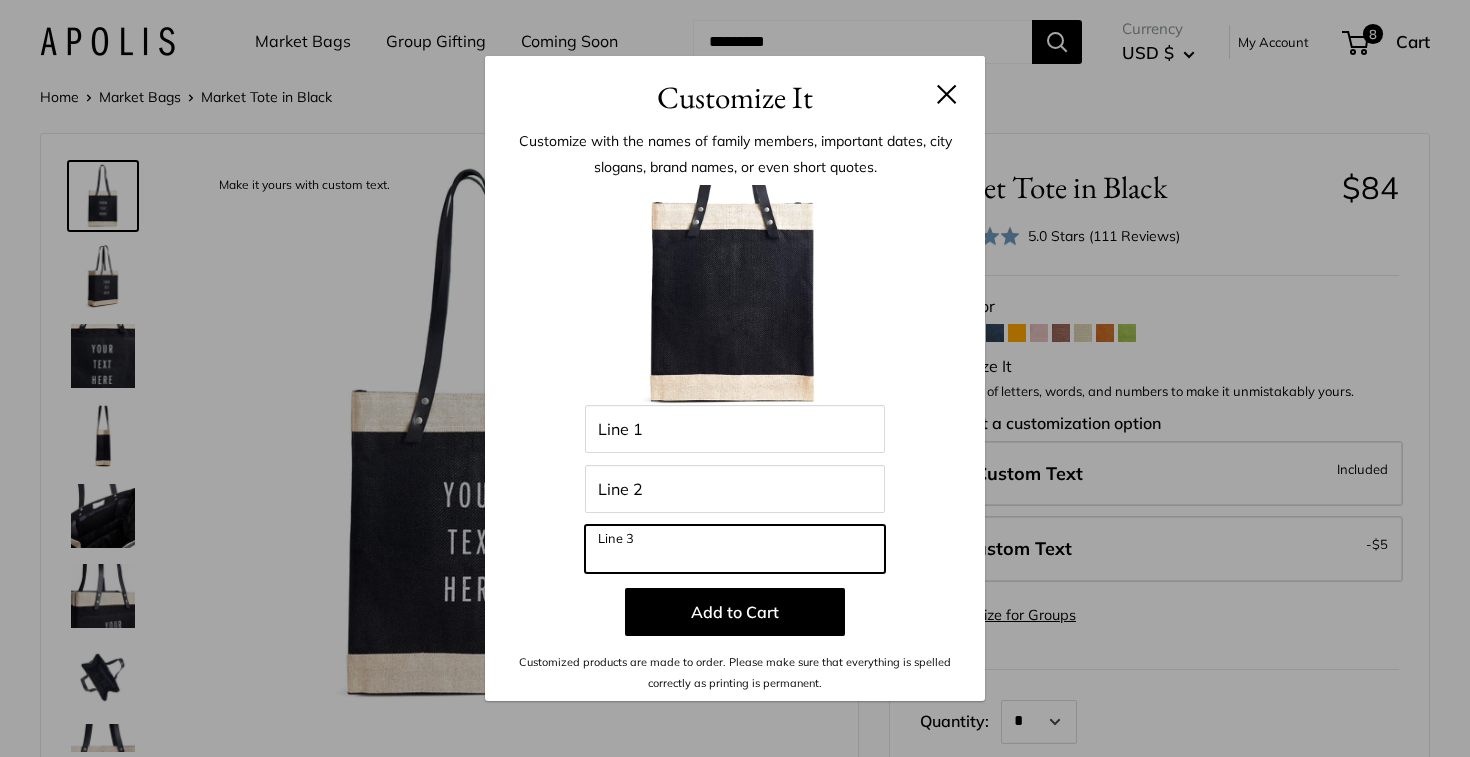 click on "Line 3" at bounding box center (735, 549) 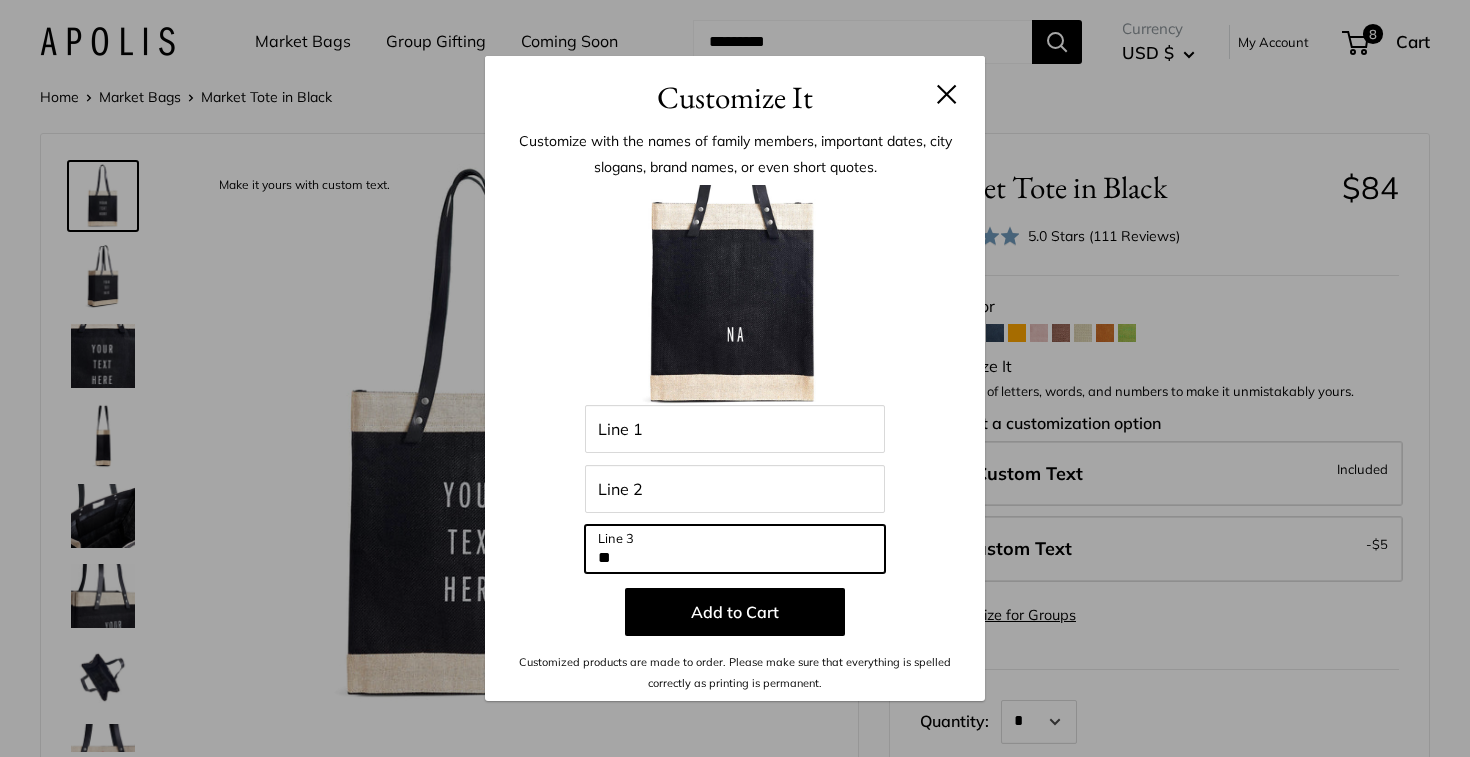 type on "**" 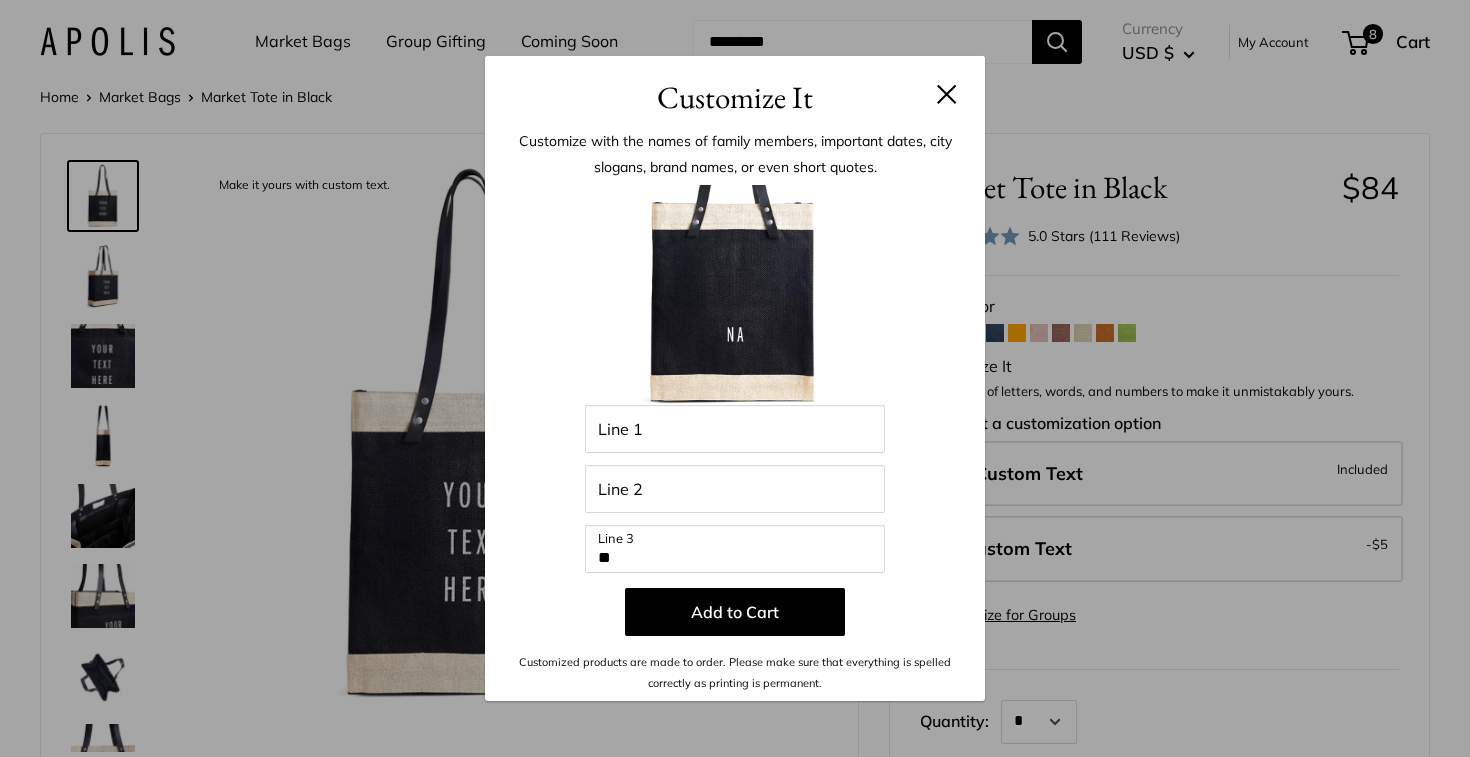 click at bounding box center (947, 94) 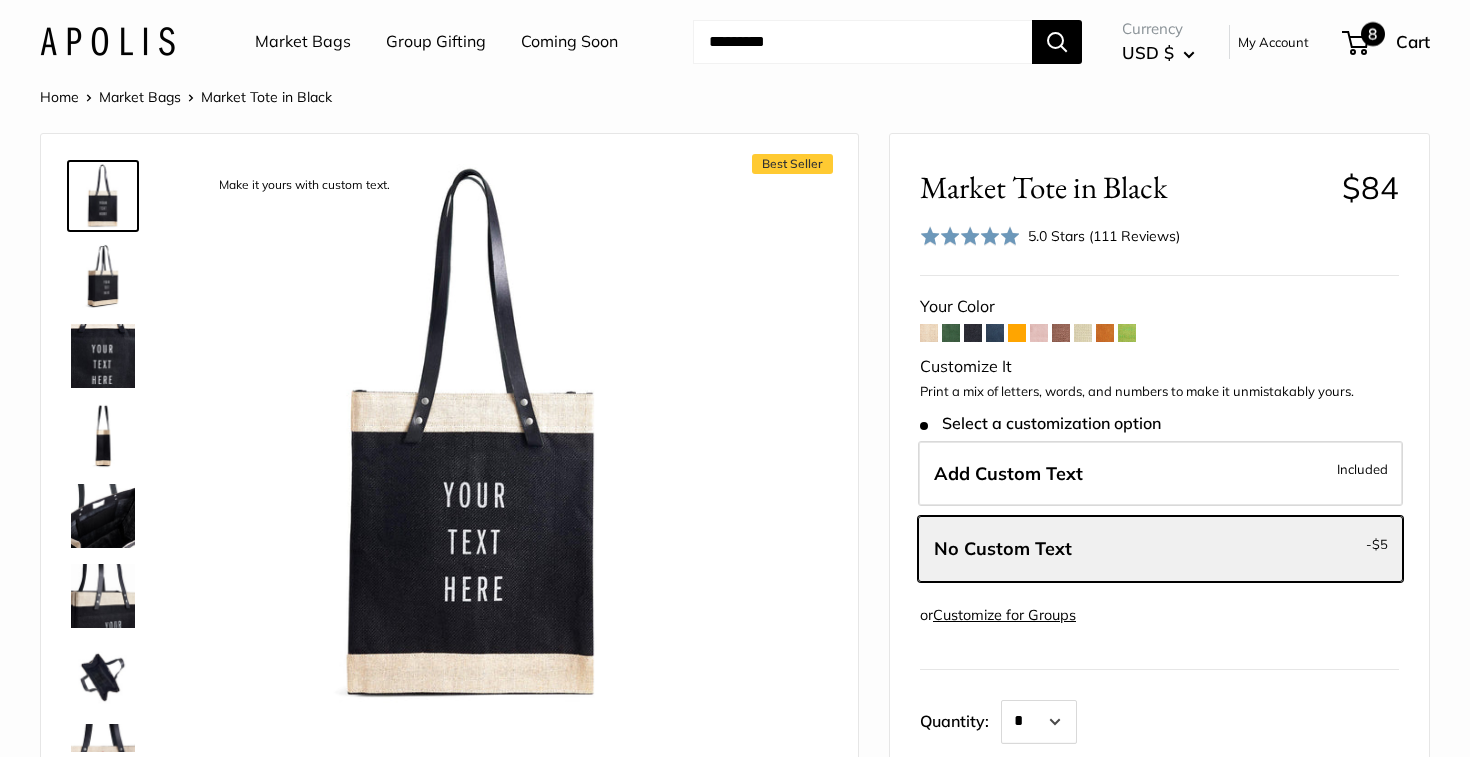 click on "8
Cart" at bounding box center (1387, 42) 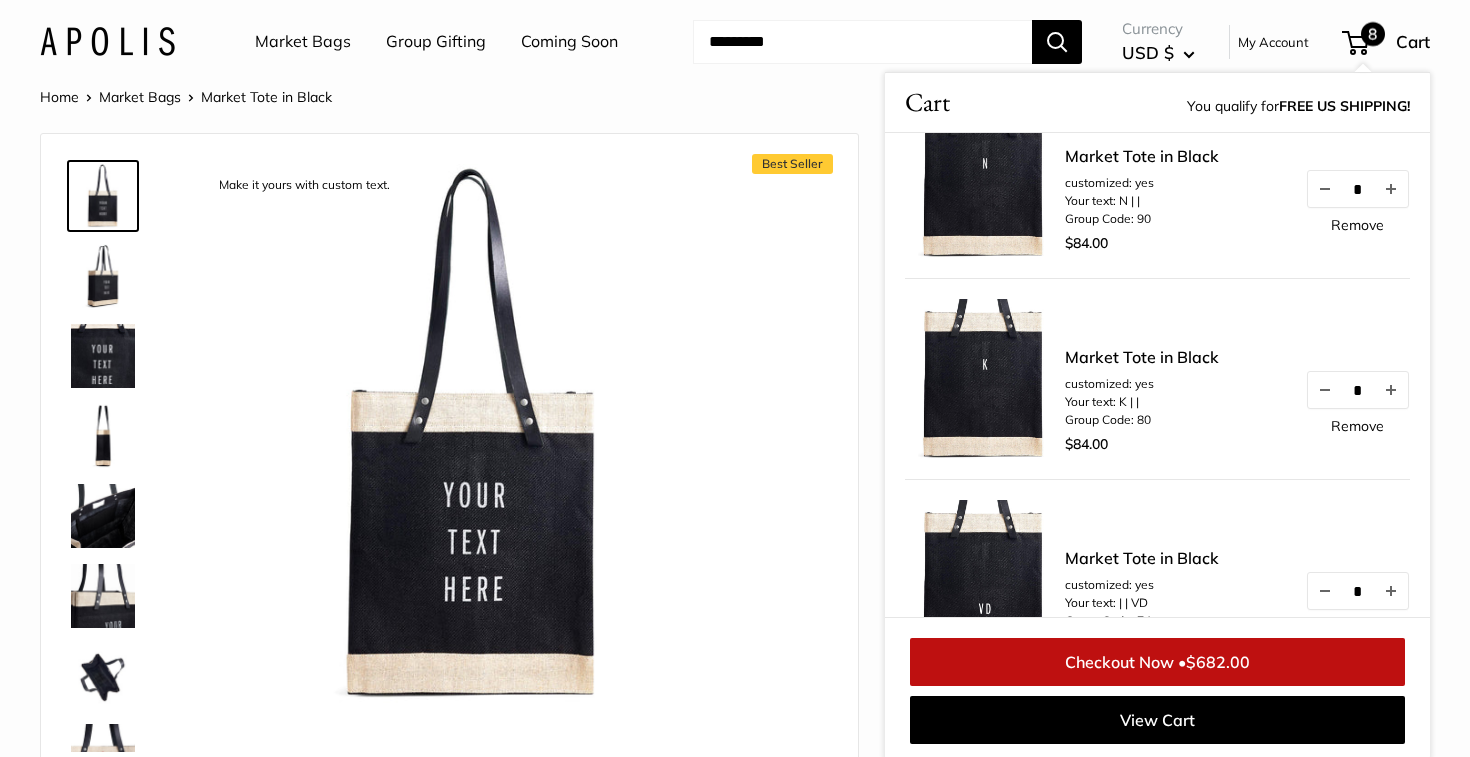 scroll, scrollTop: 294, scrollLeft: 0, axis: vertical 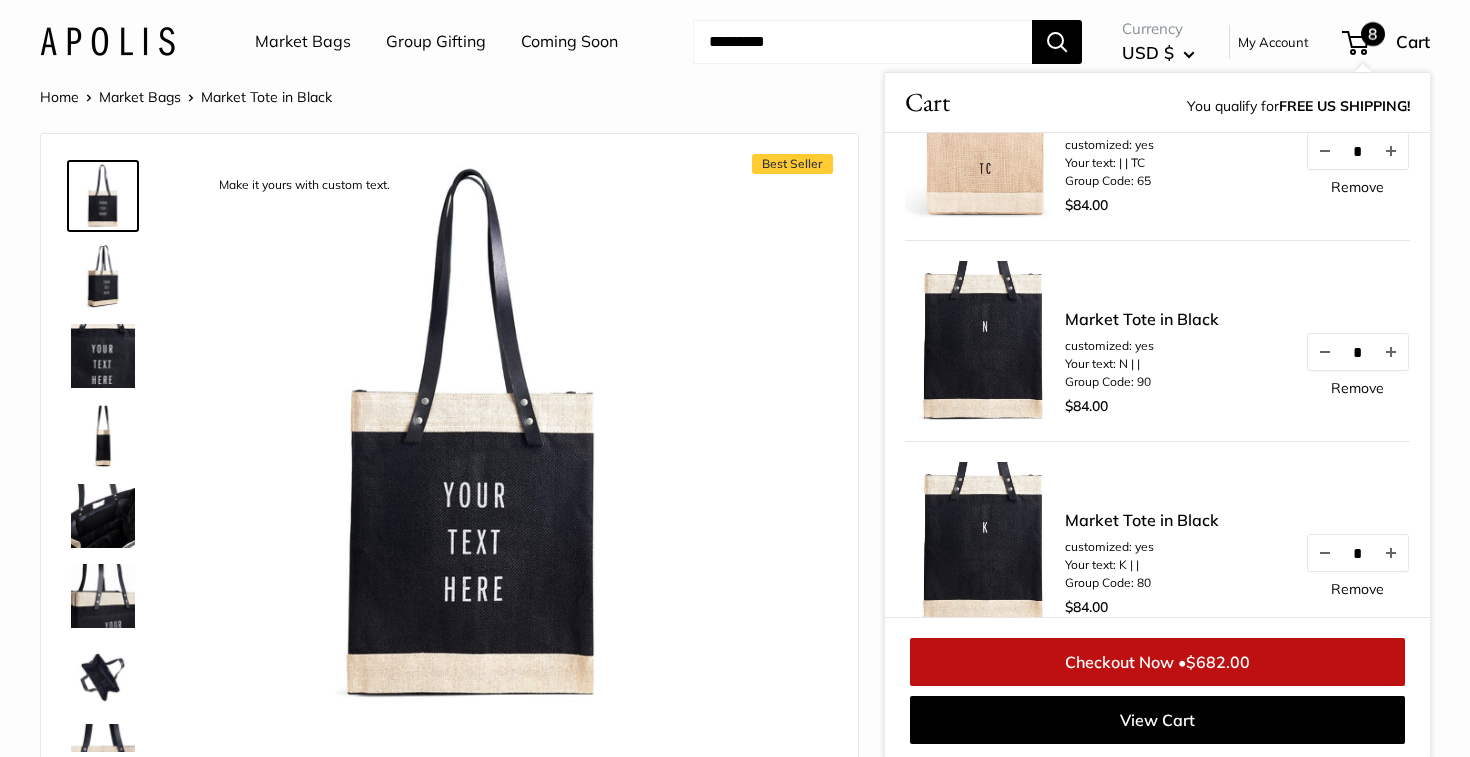 click on "Remove" at bounding box center (1357, 388) 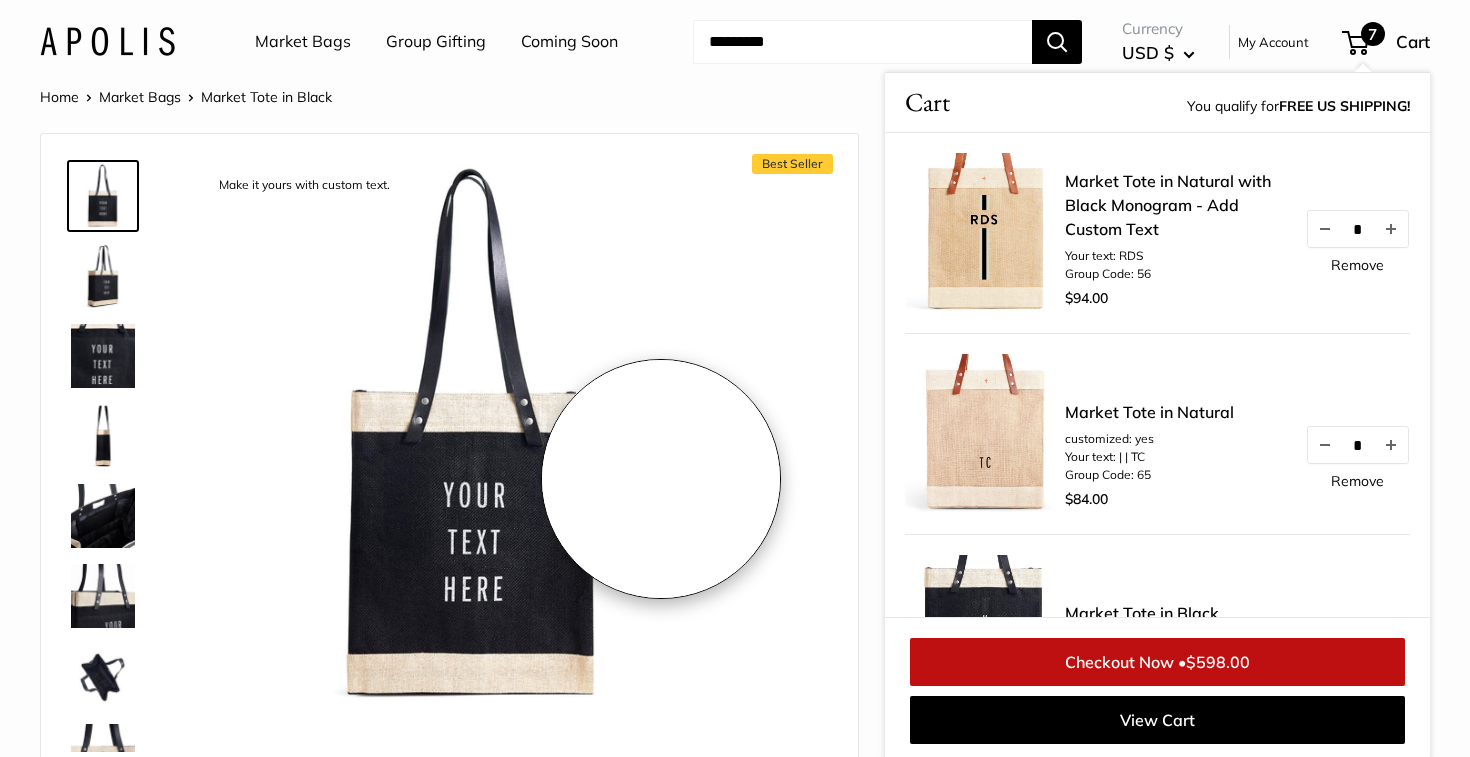click at bounding box center (474, 437) 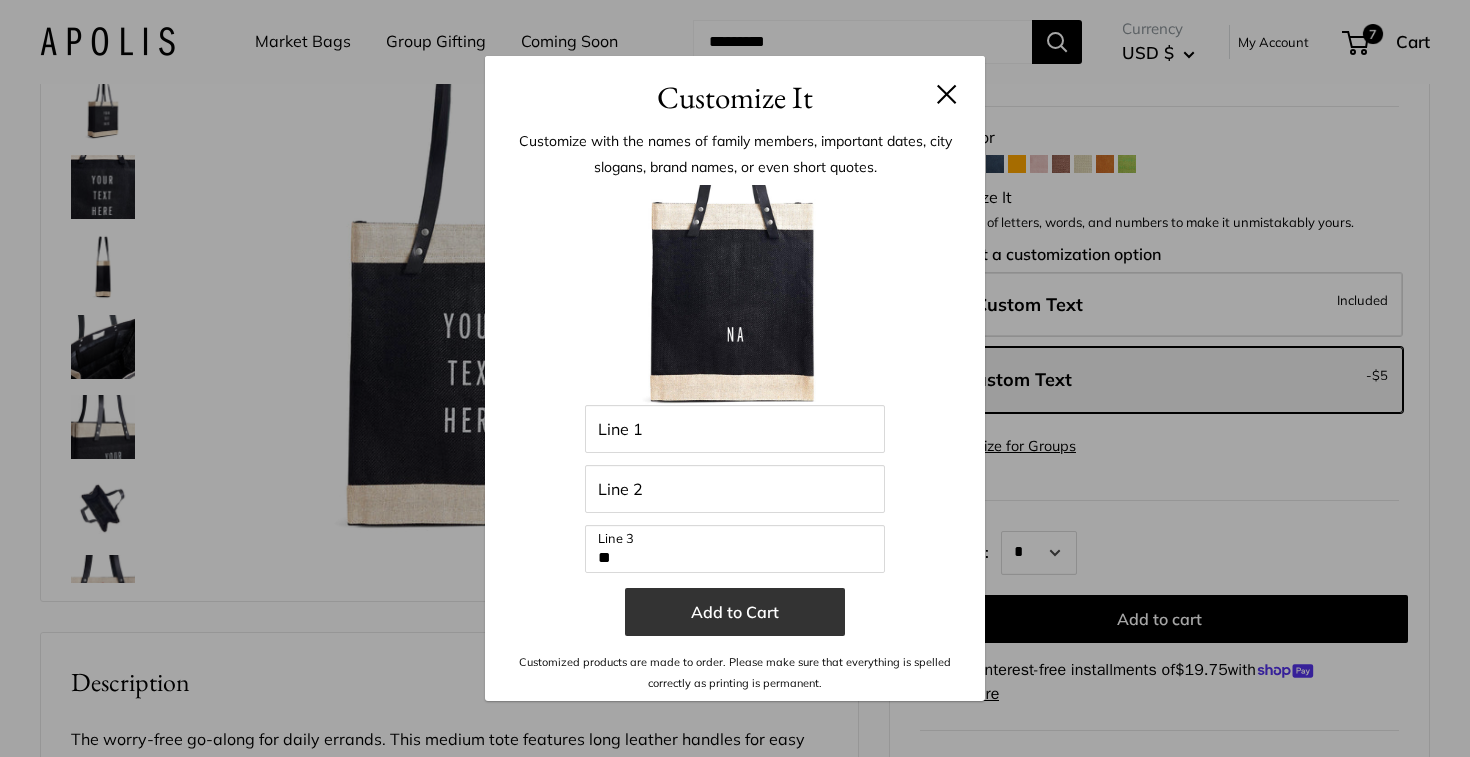 click on "Add to Cart" at bounding box center (735, 612) 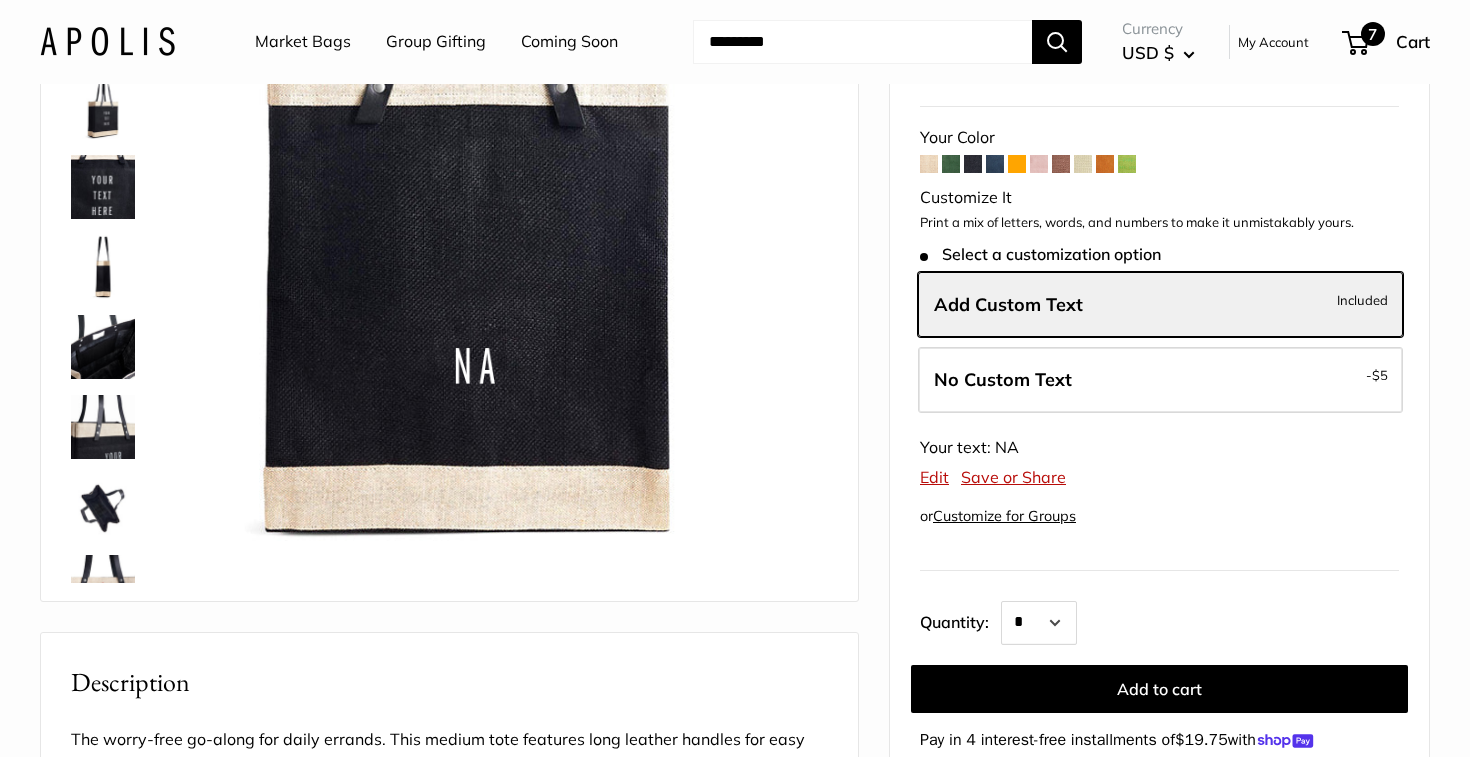click on "7" at bounding box center (1355, 43) 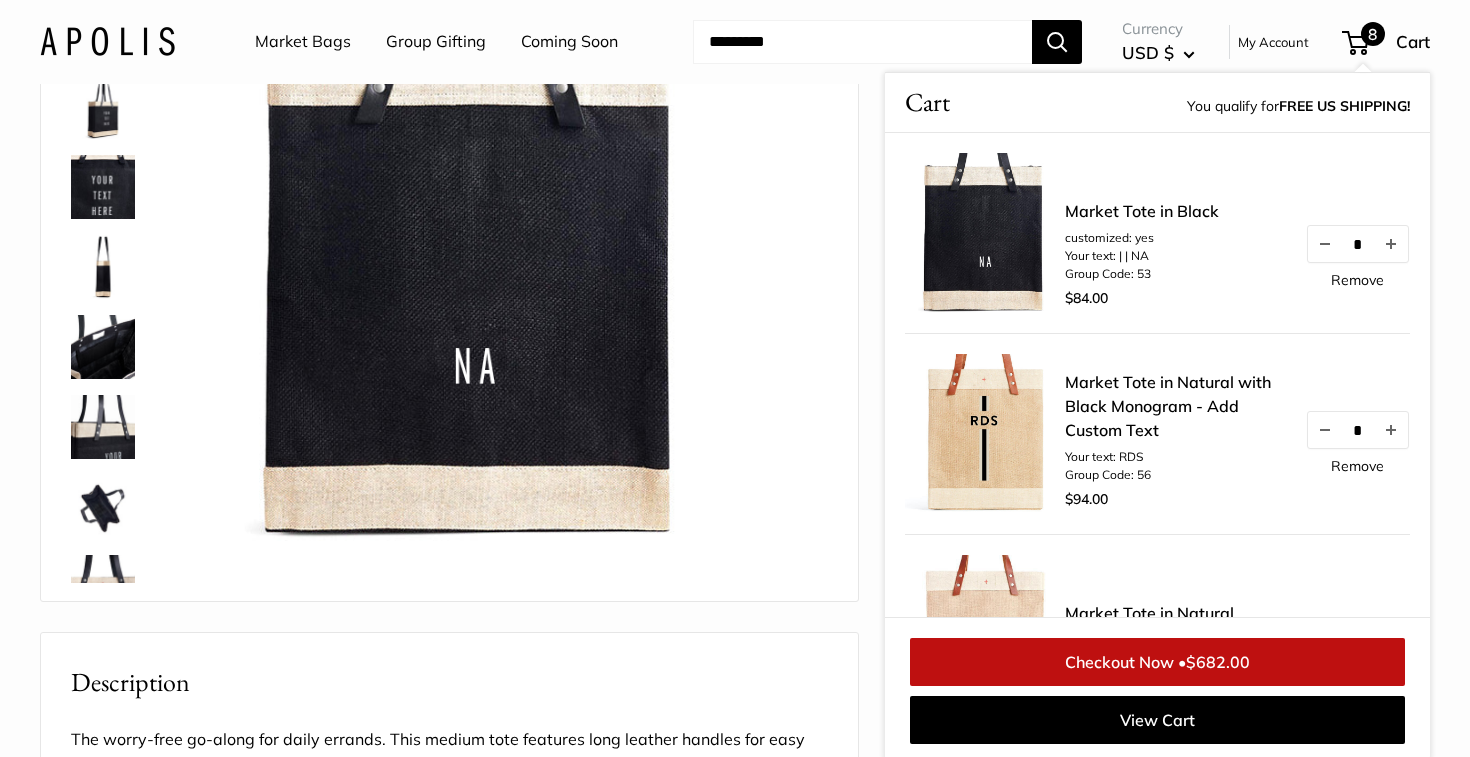 scroll, scrollTop: 67, scrollLeft: 0, axis: vertical 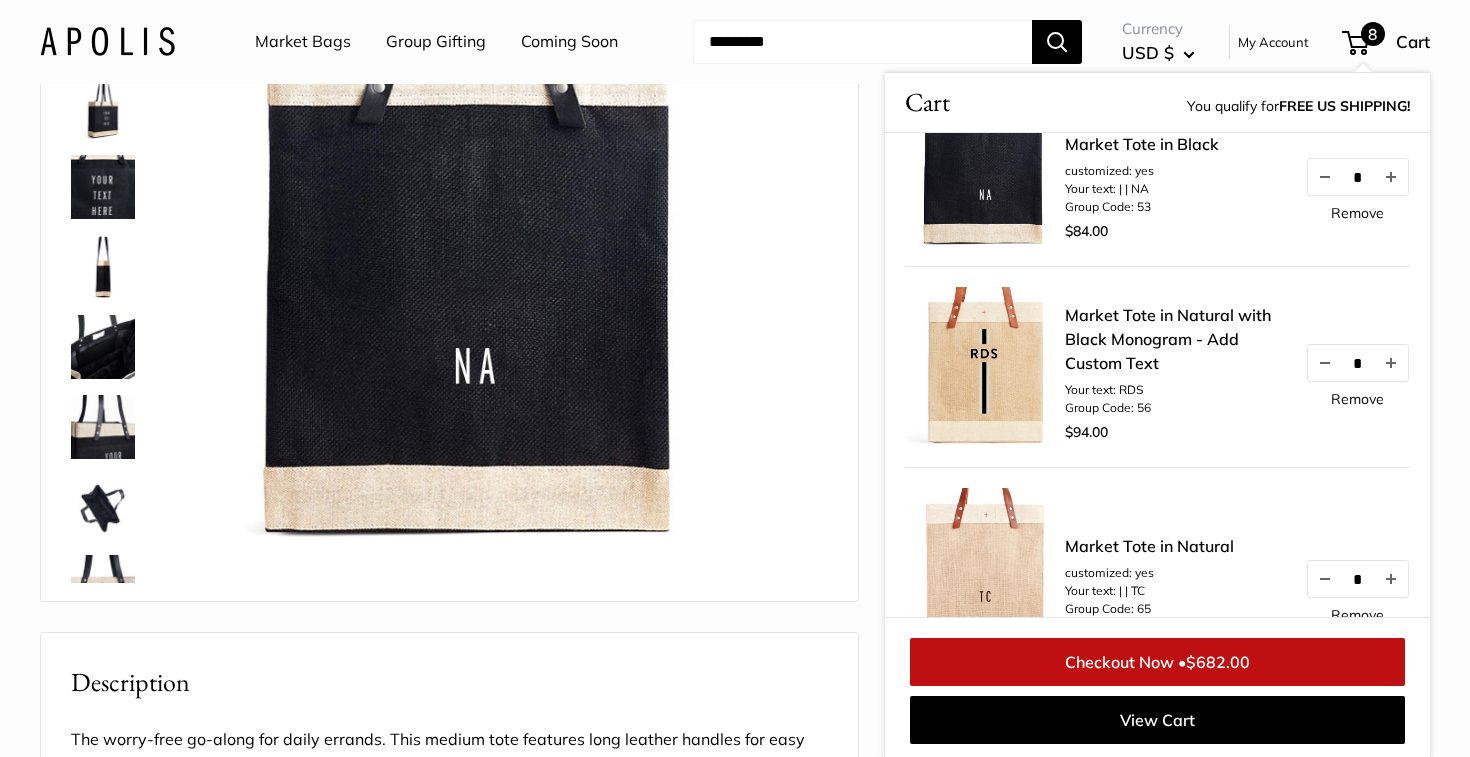 click on "Remove" at bounding box center [1357, 399] 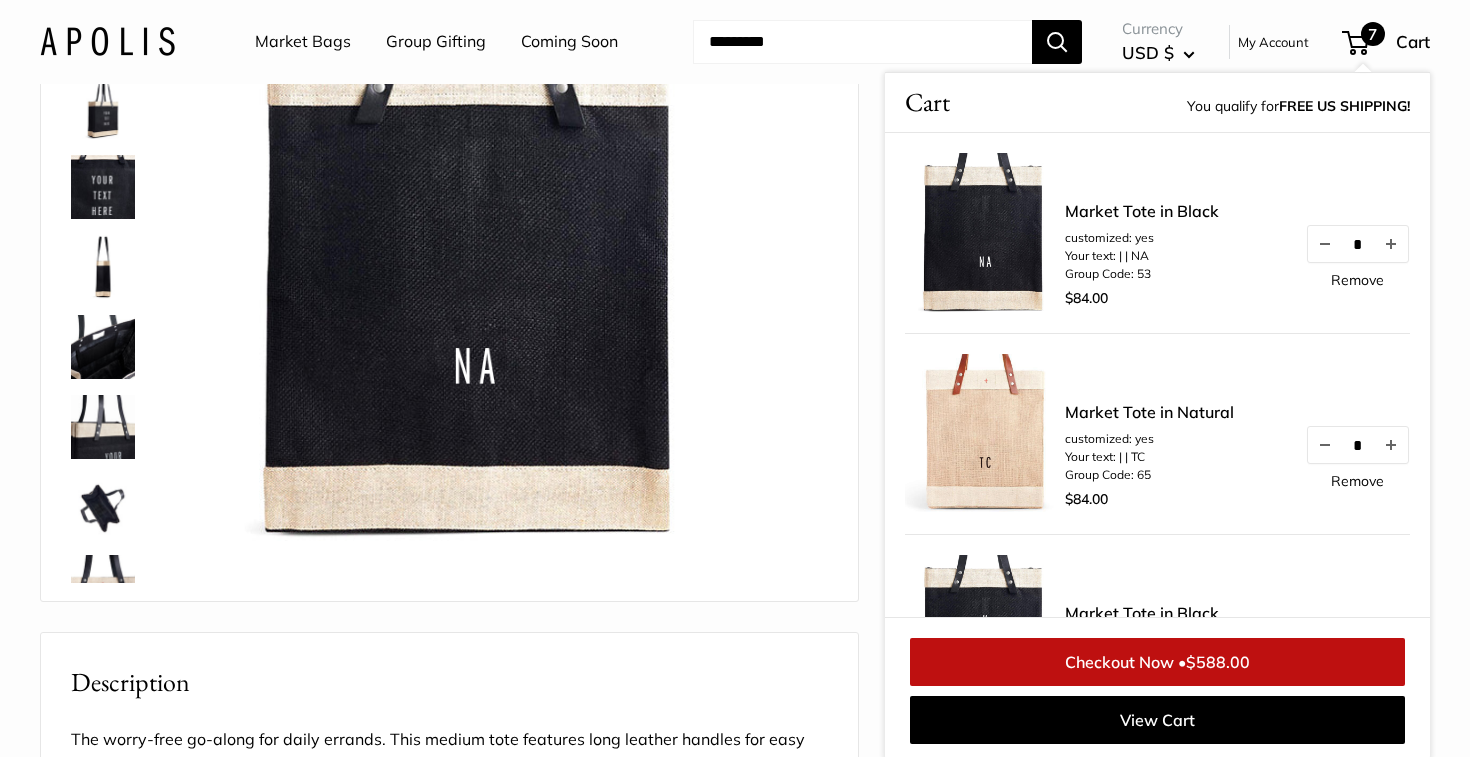 click on "Remove" at bounding box center [1357, 481] 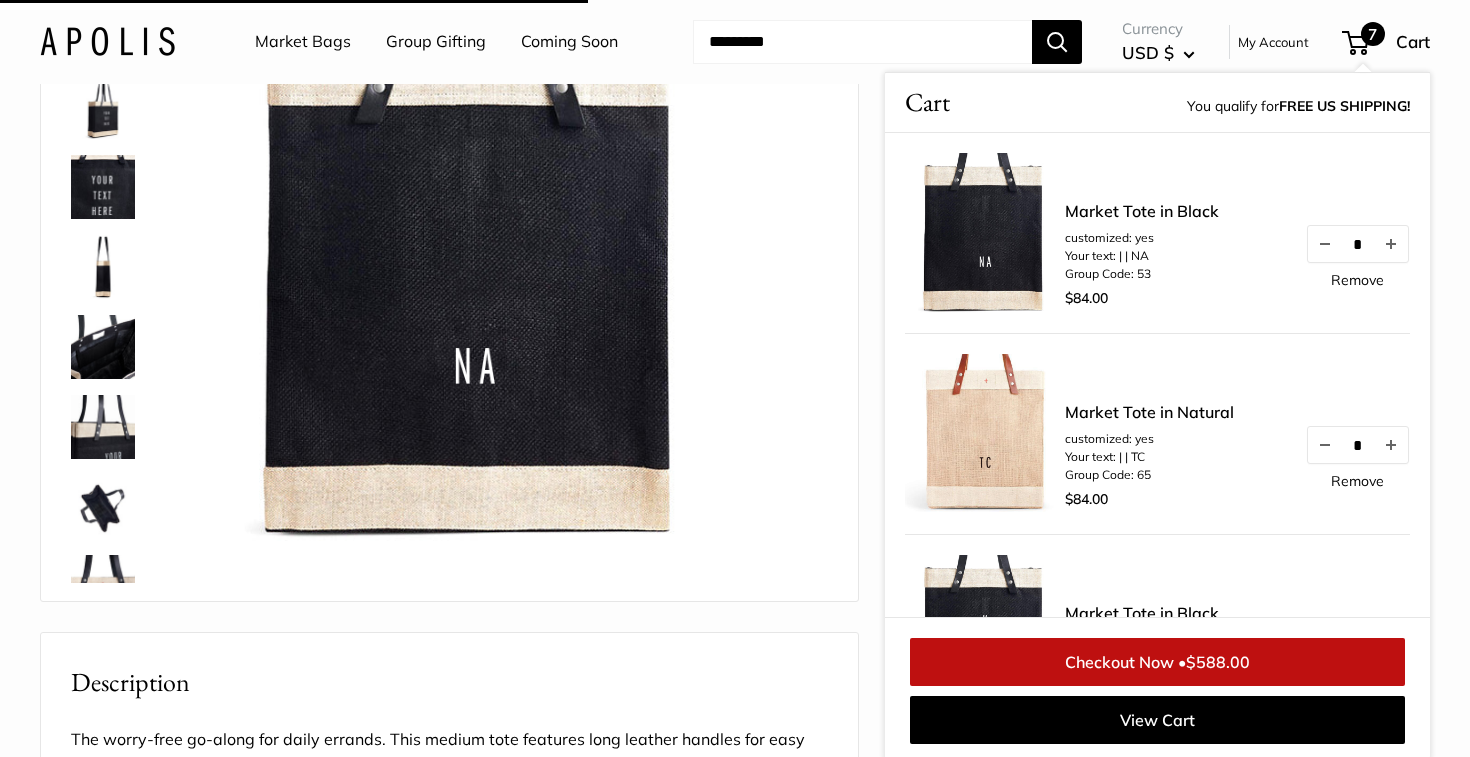 scroll, scrollTop: 140, scrollLeft: 0, axis: vertical 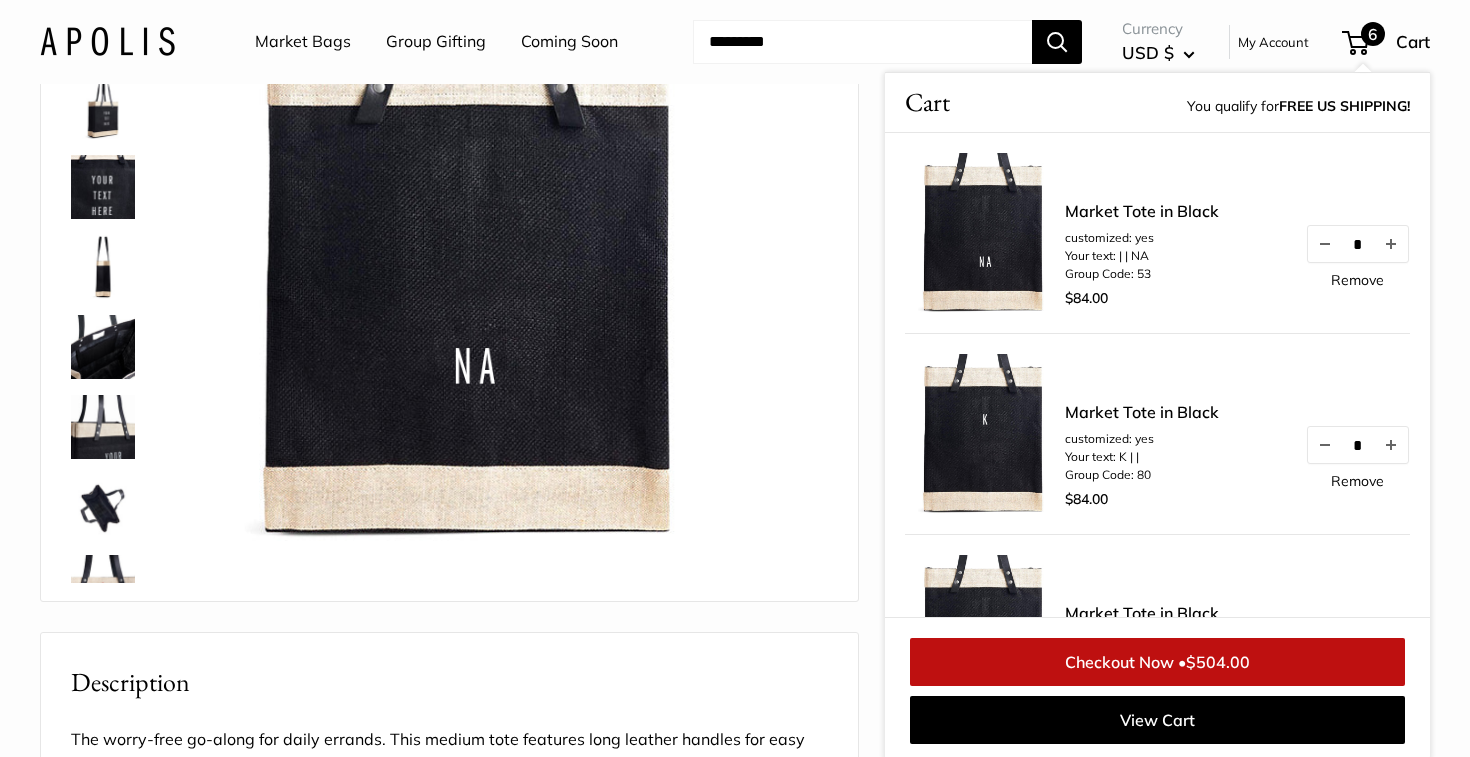 click on "Remove" at bounding box center (1357, 481) 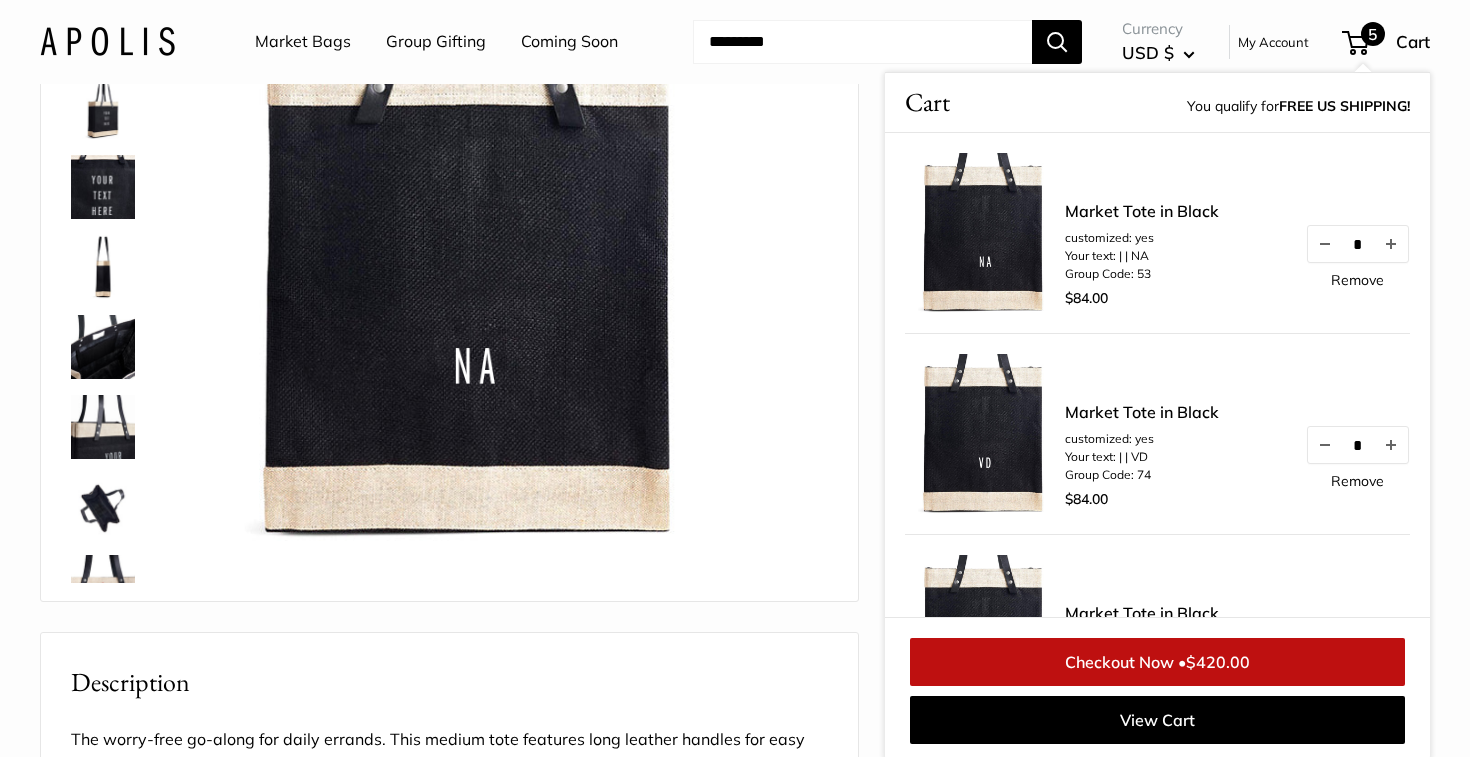 scroll, scrollTop: 1, scrollLeft: 0, axis: vertical 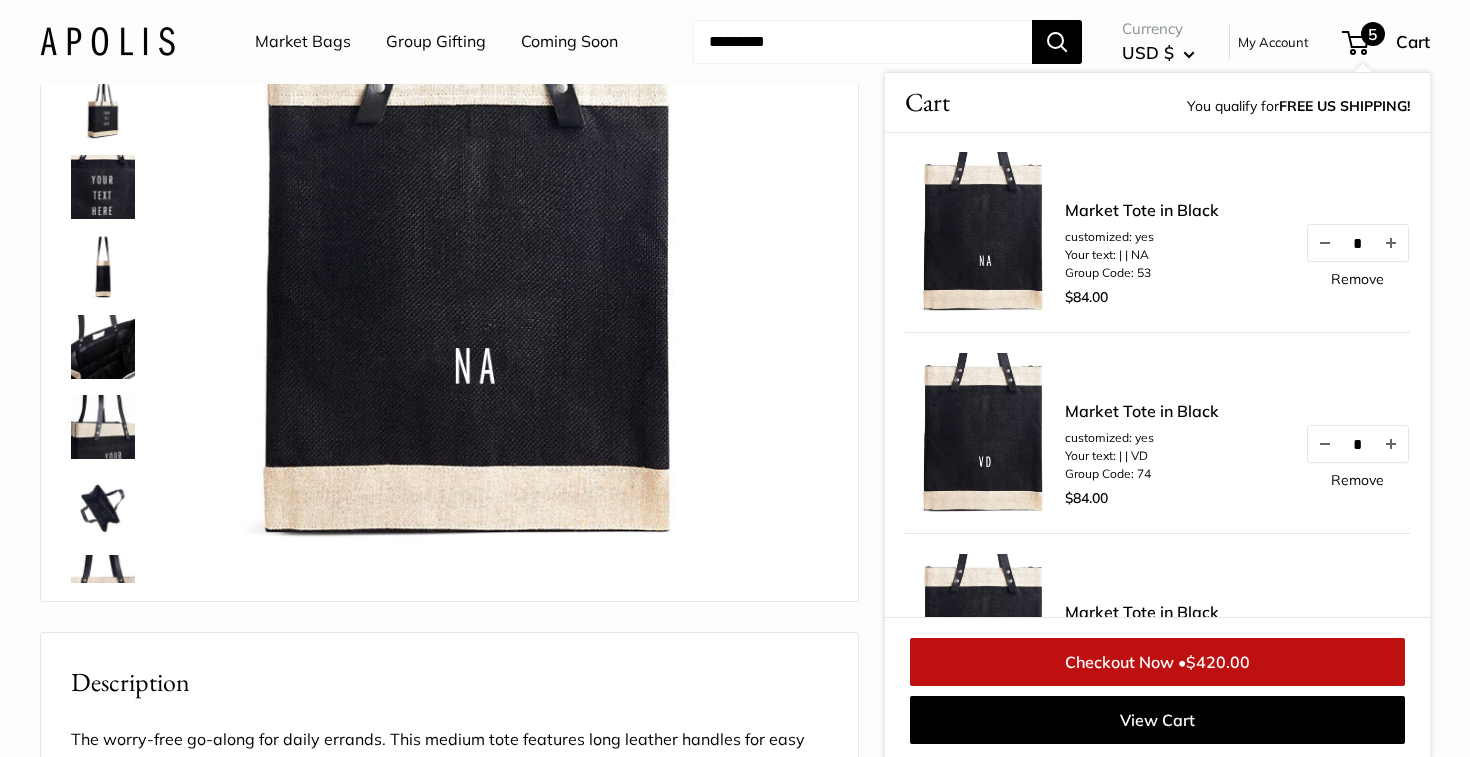 click on "Best Seller
Custom printed text with eco-friendly ink.
Inner pocket good for daily drivers.
Super soft long leather handles.
Water resistant inner liner." at bounding box center [735, 776] 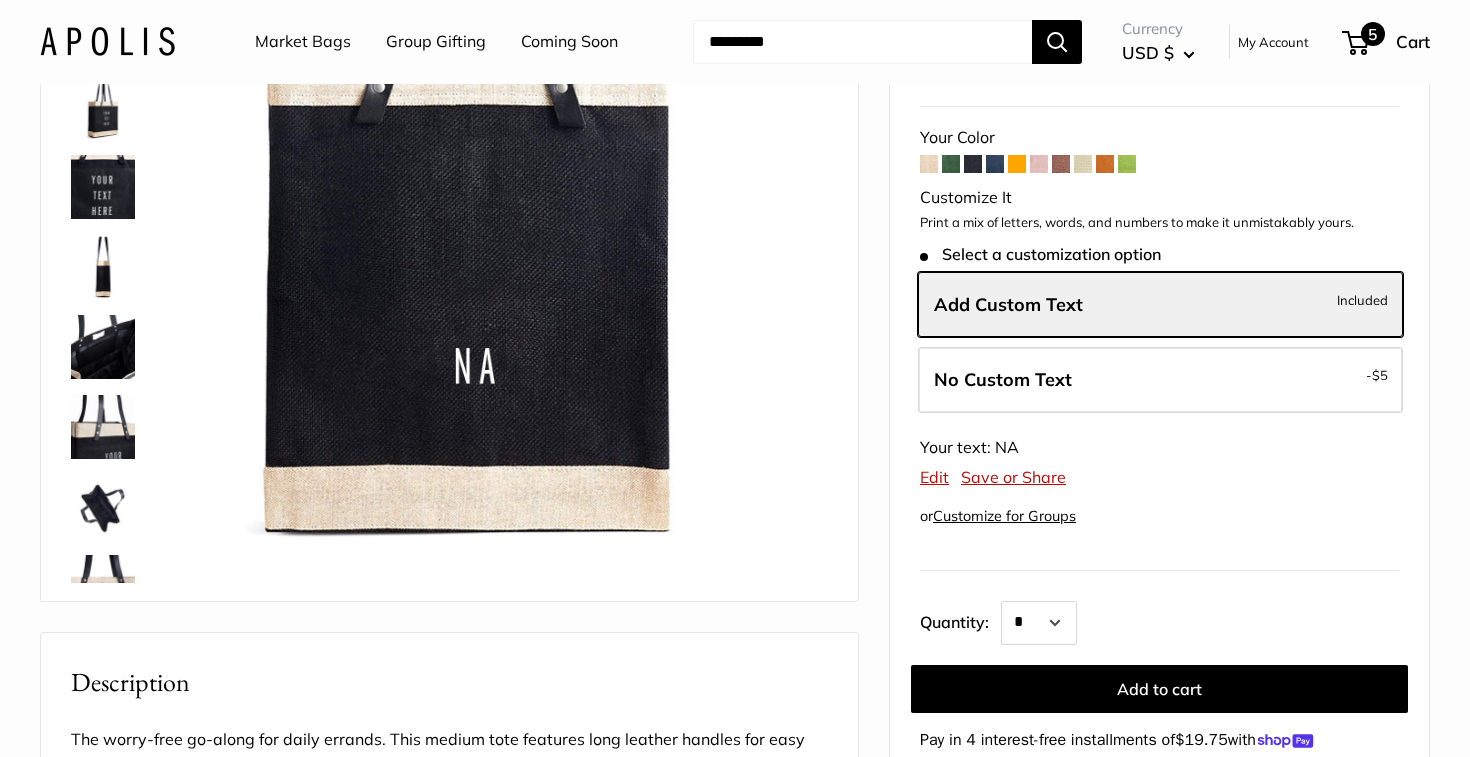 click on "5" at bounding box center (1355, 43) 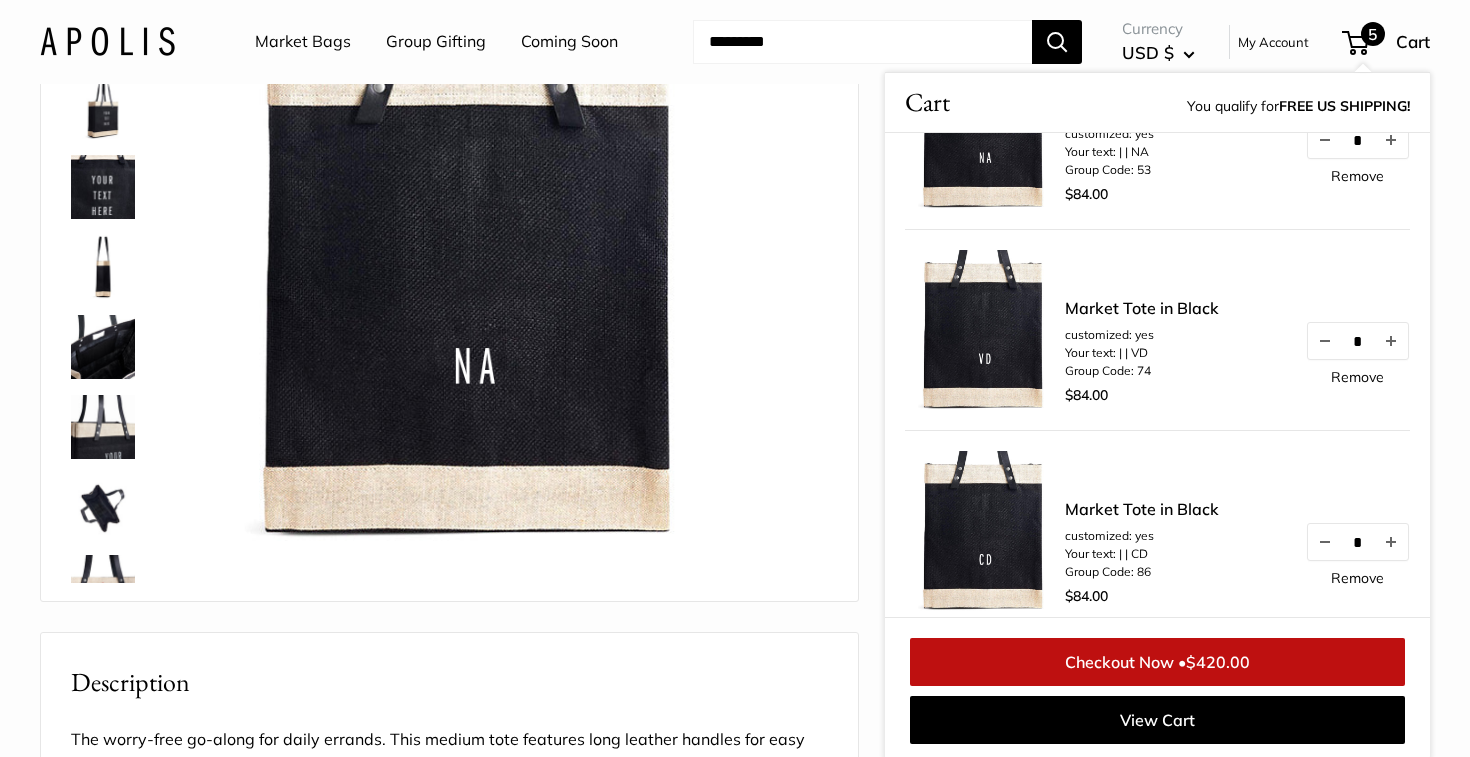 scroll, scrollTop: 99, scrollLeft: 0, axis: vertical 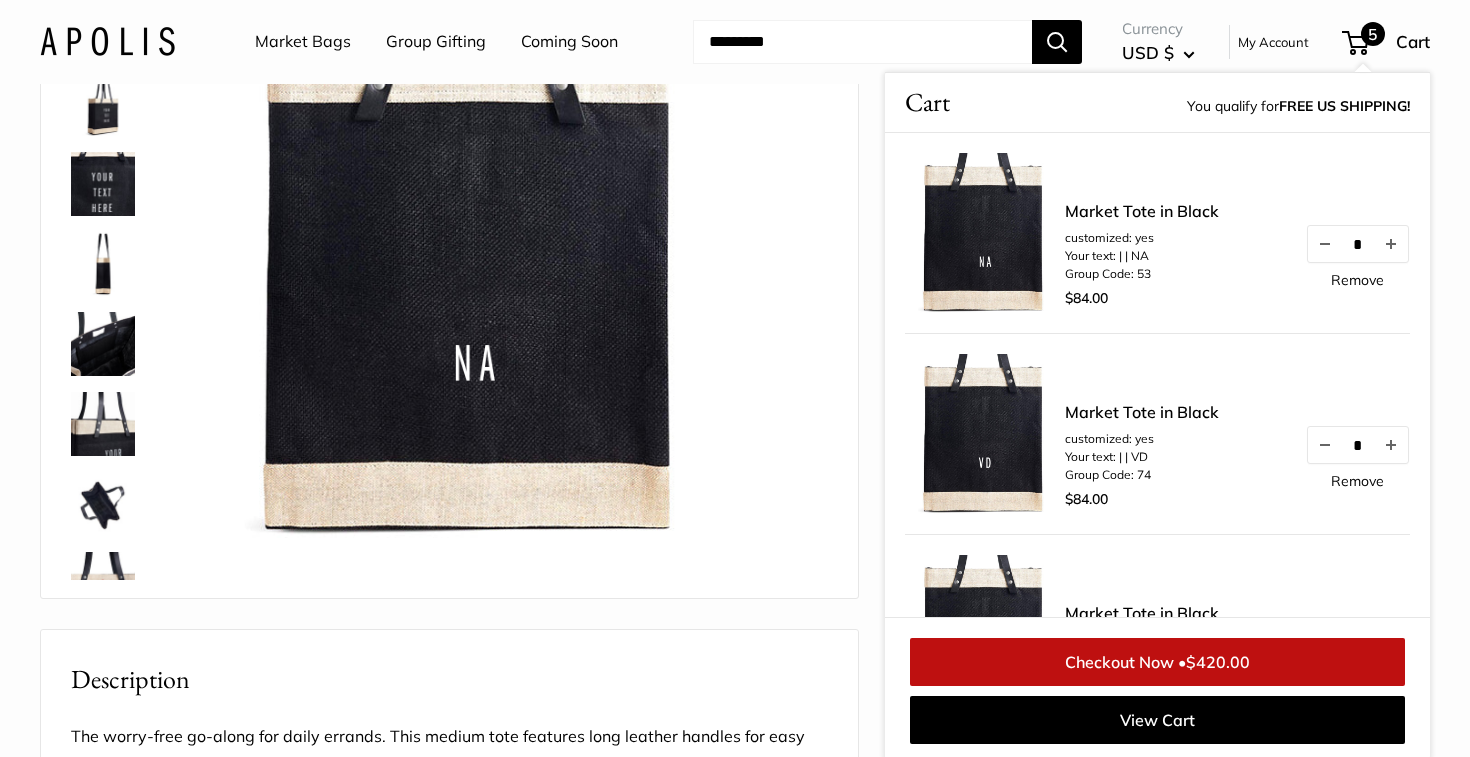 click at bounding box center [862, 42] 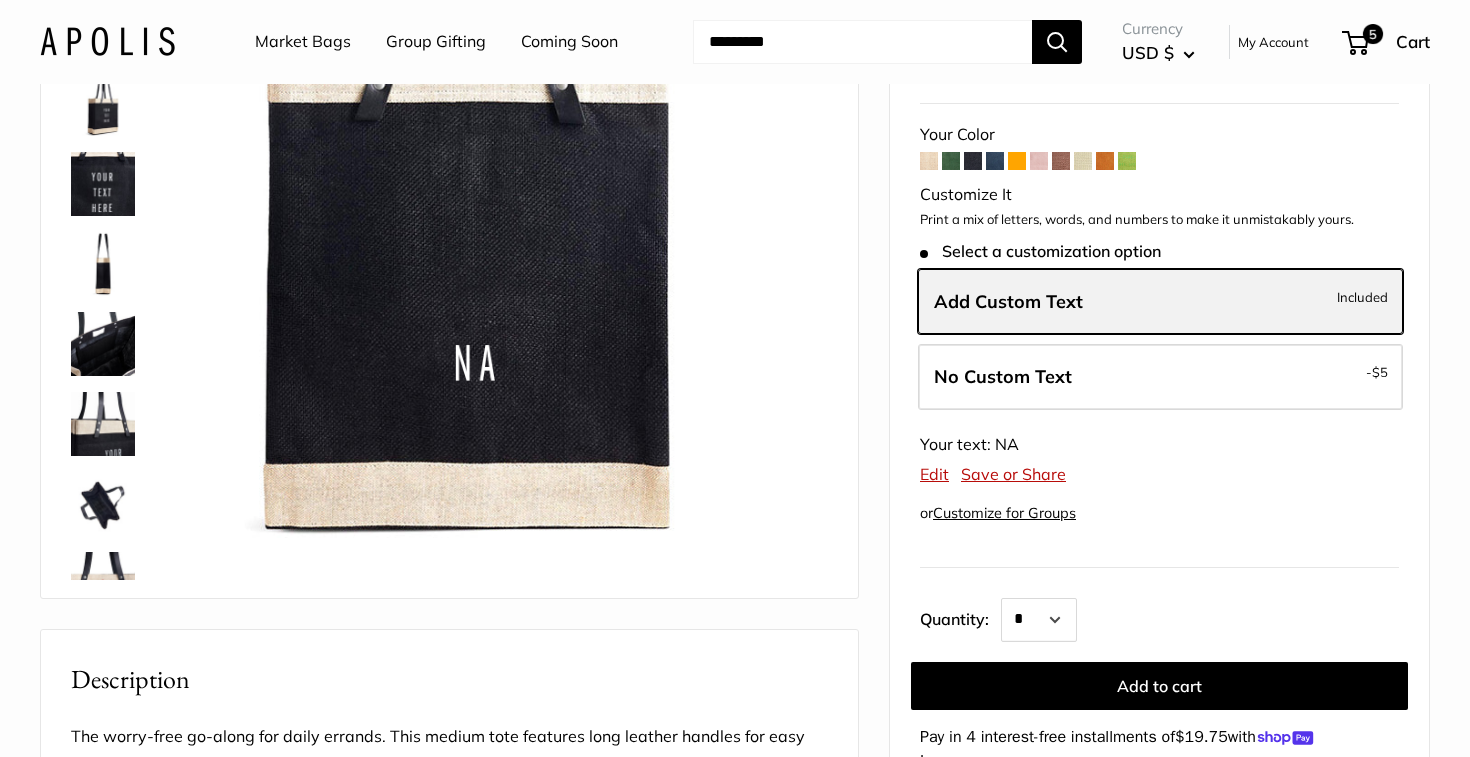 click on "Add Custom Text" at bounding box center [1008, 301] 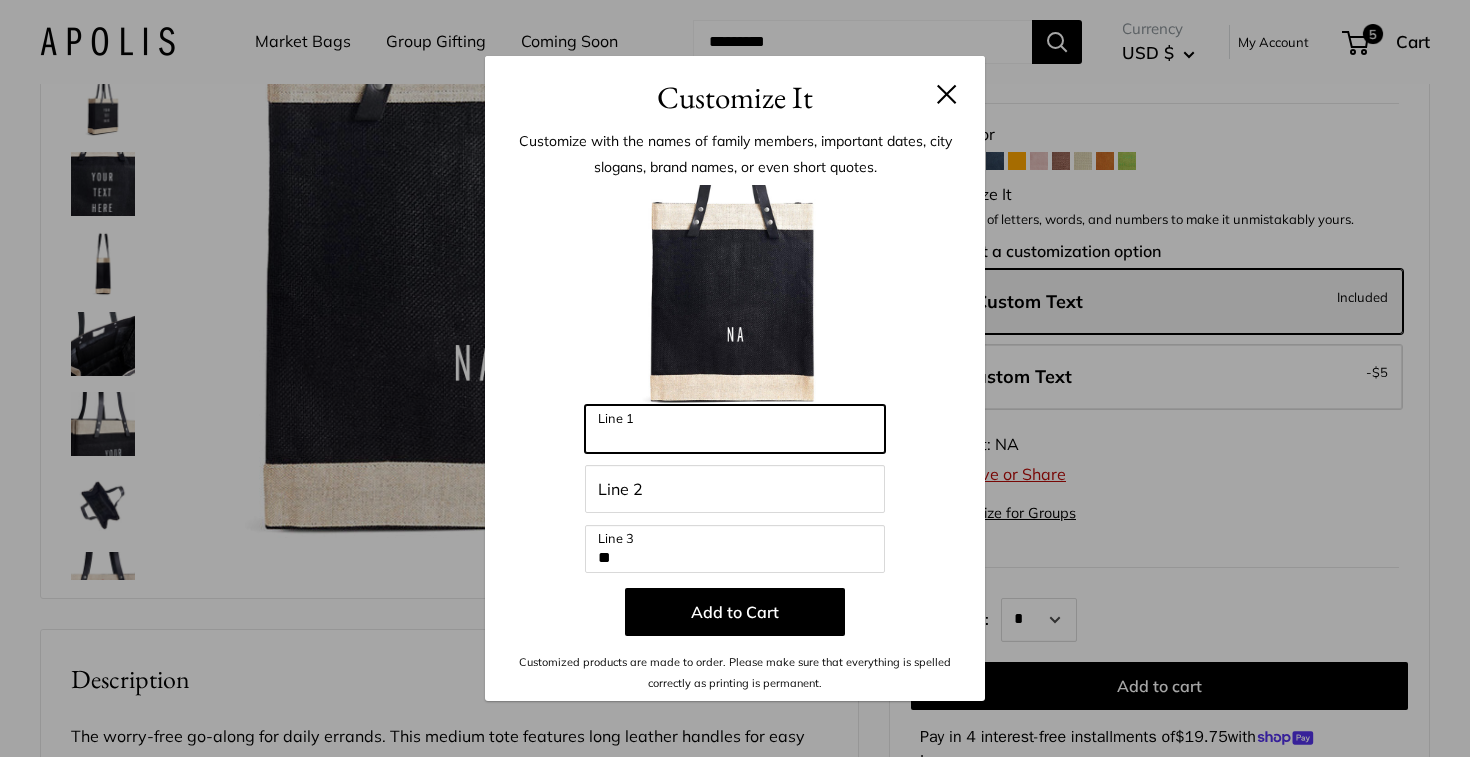 click on "Line 1" at bounding box center (735, 429) 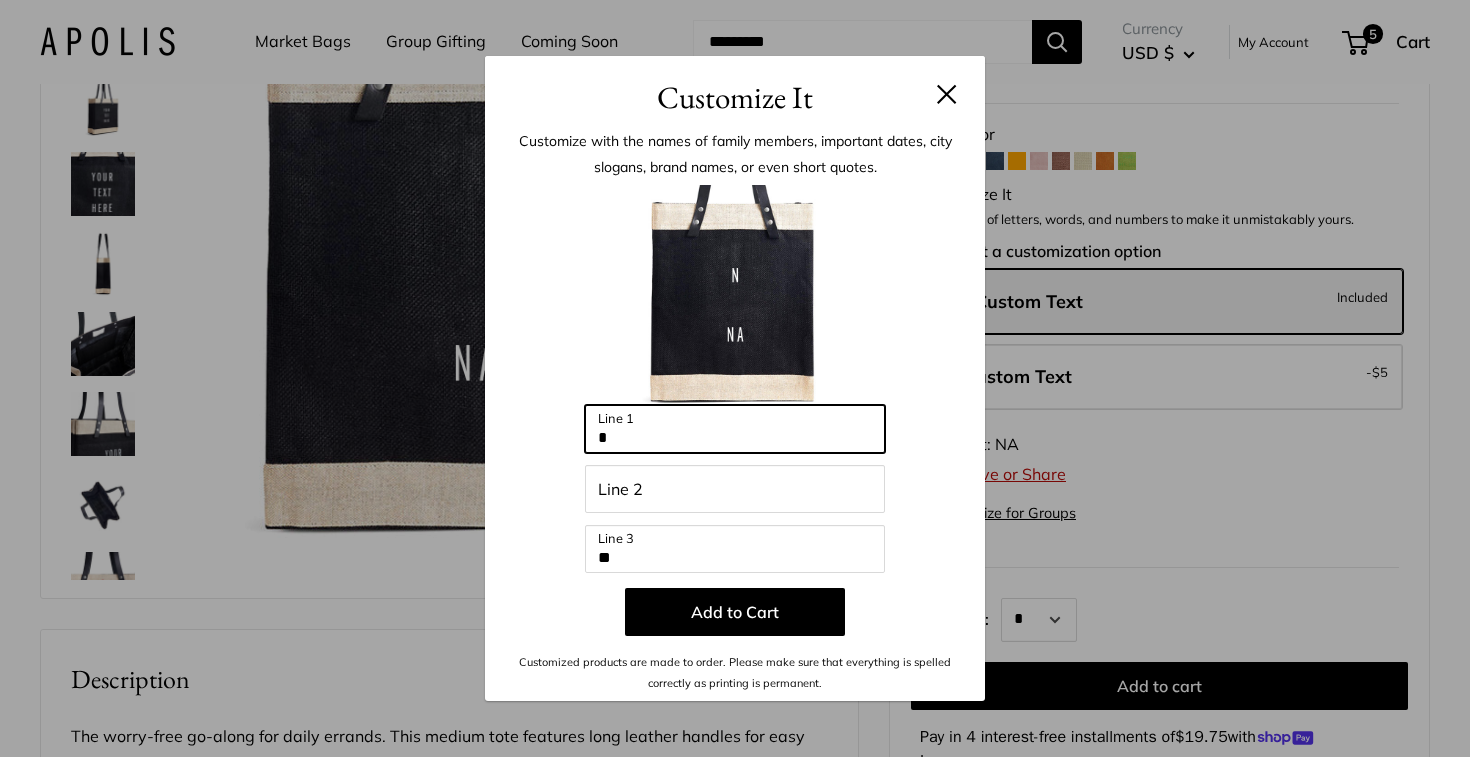 type on "*" 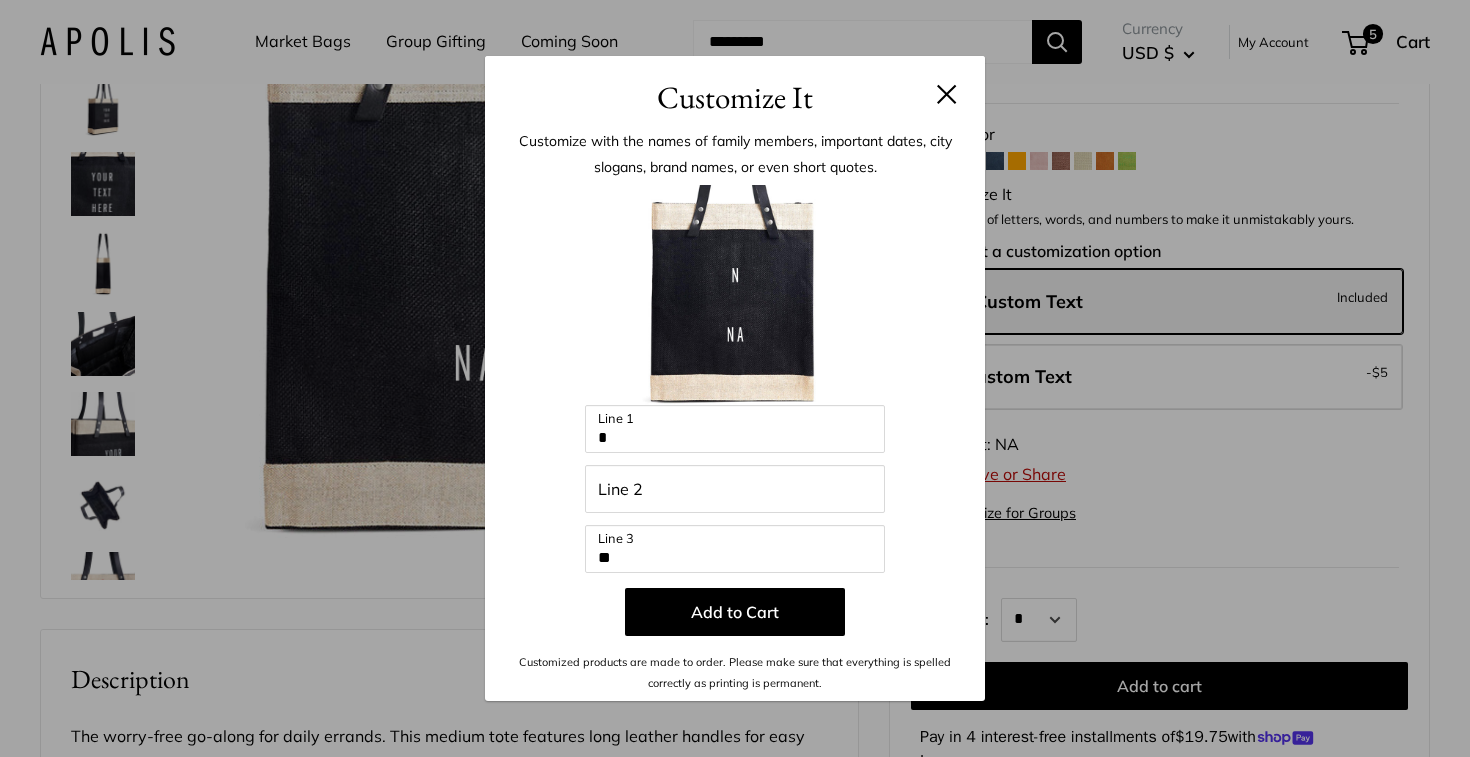 click on "Enter 39 letters
*
Line 1
Line 2
**
Line 3
Add to Cart
Customized products are made to order. Please make sure that everything is spelled correctly as printing is permanent." at bounding box center [735, 439] 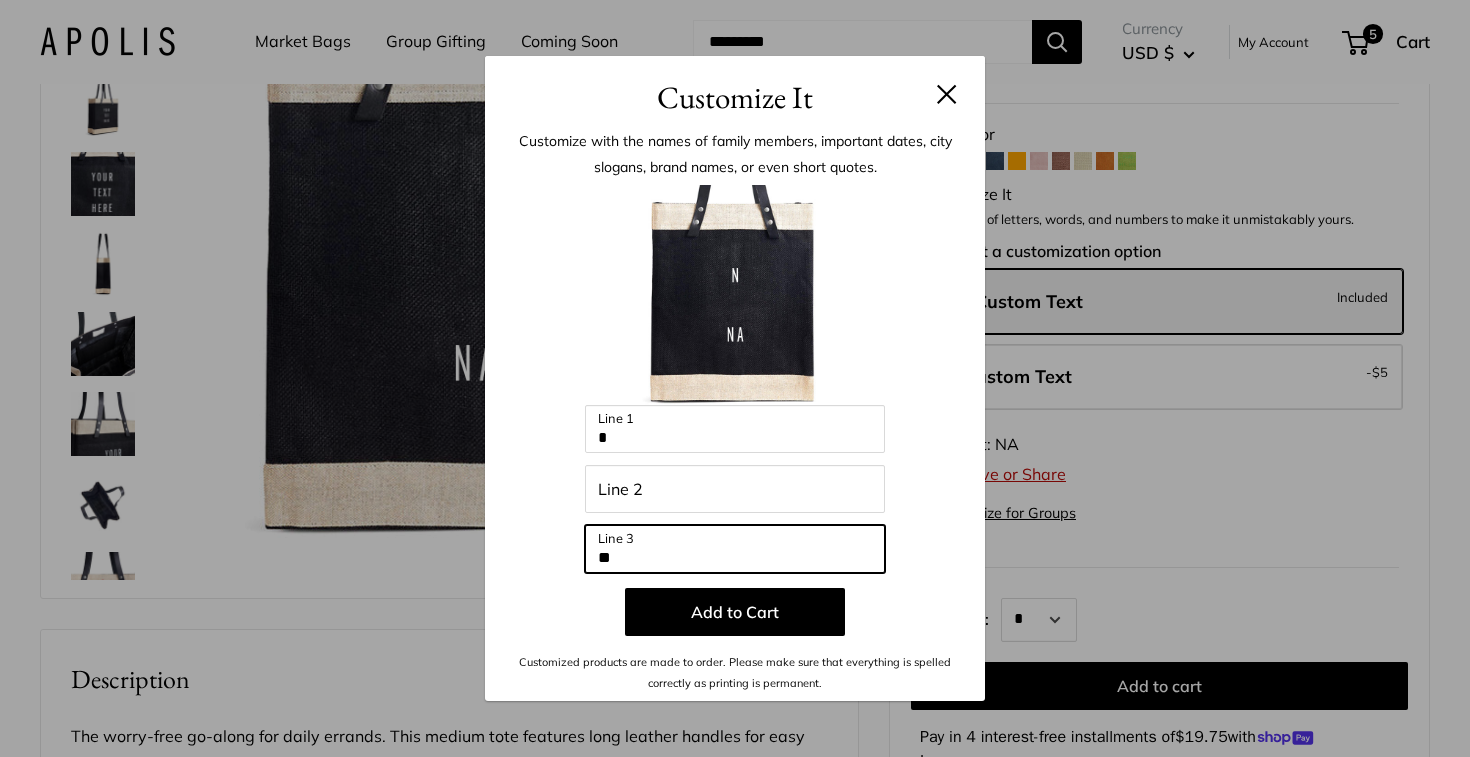 click on "**" at bounding box center [735, 549] 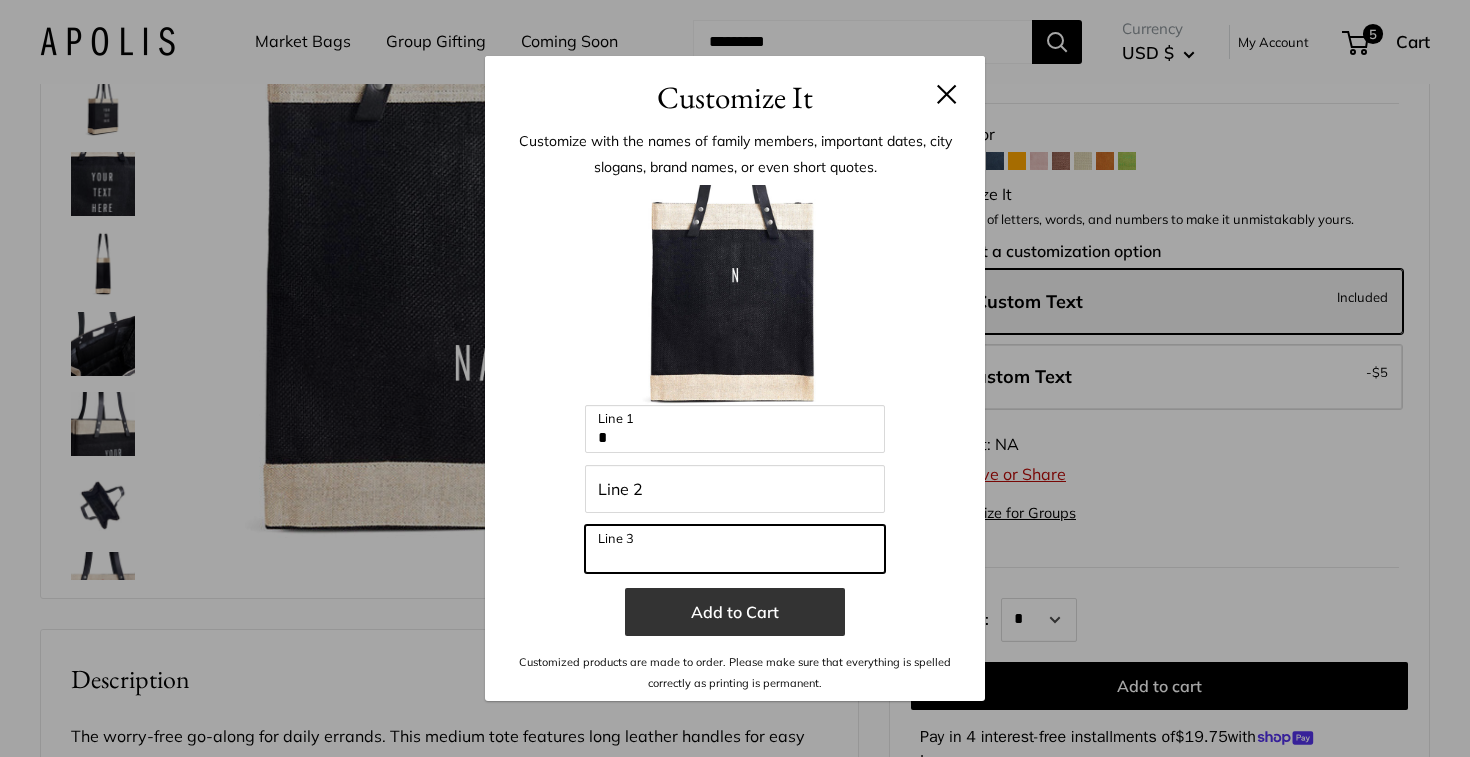 type 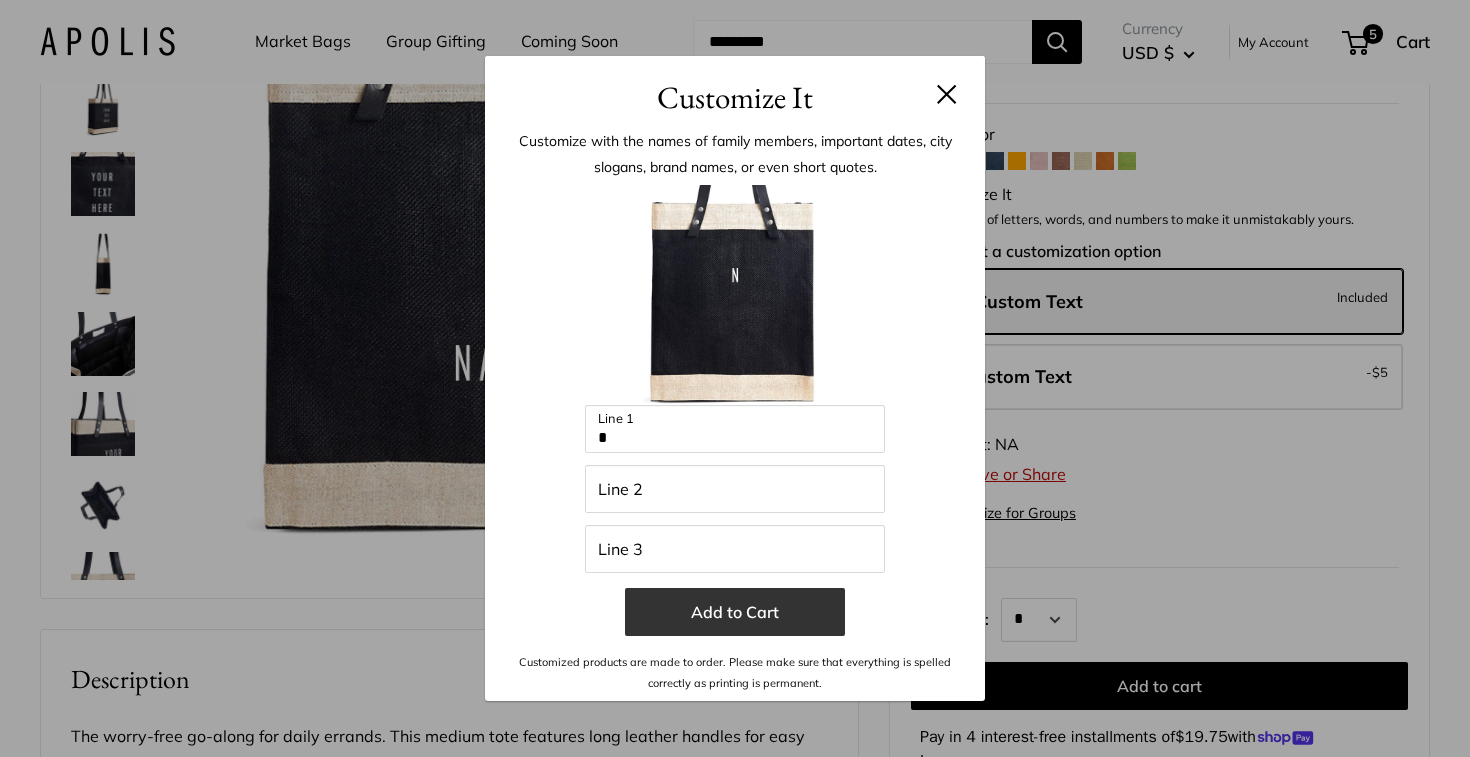 click on "Add to Cart" at bounding box center [735, 612] 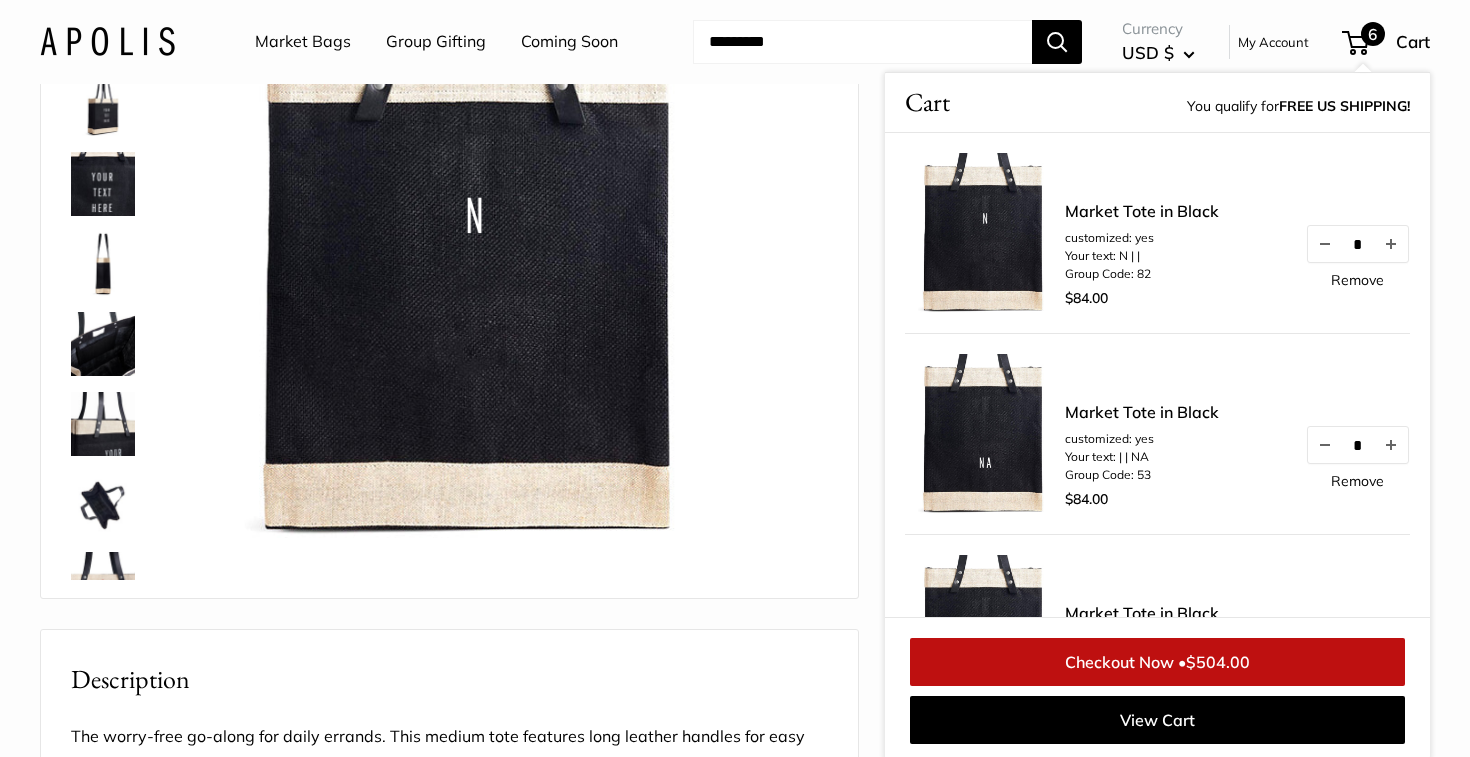 click on "Remove" at bounding box center [1357, 481] 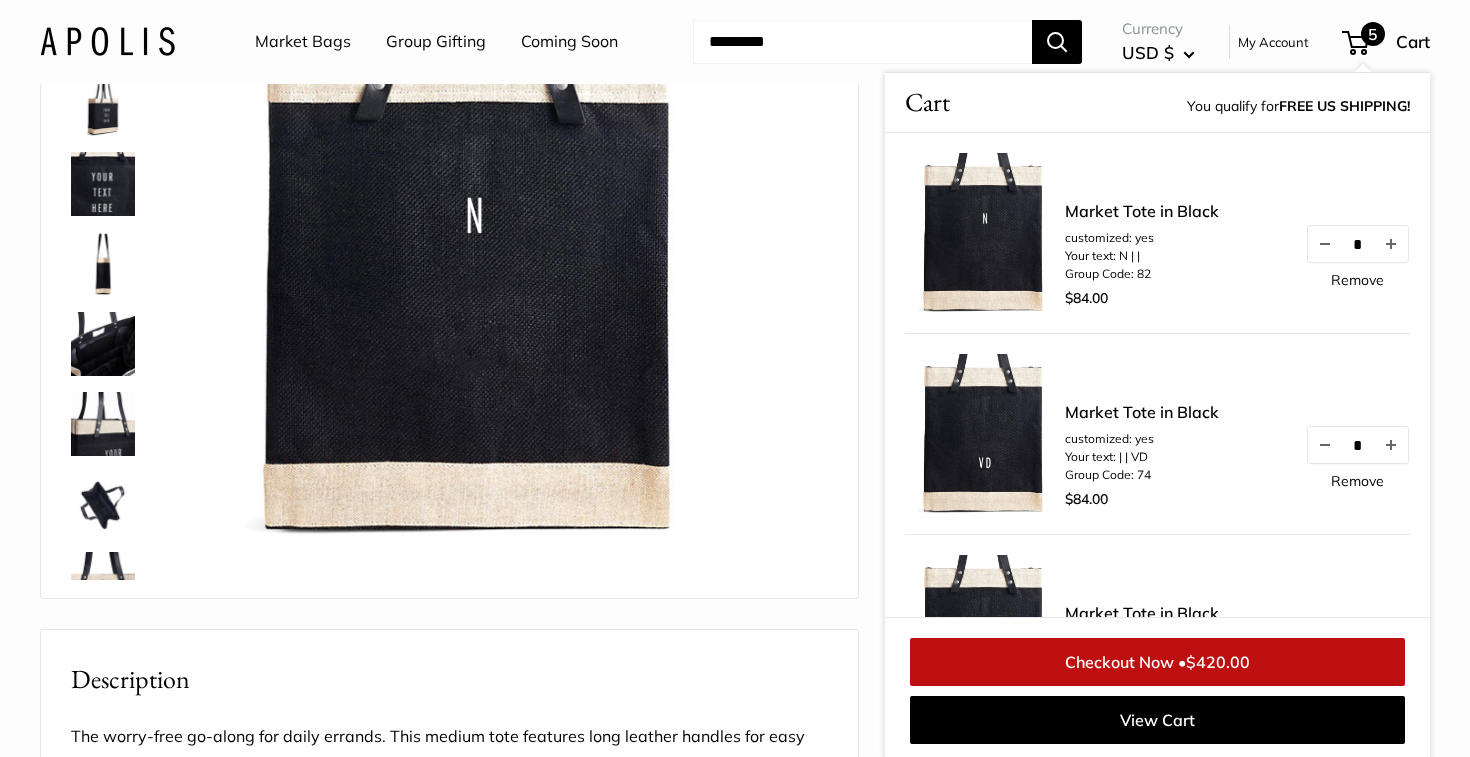 click on "Best Seller
Custom printed text with eco-friendly ink.
Inner pocket good for daily drivers.
Super soft long leather handles.
Water resistant inner liner." at bounding box center [735, 773] 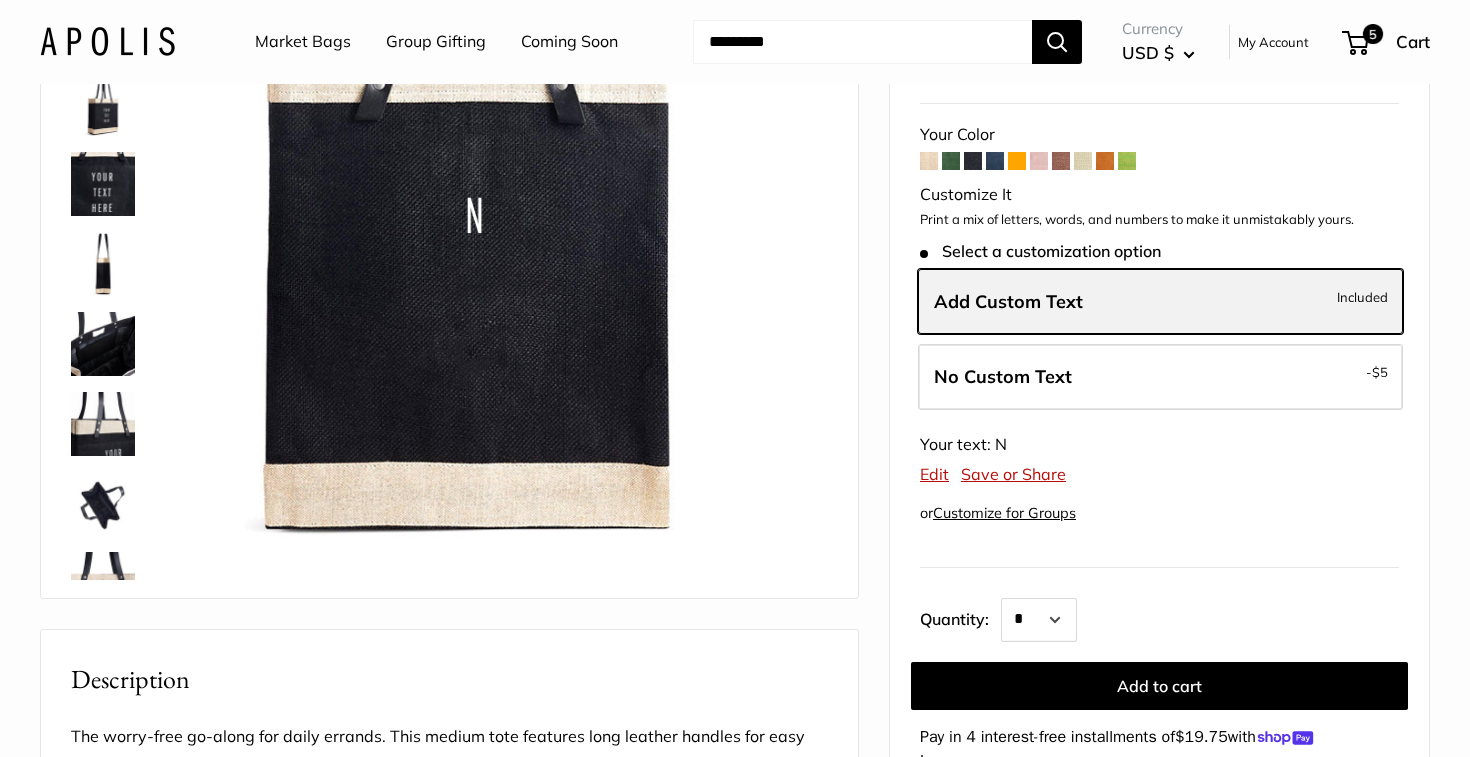 click on "Add Custom Text
Included" at bounding box center (1160, 302) 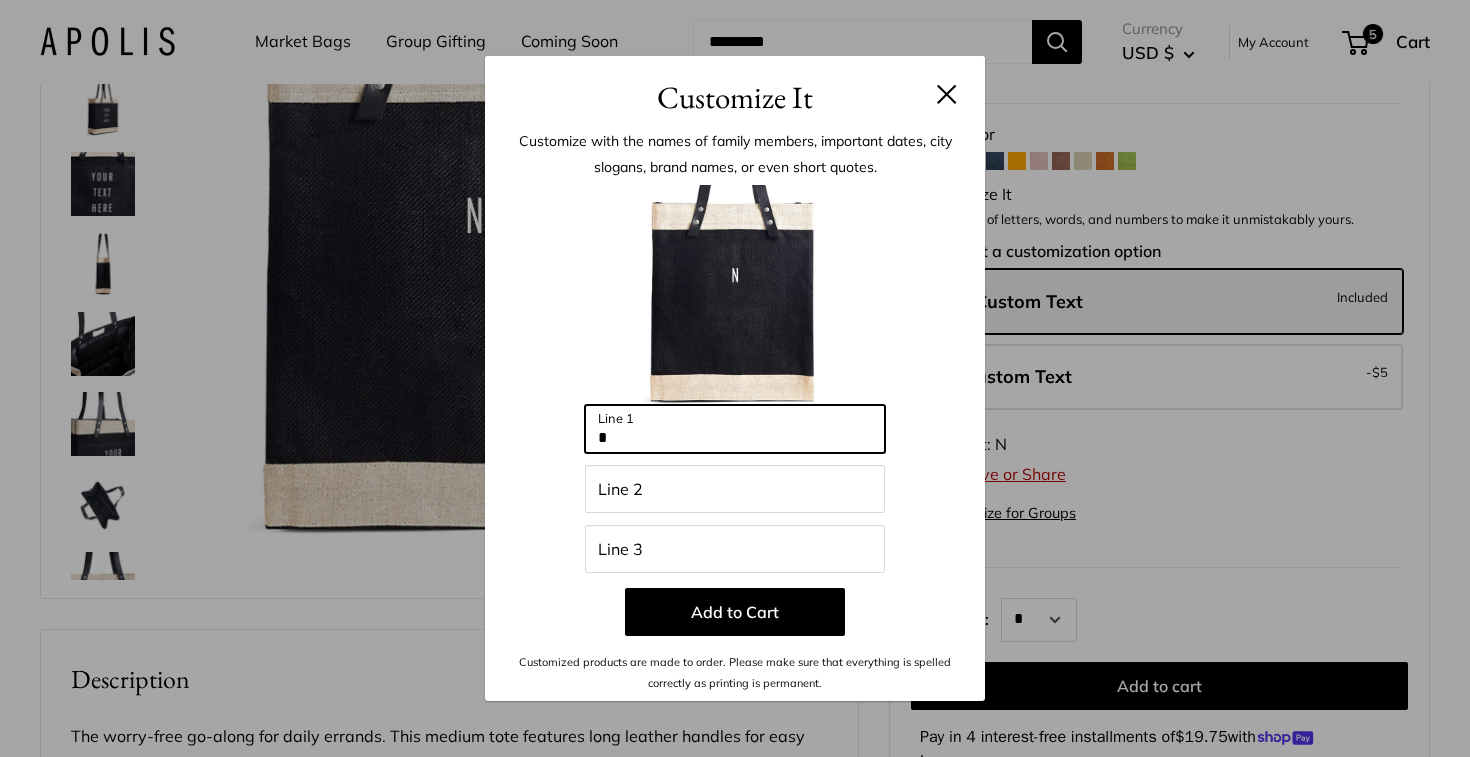 click on "*" at bounding box center [735, 429] 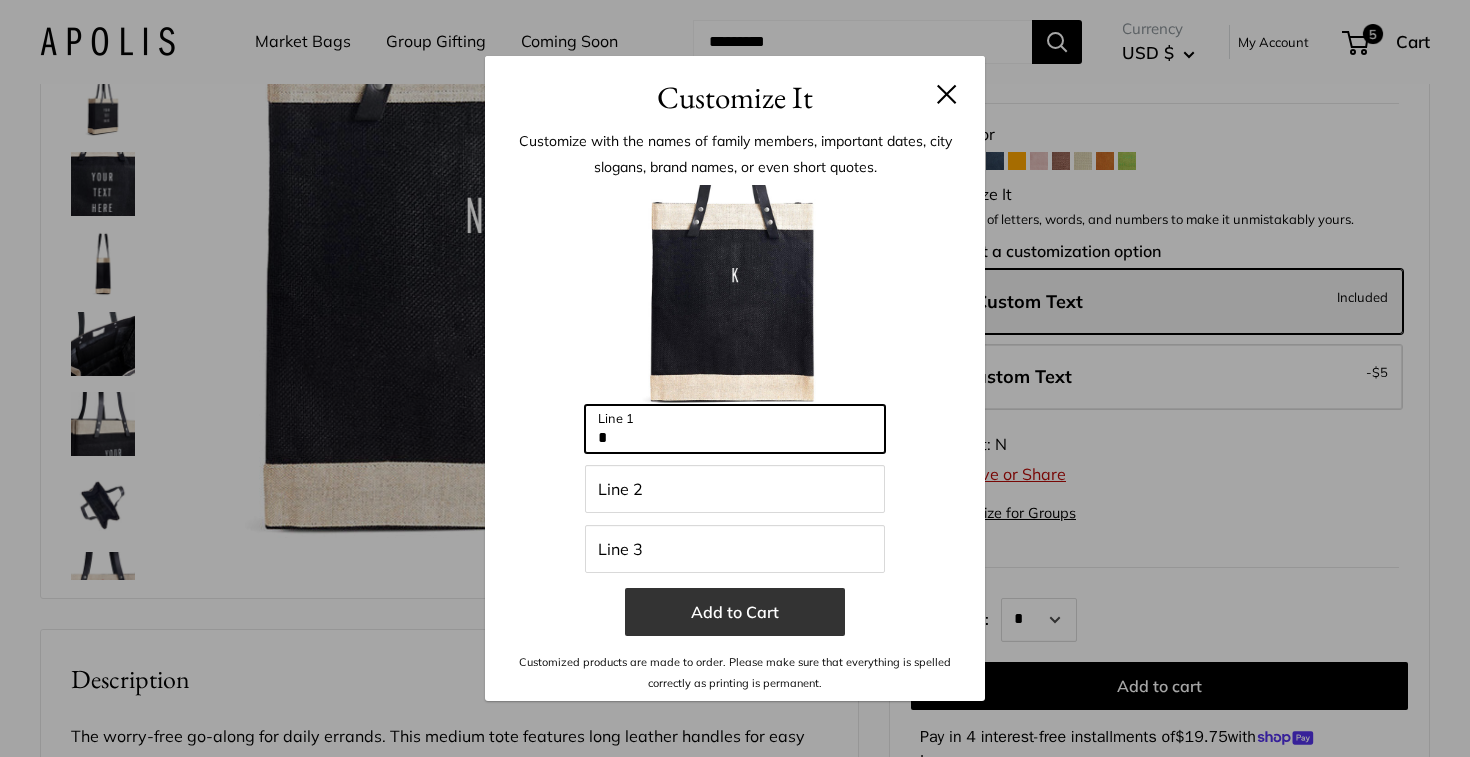 type on "*" 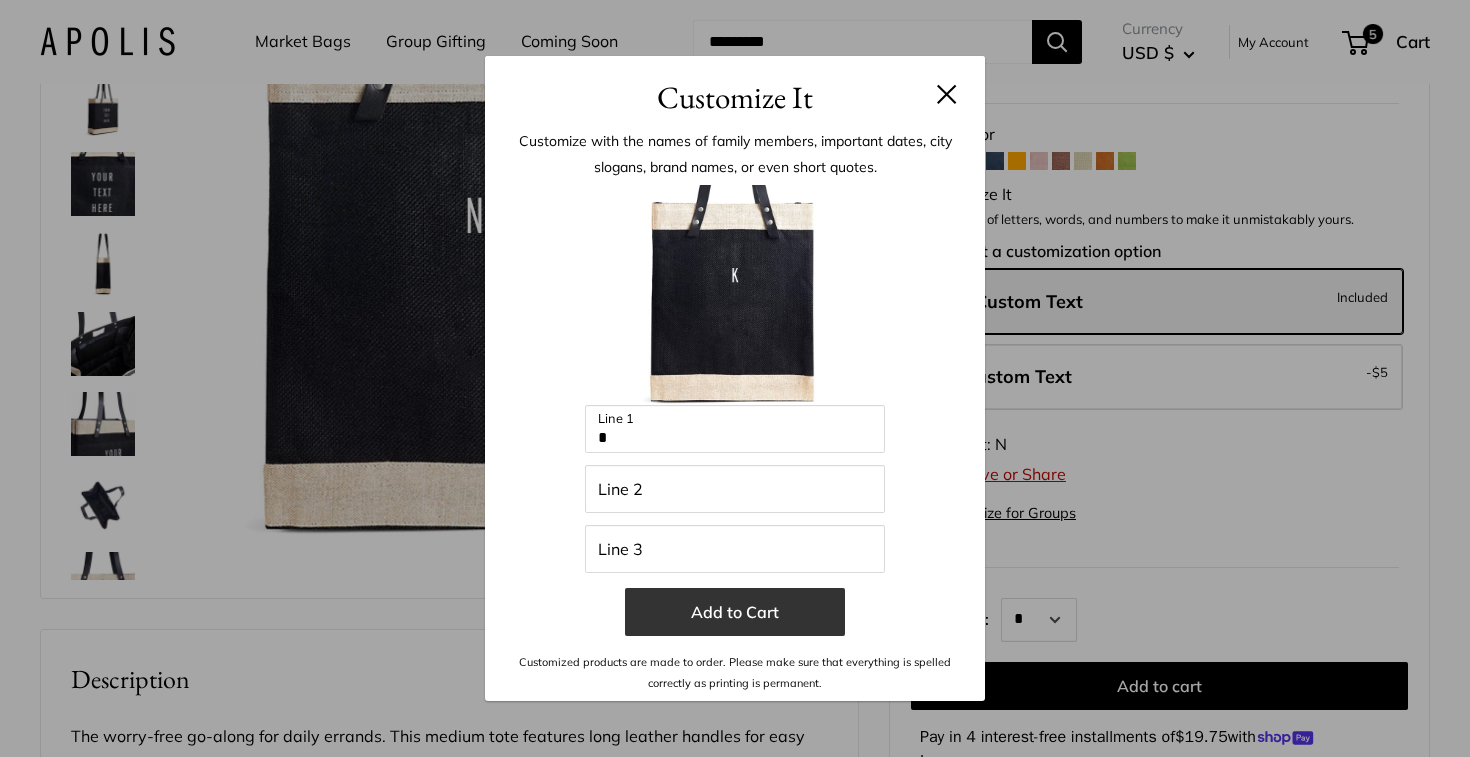 click on "Add to Cart" at bounding box center [735, 612] 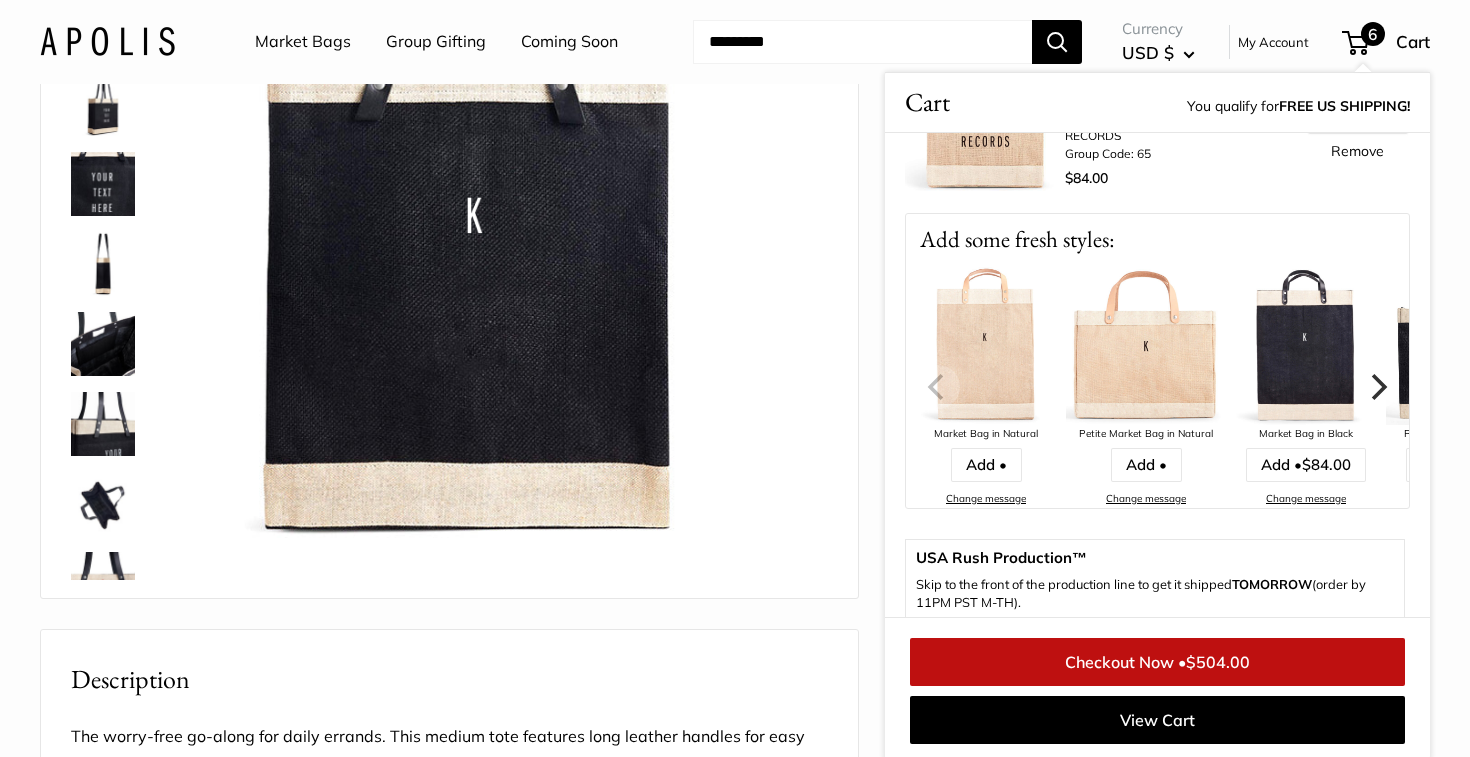 scroll, scrollTop: 1093, scrollLeft: 0, axis: vertical 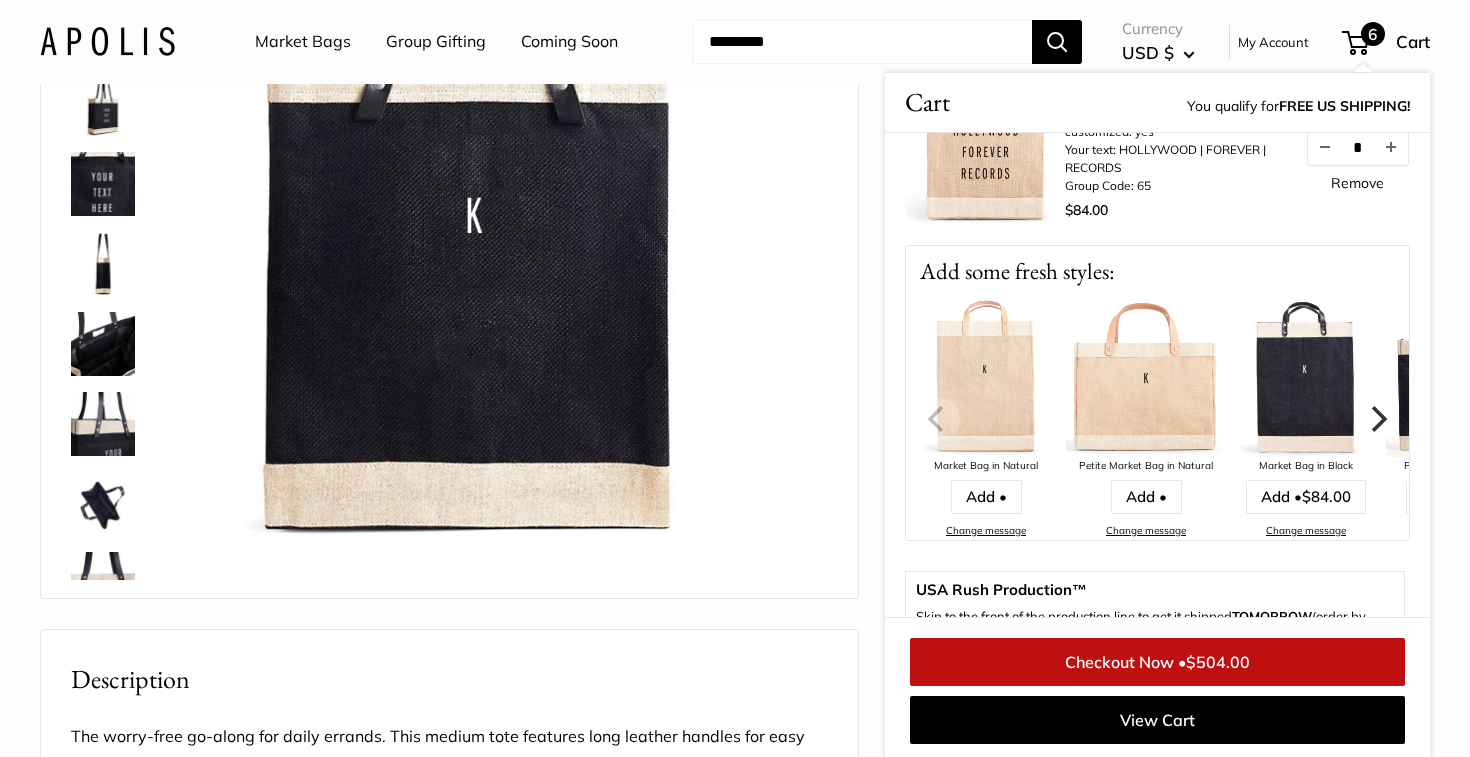 click on "Best Seller
Custom printed text with eco-friendly ink.
Inner pocket good for daily drivers.
Super soft long leather handles.
Water resistant inner liner." at bounding box center [449, 280] 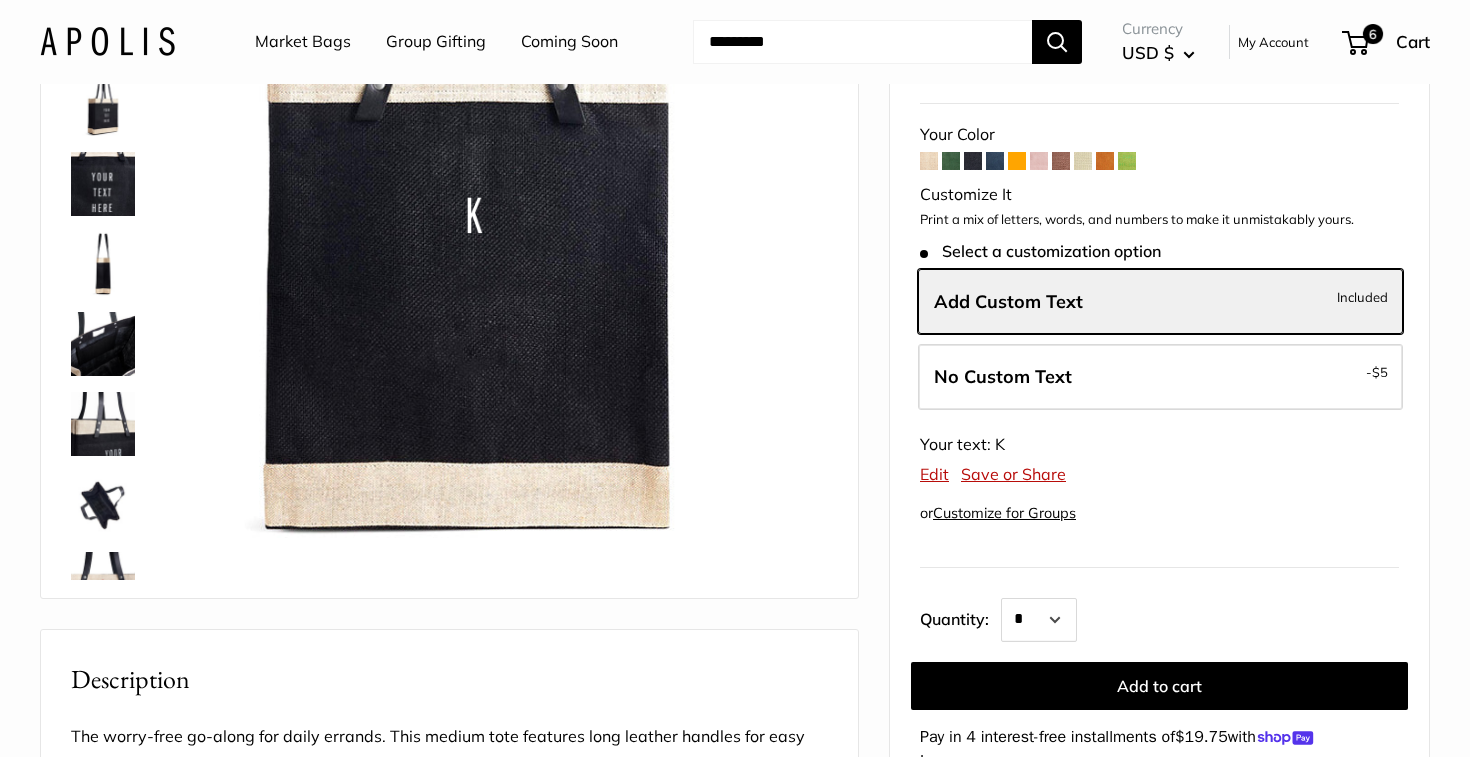 click at bounding box center (929, 161) 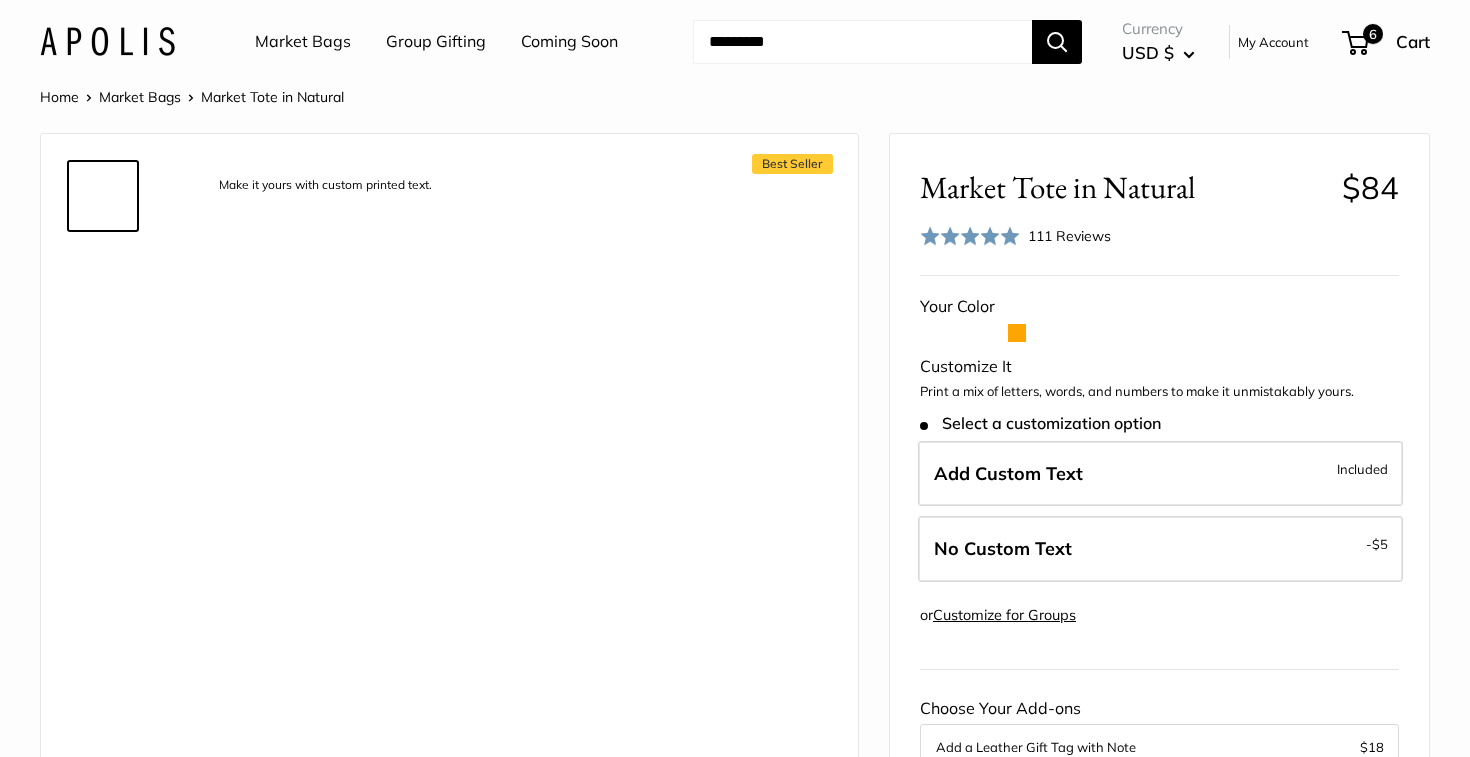 scroll, scrollTop: 0, scrollLeft: 0, axis: both 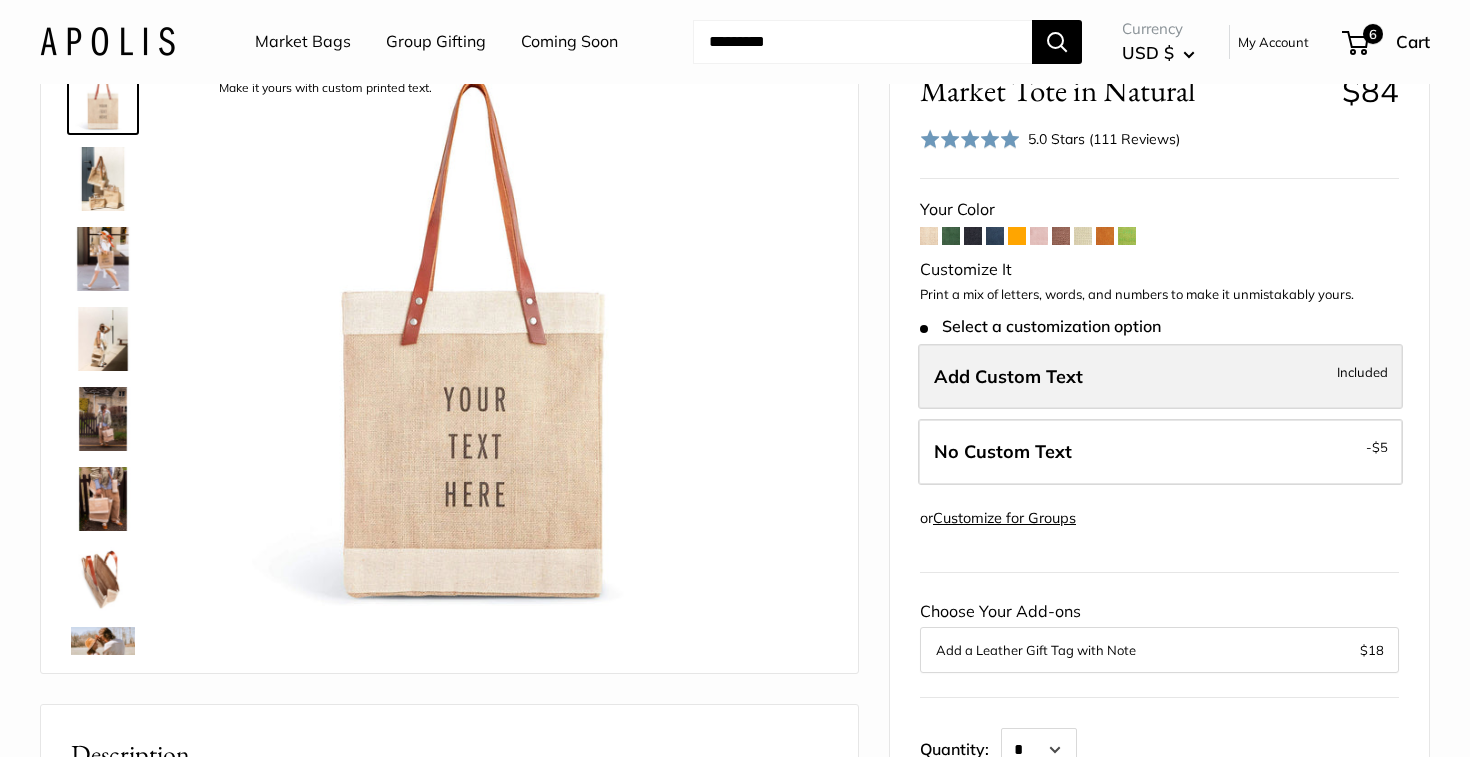click on "Add Custom Text" at bounding box center [1008, 376] 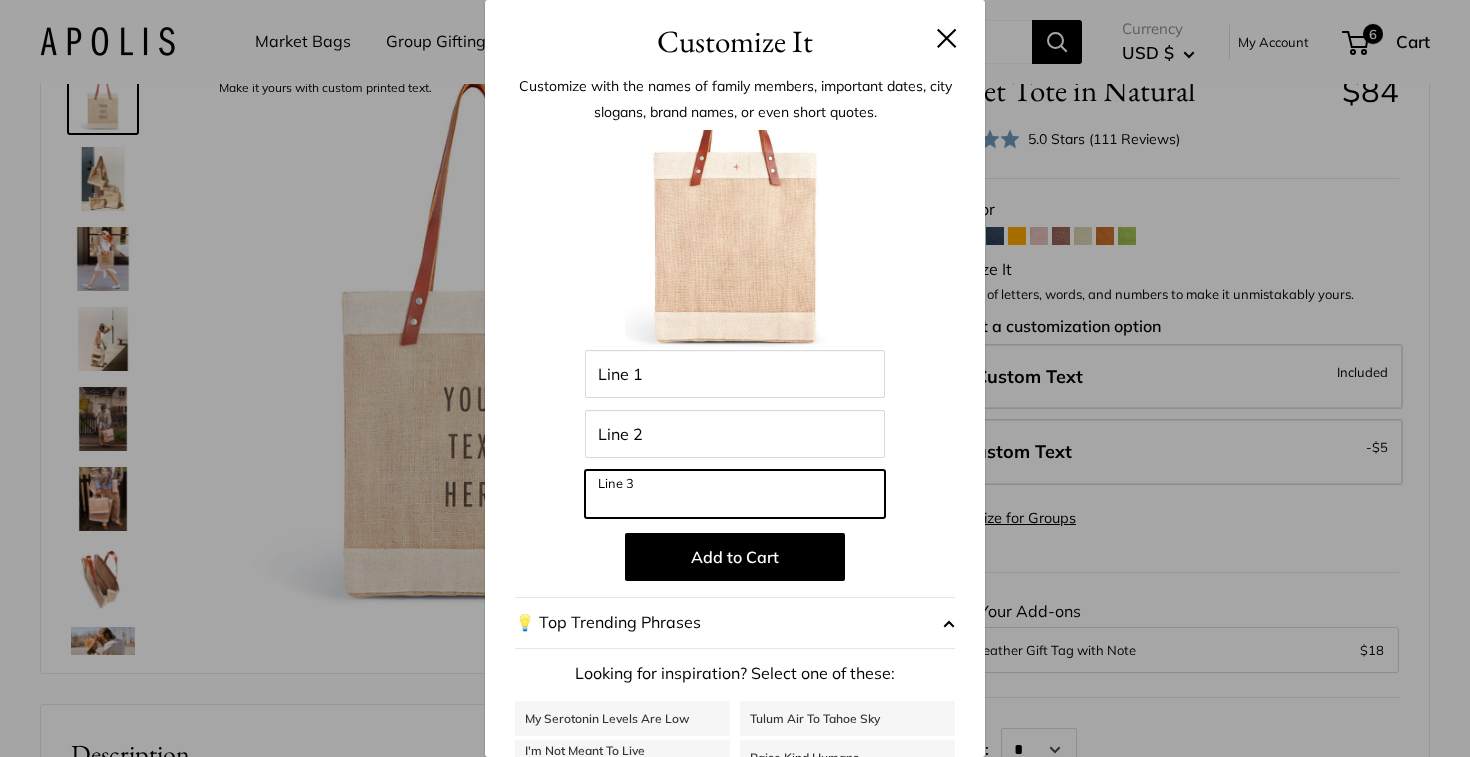 click on "Line 3" at bounding box center [735, 494] 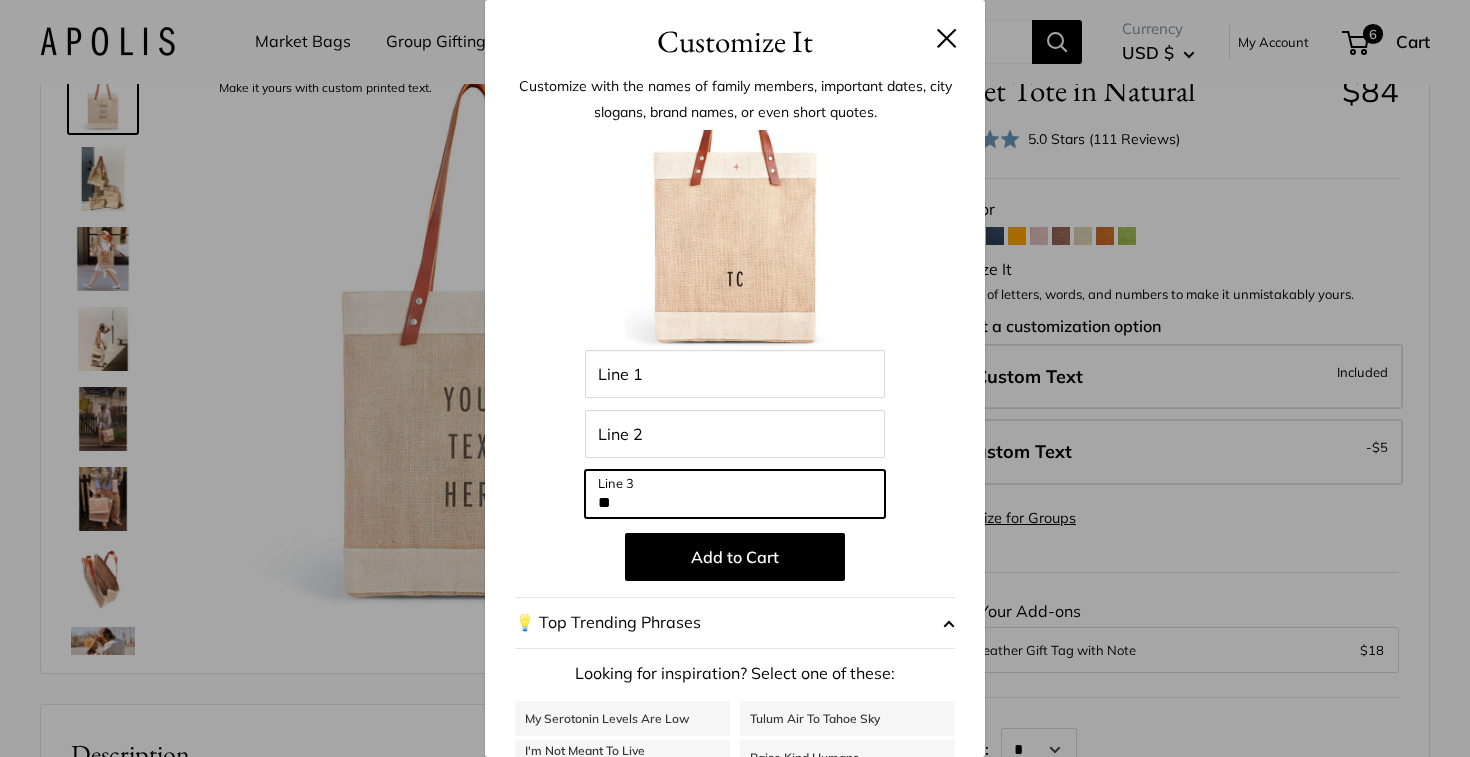 type on "*" 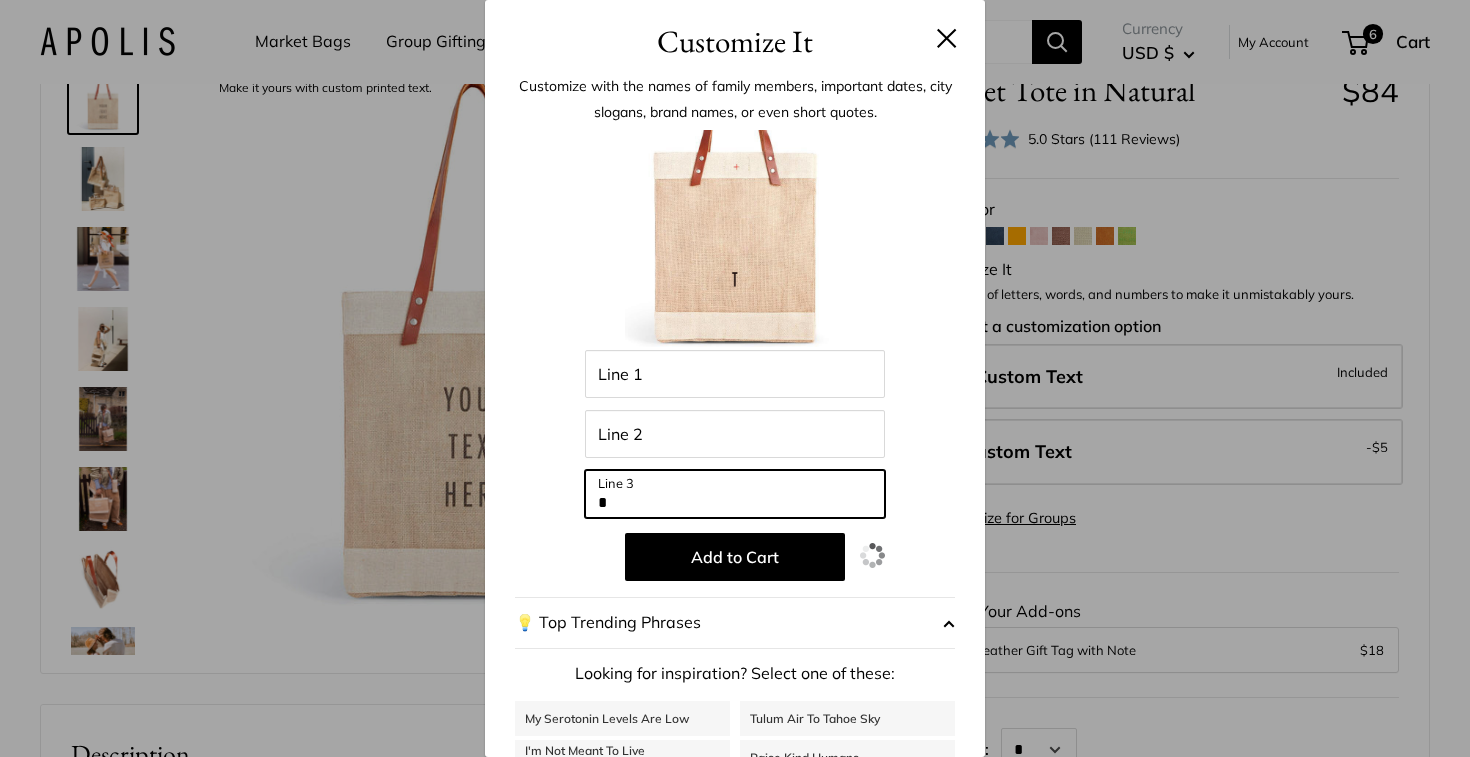 type 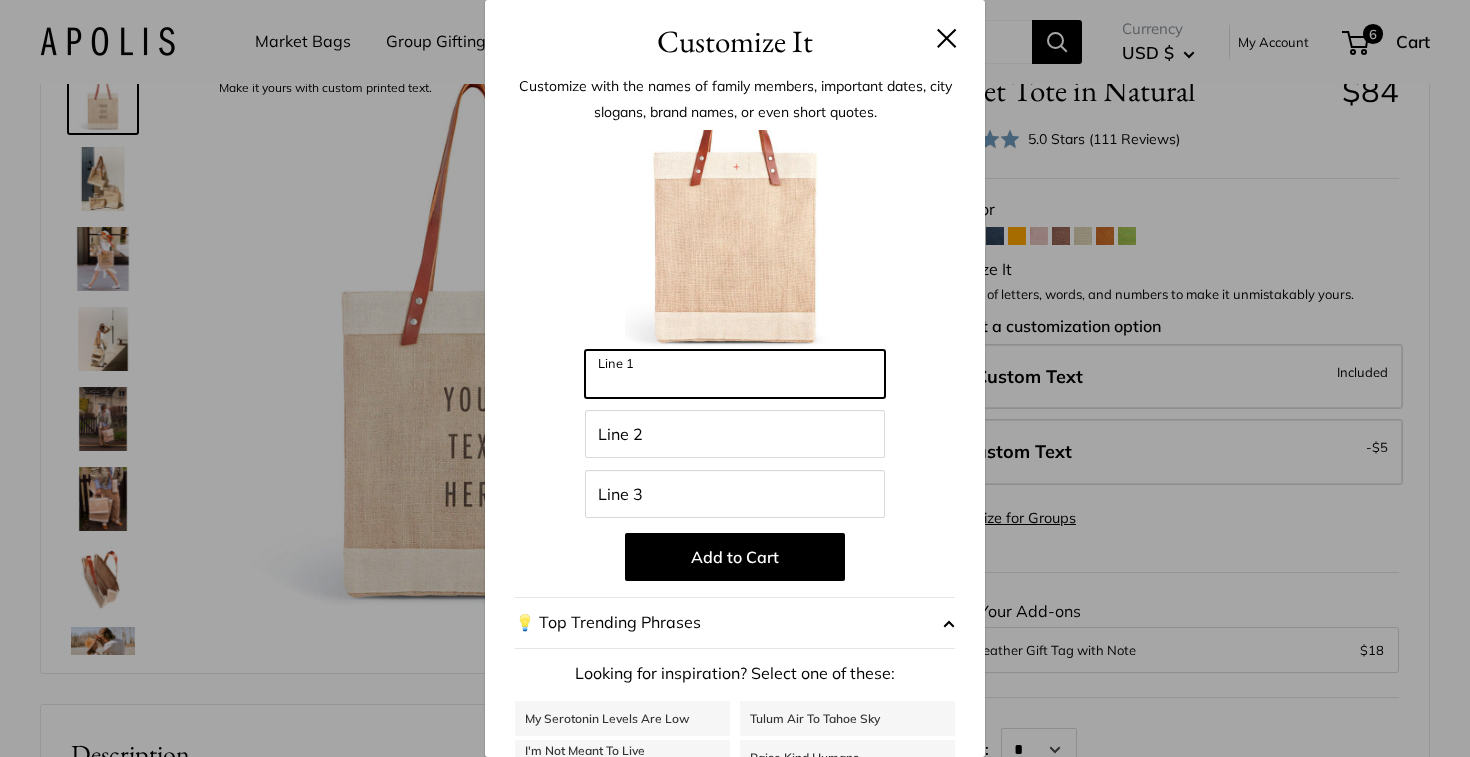 click on "Line 1" at bounding box center (735, 374) 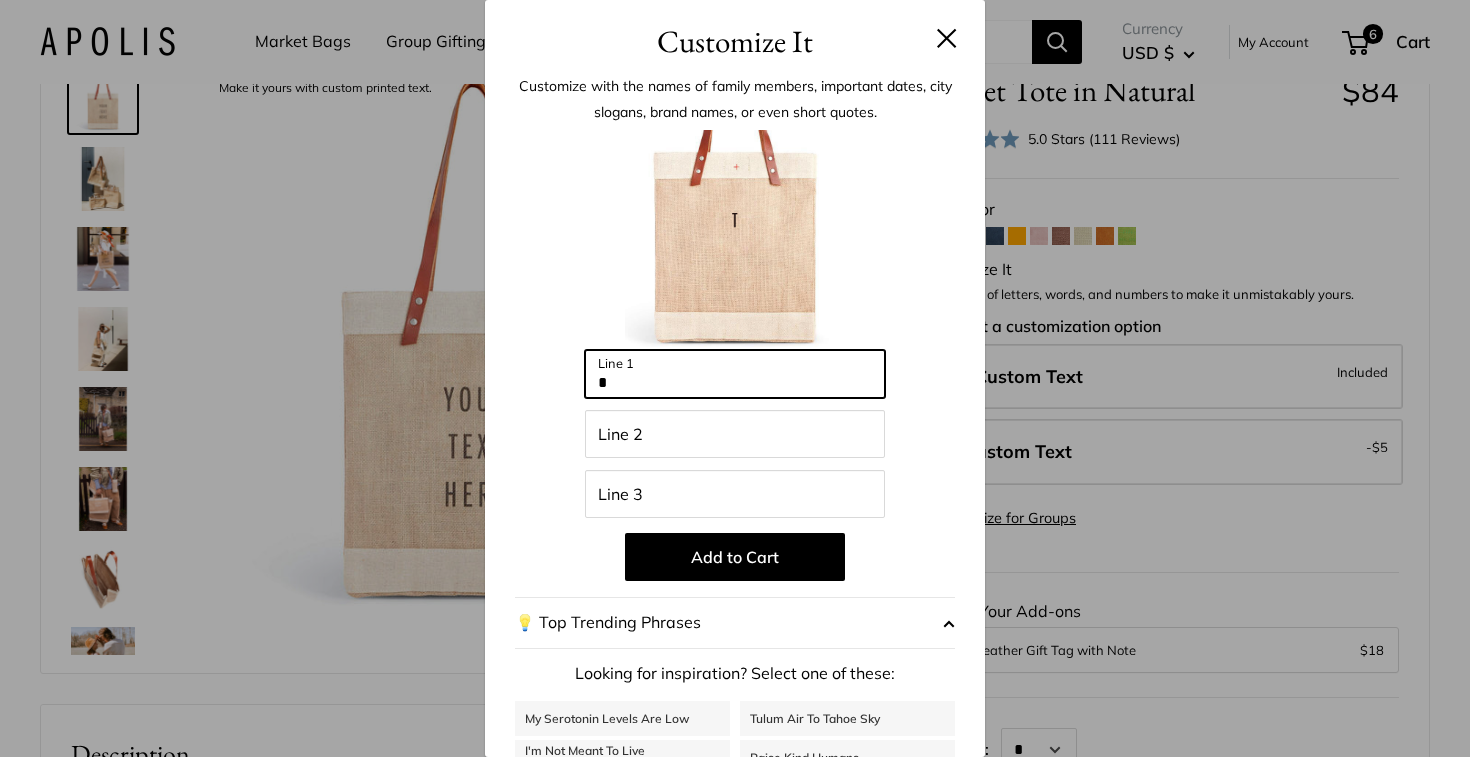 type 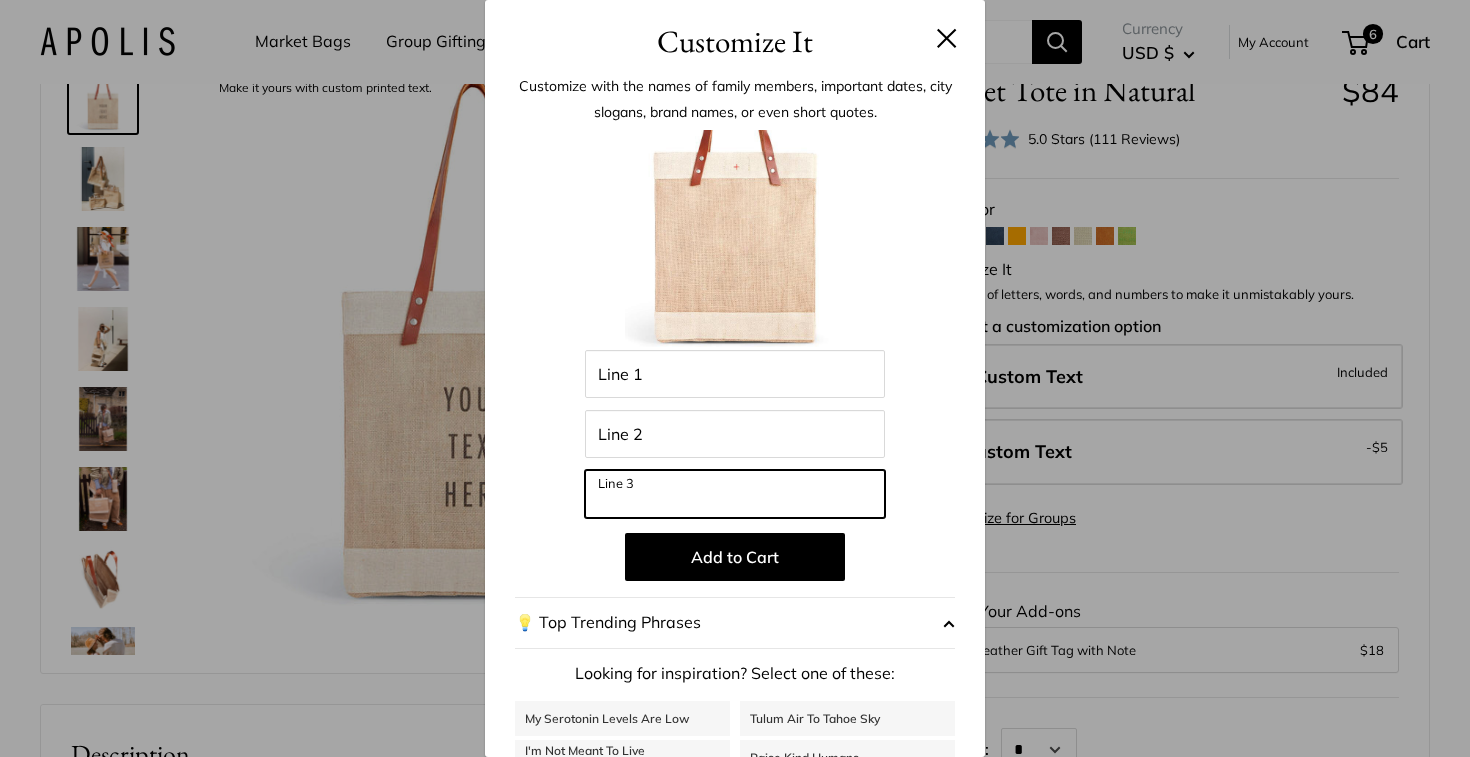 click on "Line 3" at bounding box center (735, 494) 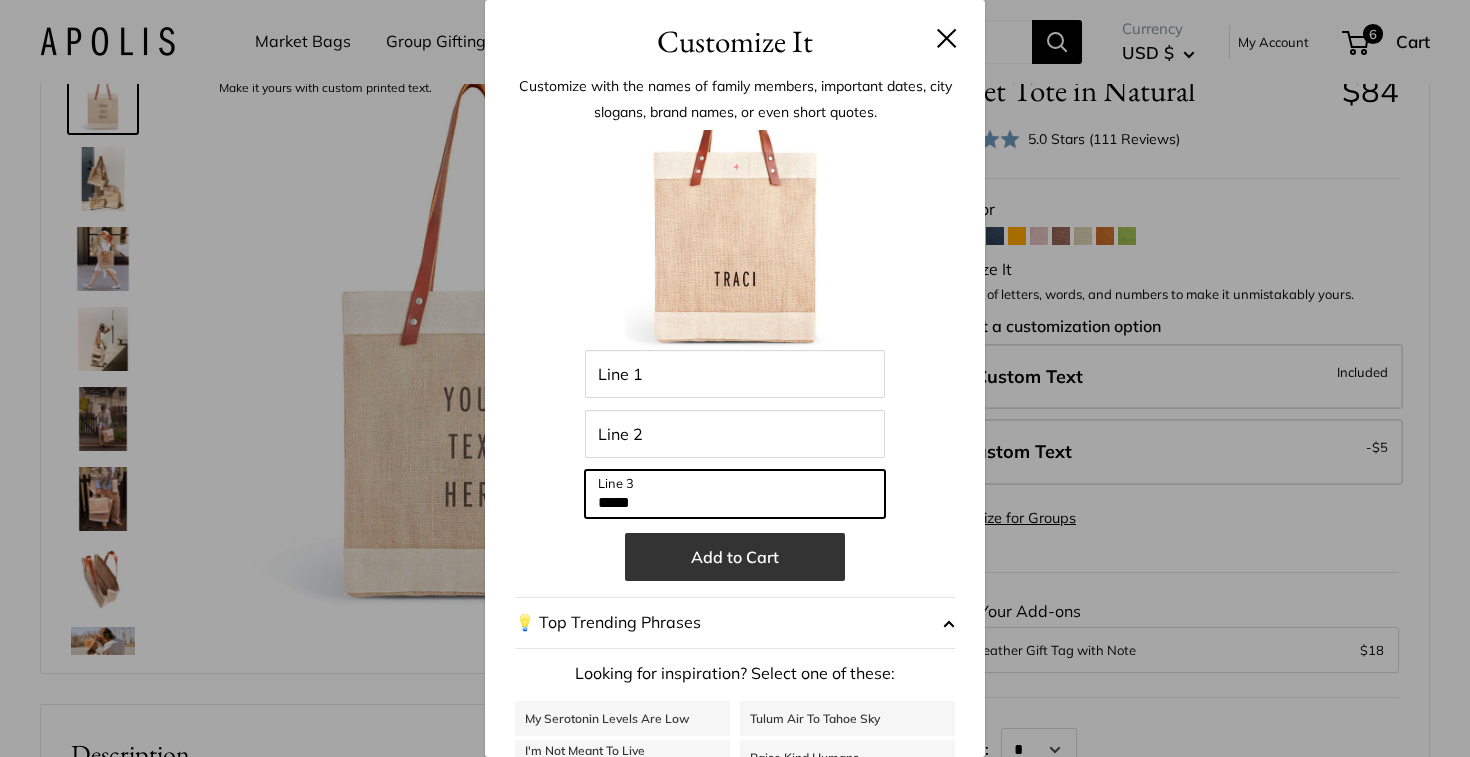 type on "*****" 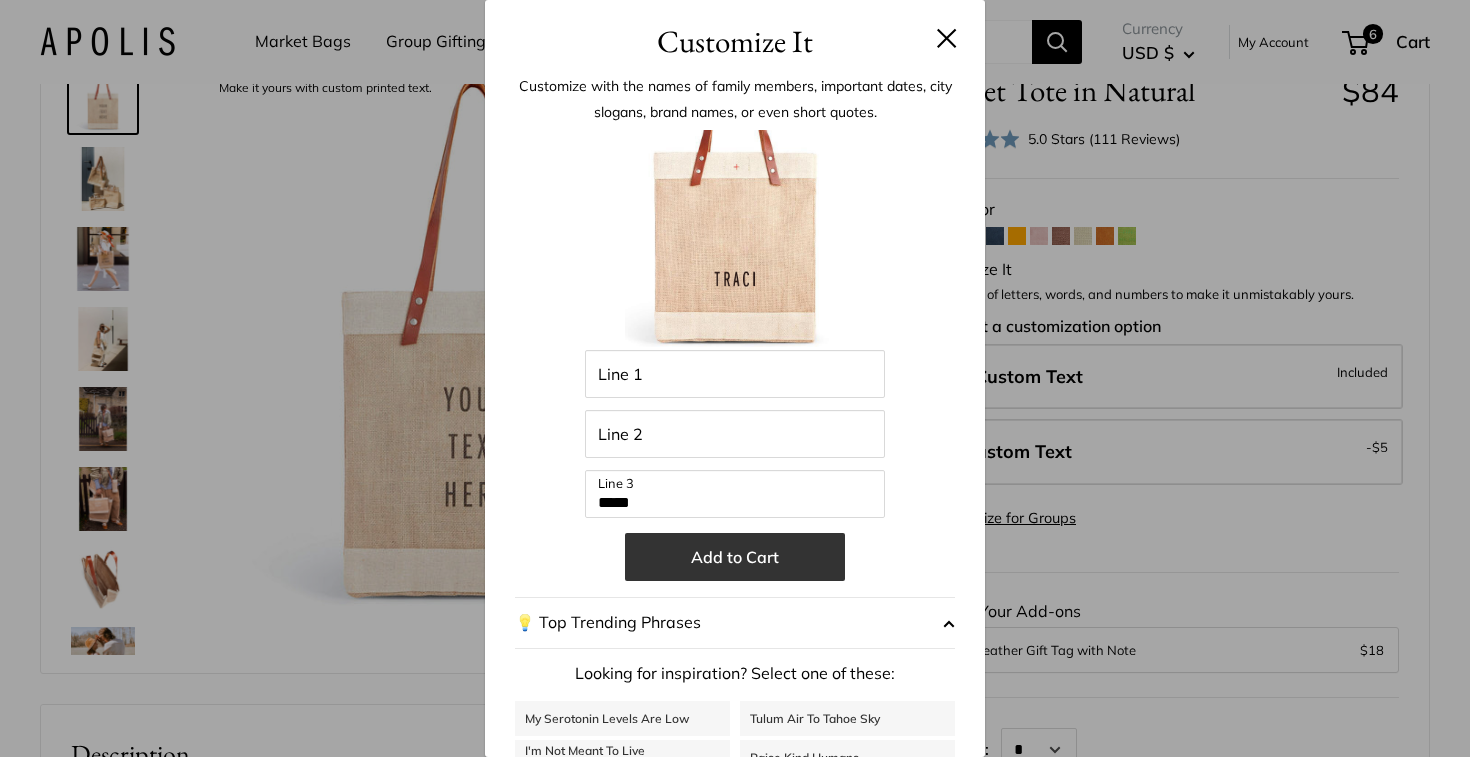click on "Add to Cart" at bounding box center [735, 557] 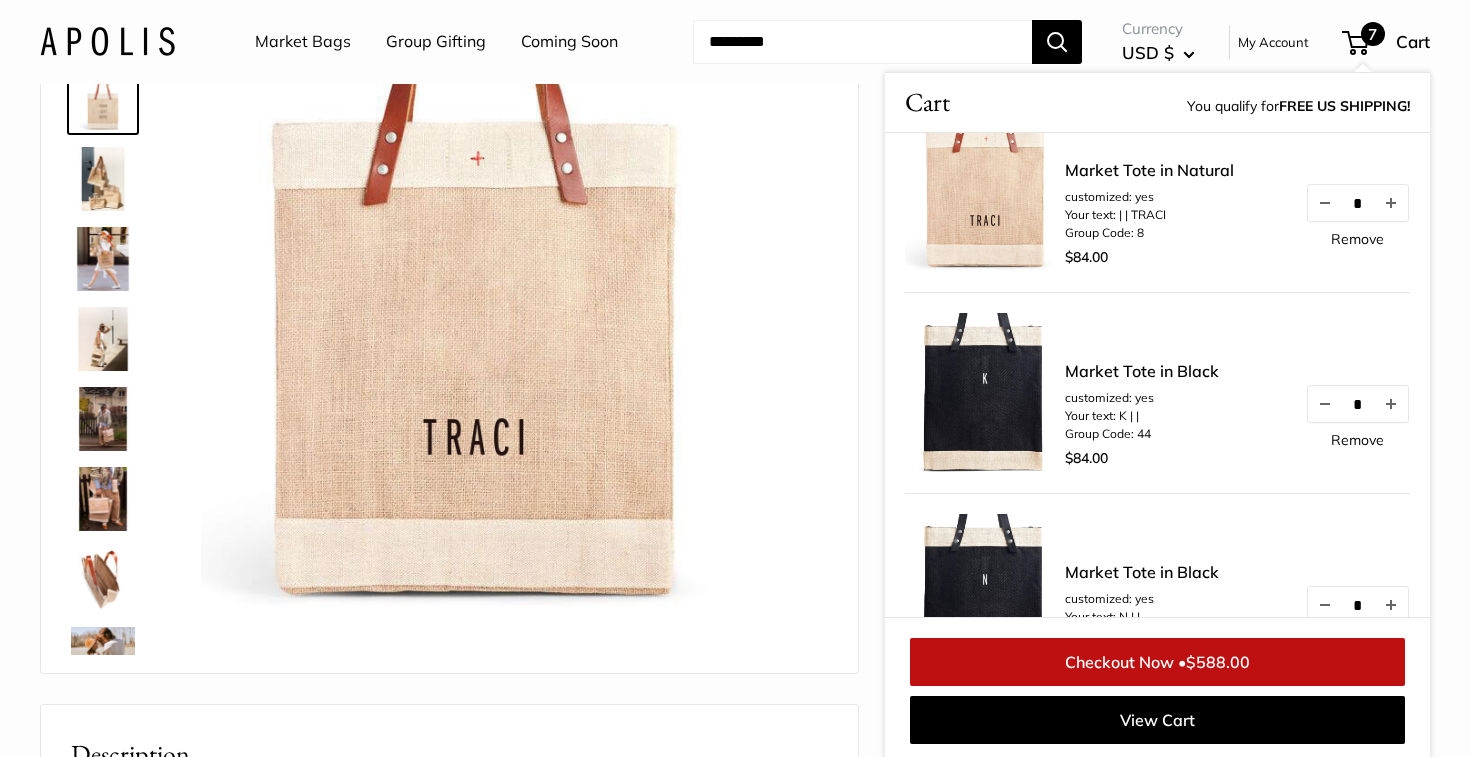 scroll, scrollTop: 0, scrollLeft: 0, axis: both 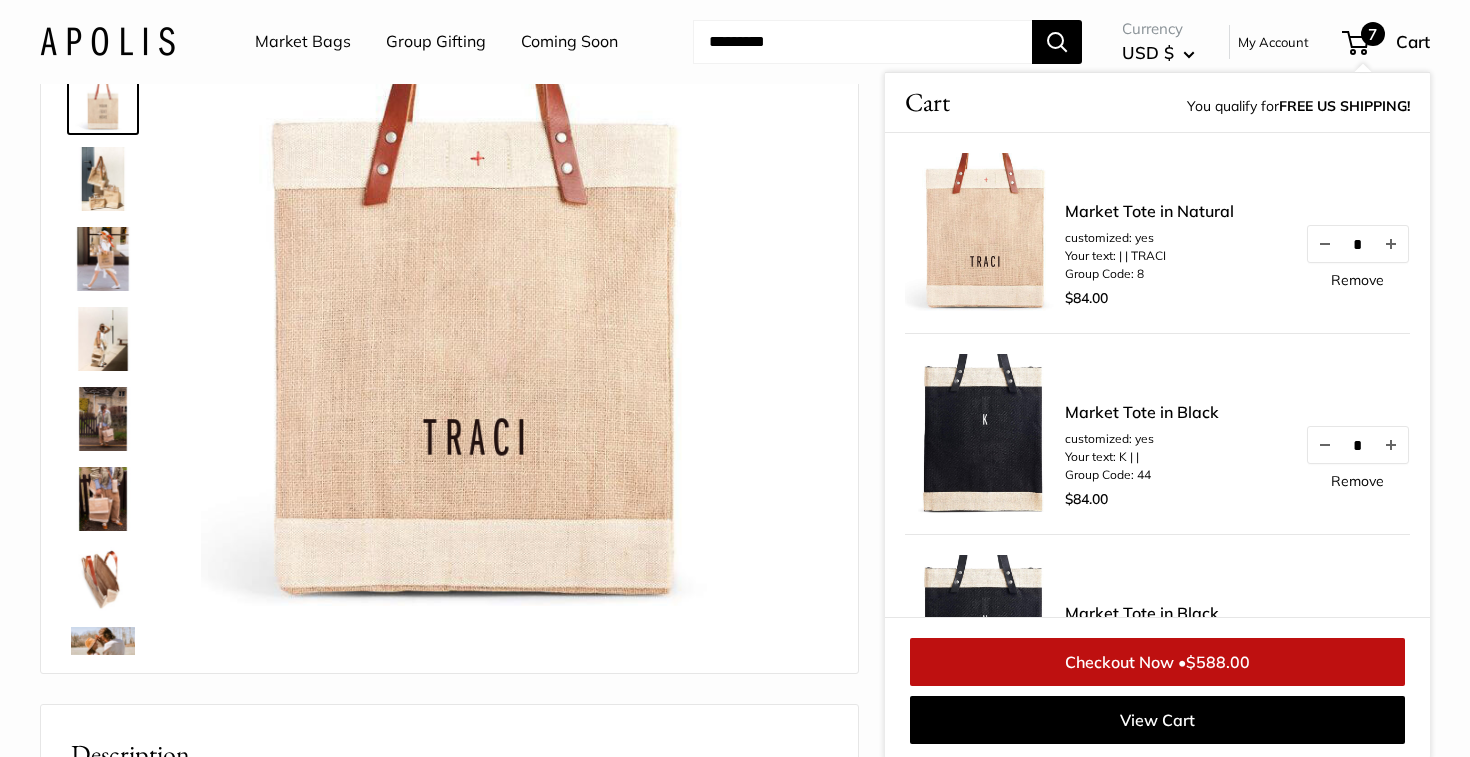 click on "Best Seller
The Original Market bag in its 4 native styles
Effortless style that elevates every moment
Water resistant inner liner.
Pause Play 00:00" at bounding box center (449, 355) 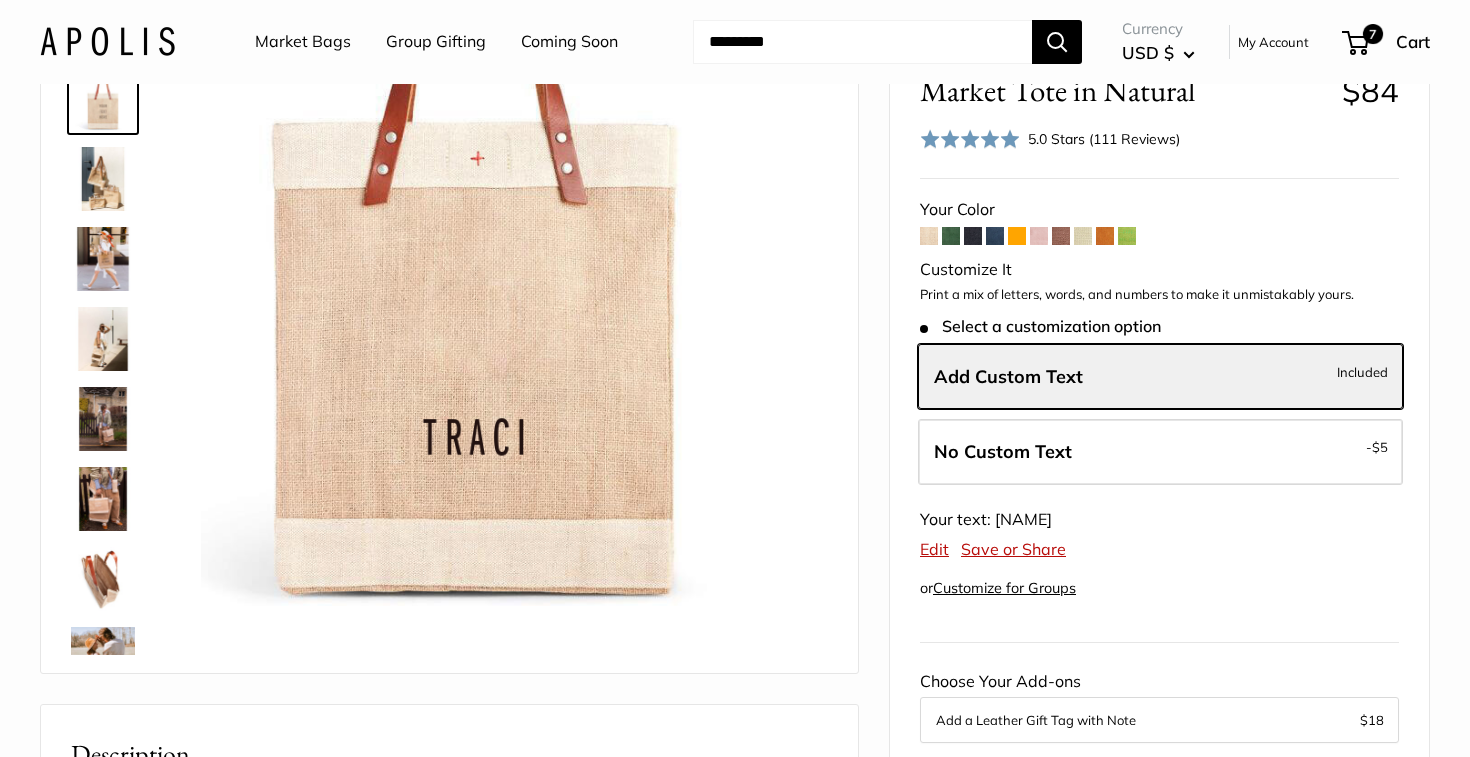 click at bounding box center [862, 42] 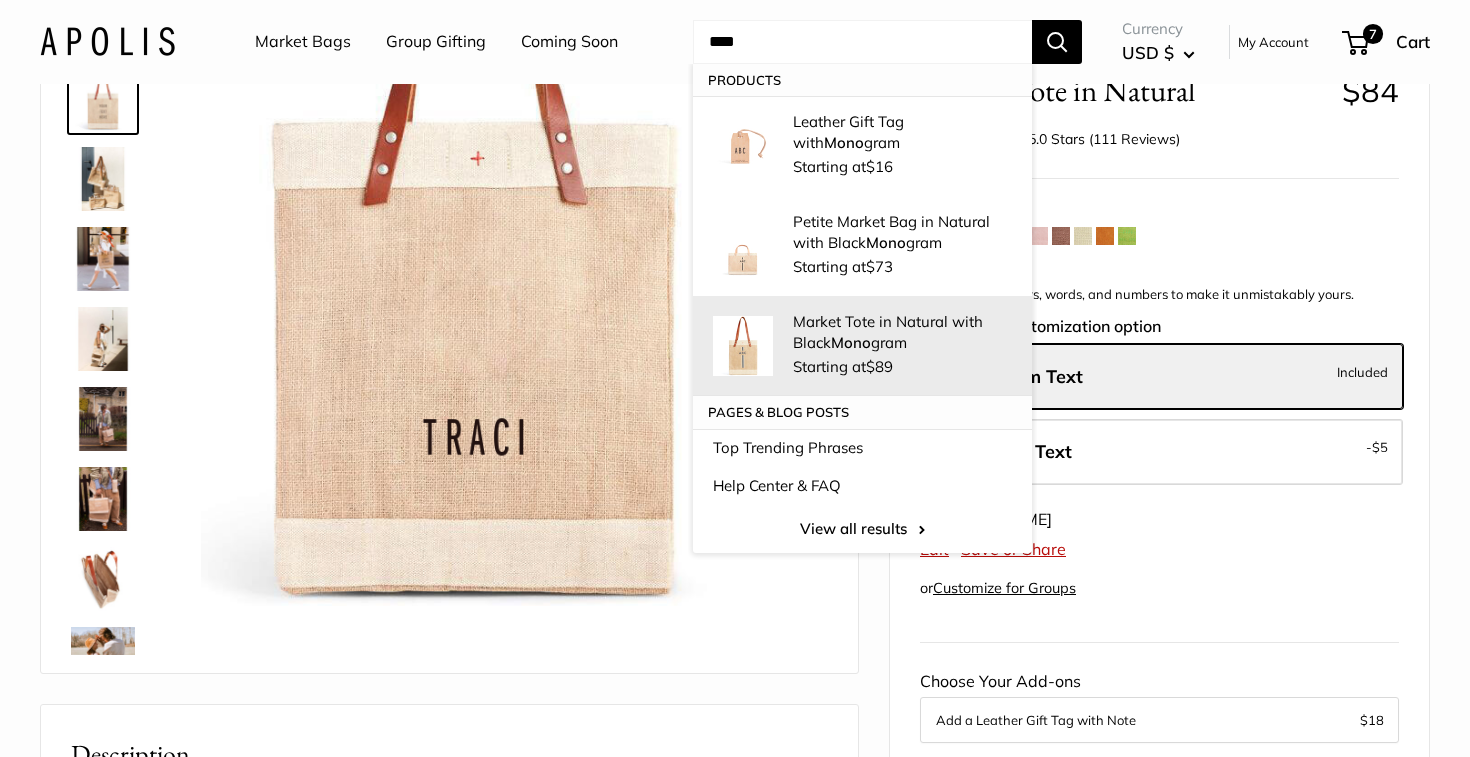 type on "****" 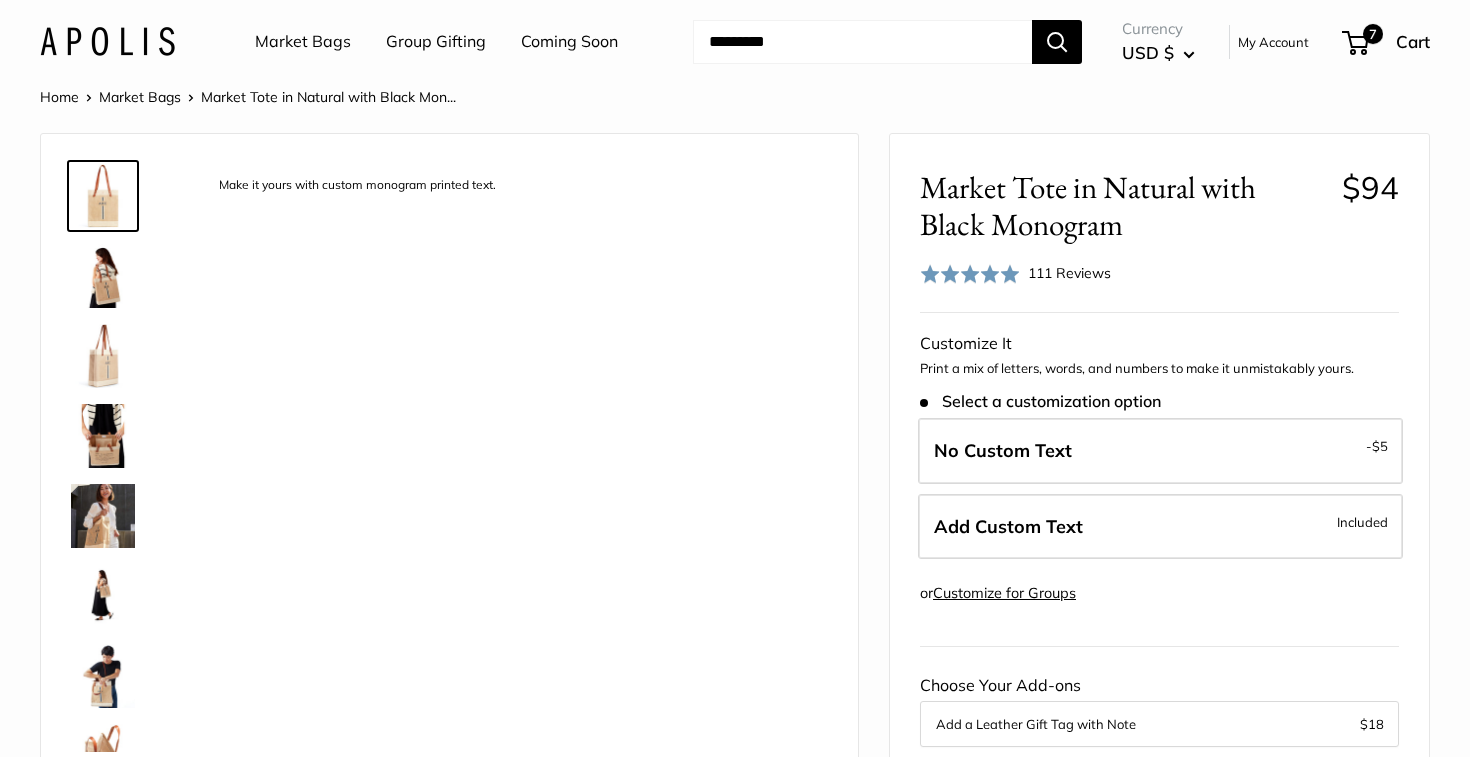 scroll, scrollTop: 0, scrollLeft: 0, axis: both 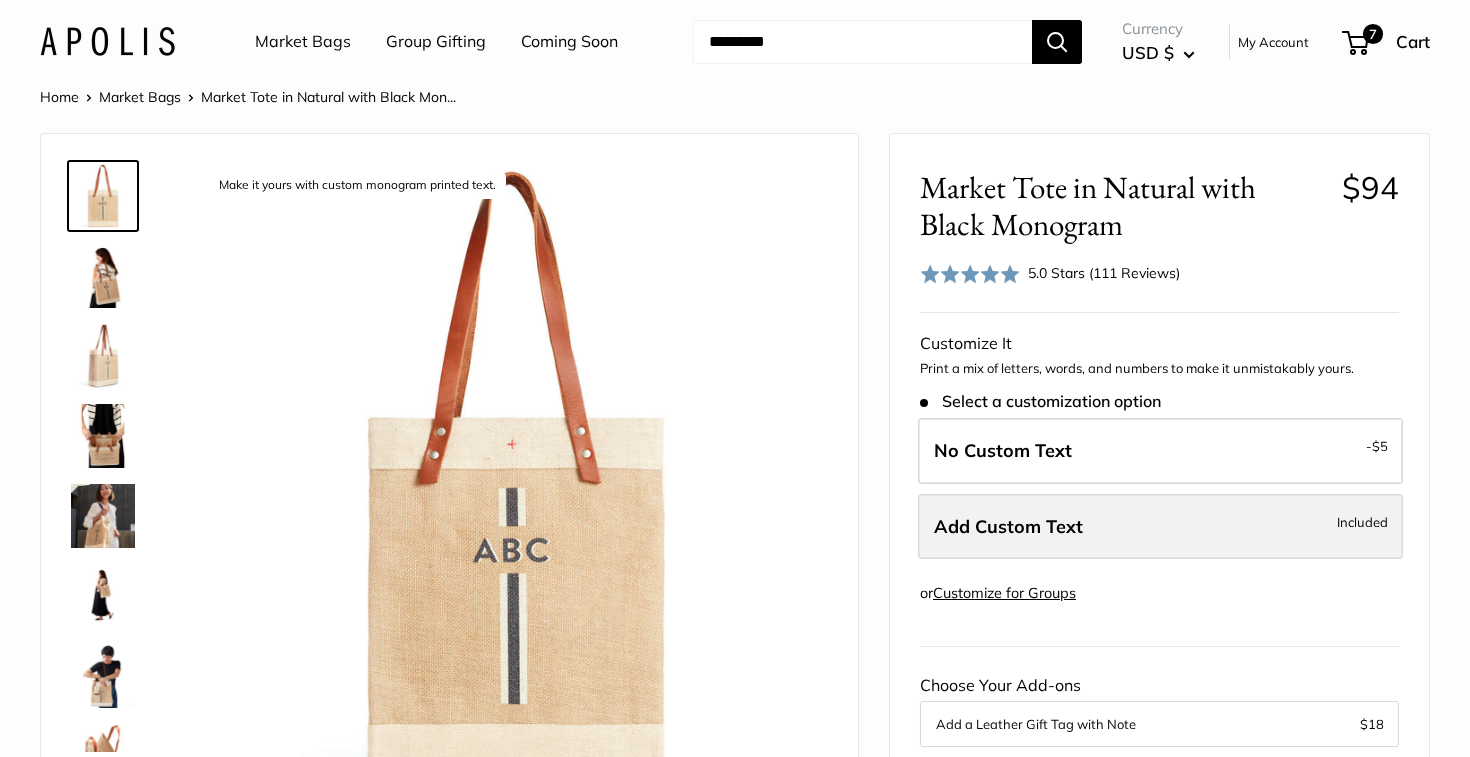 click on "Add Custom Text
Included" at bounding box center [1160, 527] 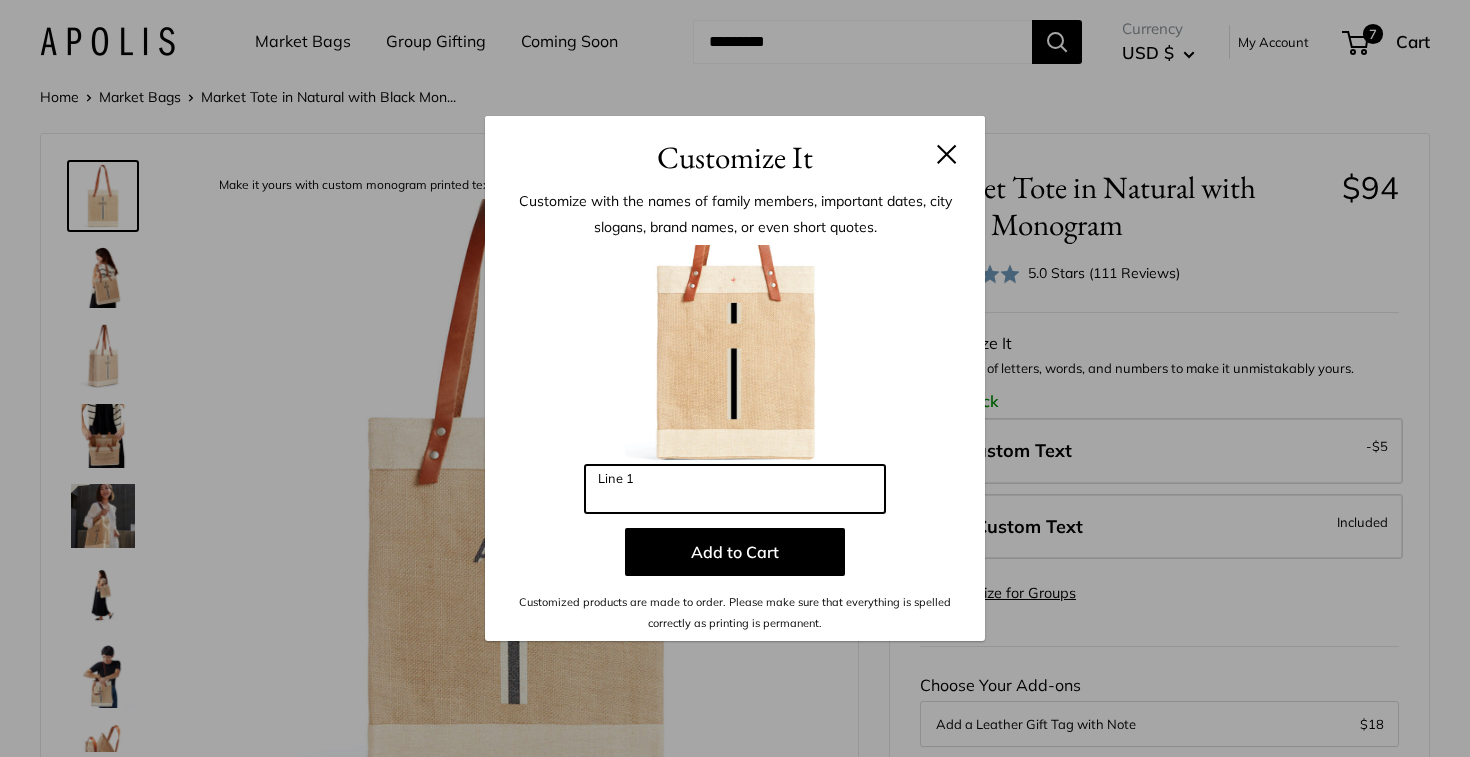 click on "Line 1" at bounding box center (735, 489) 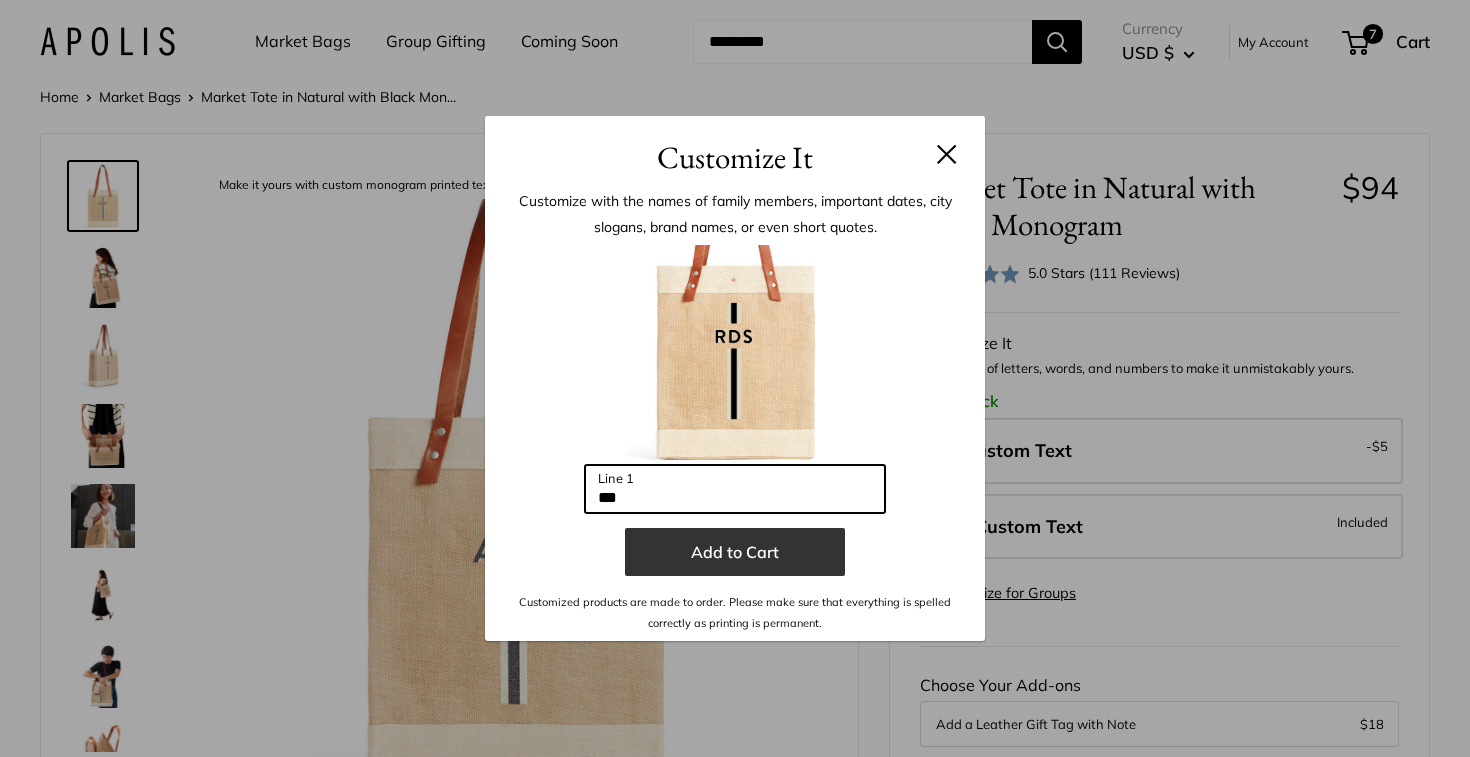 type on "***" 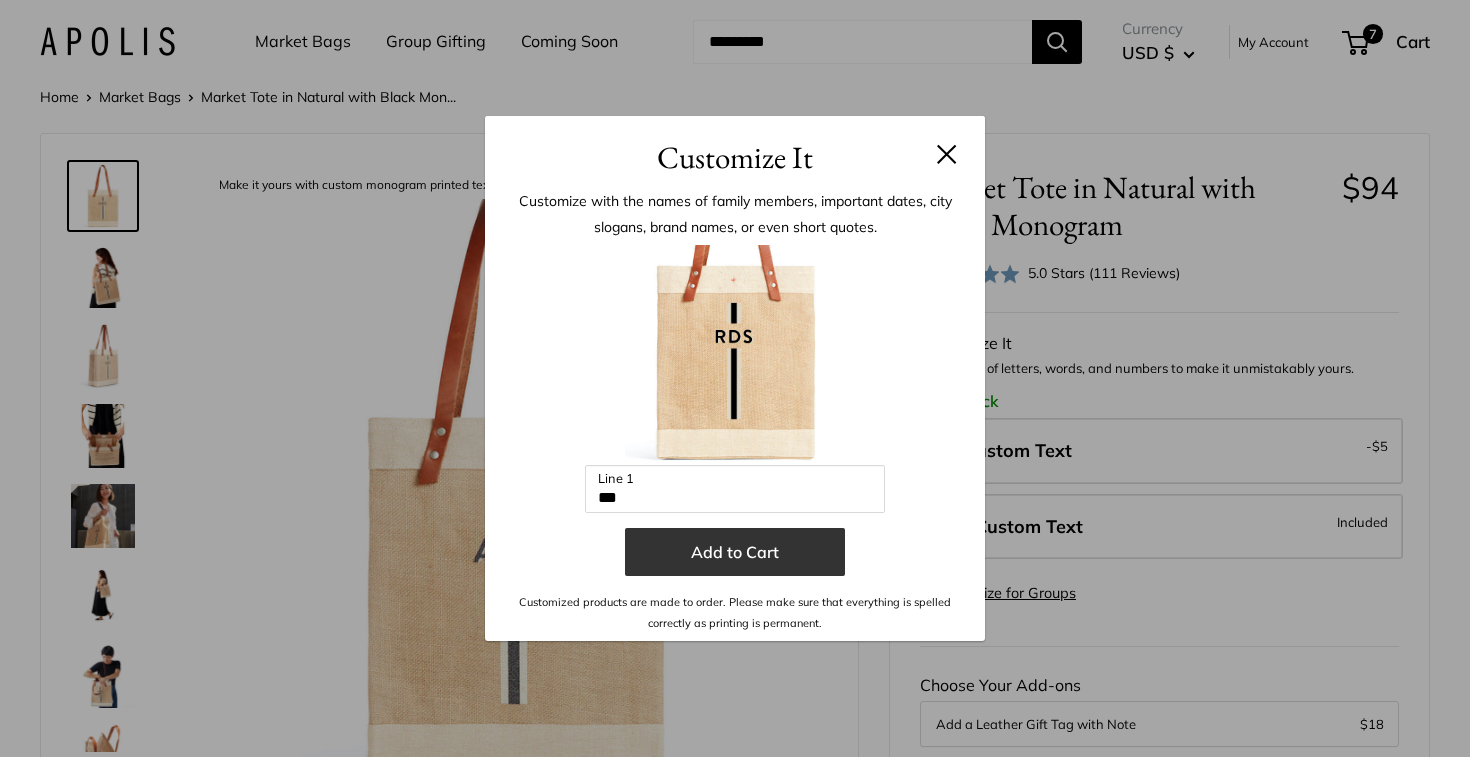 click on "Add to Cart" at bounding box center (735, 552) 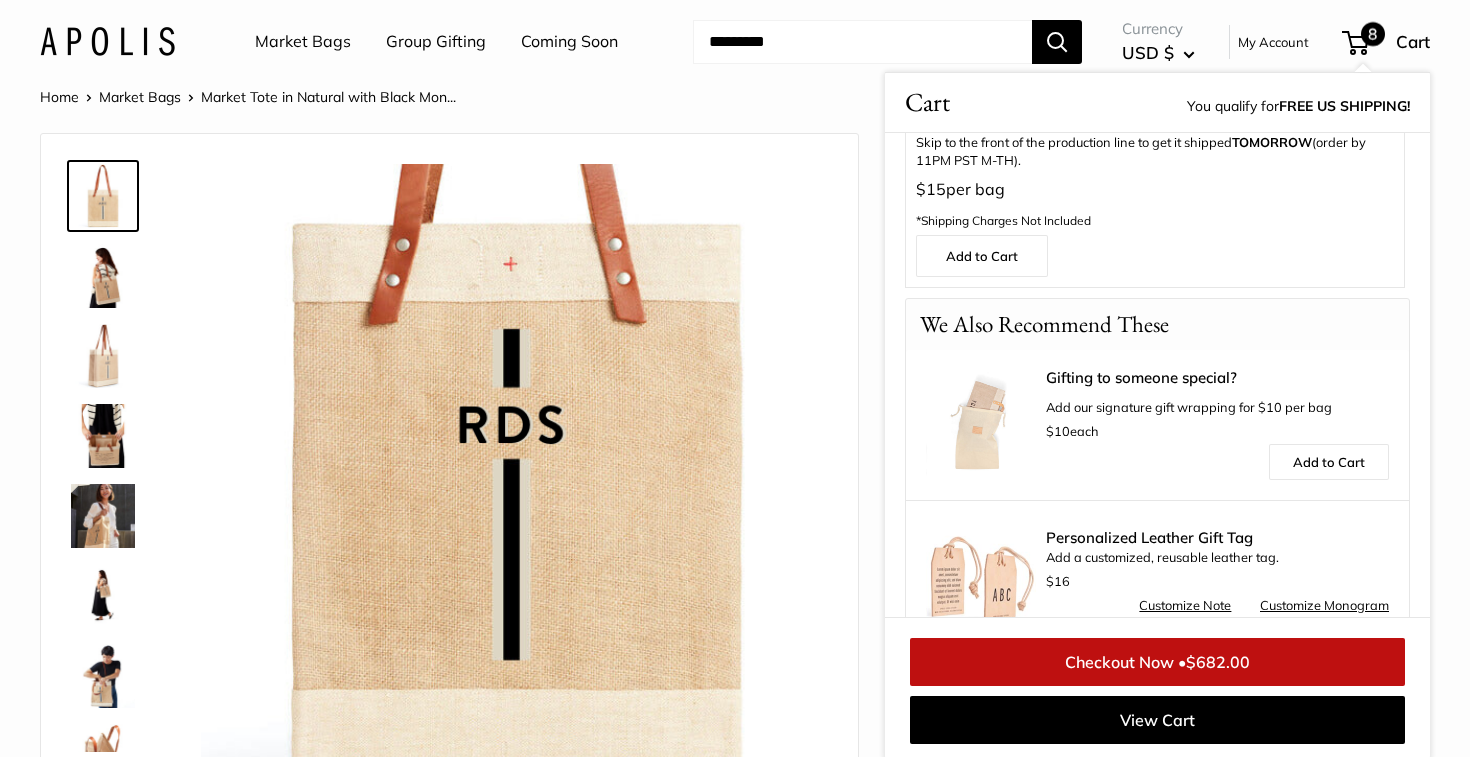 scroll, scrollTop: 2023, scrollLeft: 0, axis: vertical 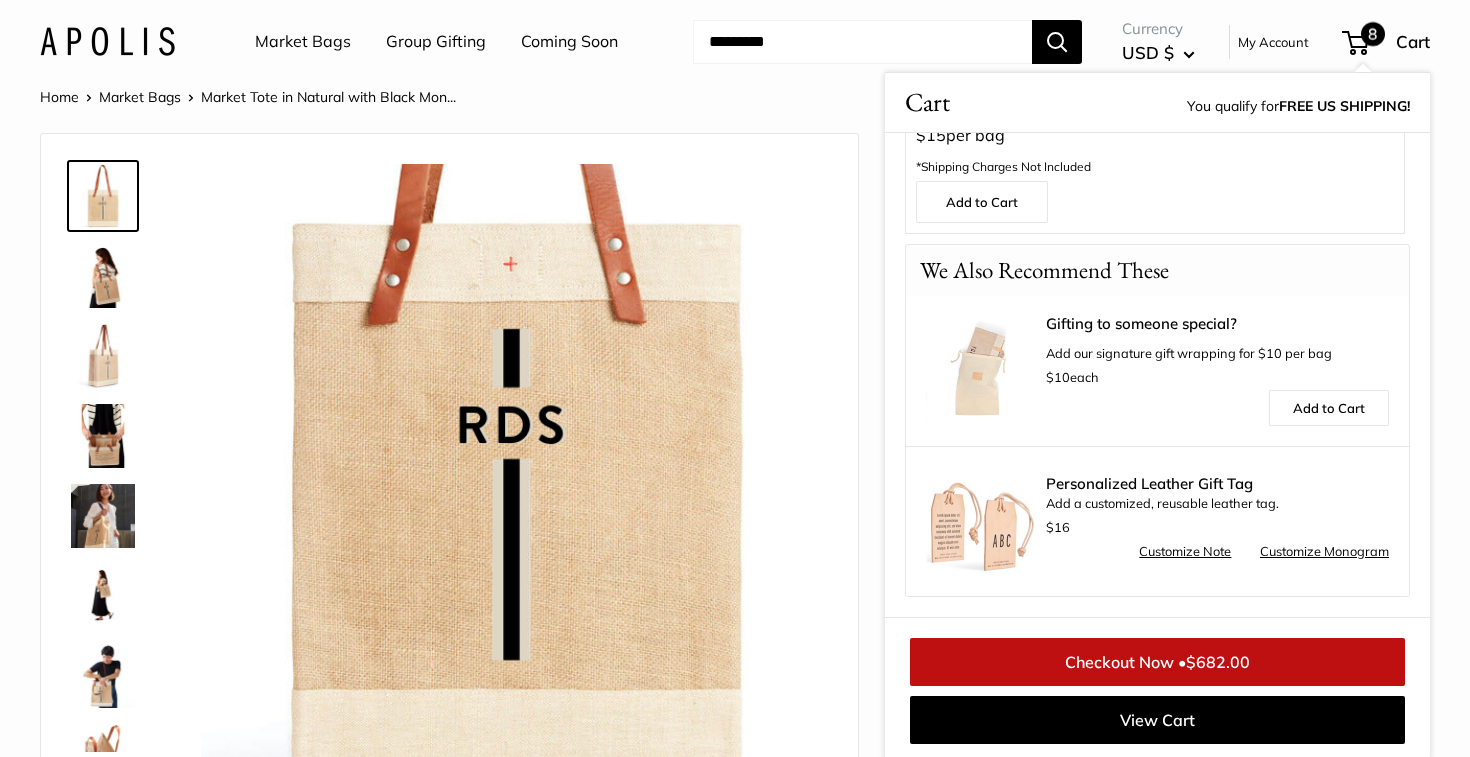click at bounding box center (981, 521) 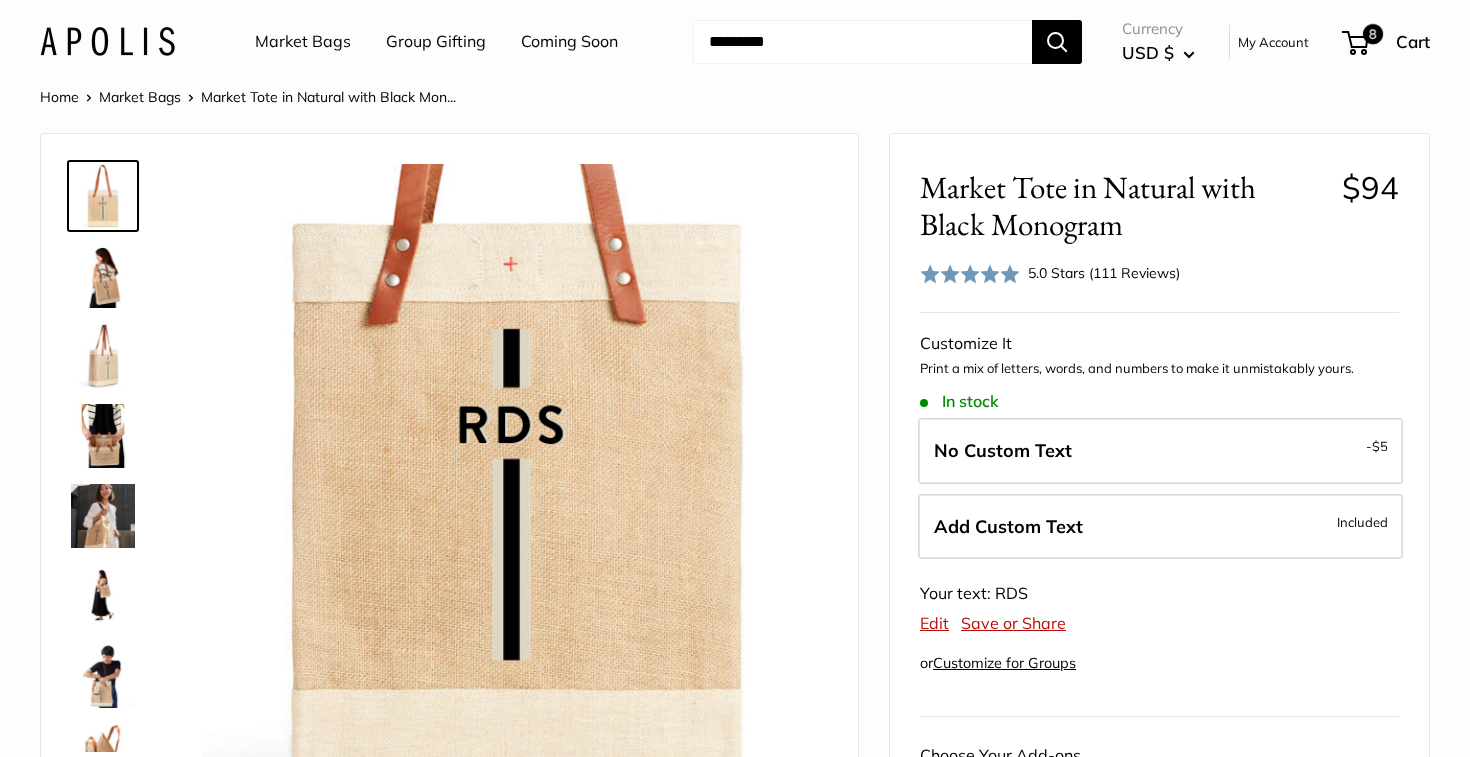 click at bounding box center [862, 42] 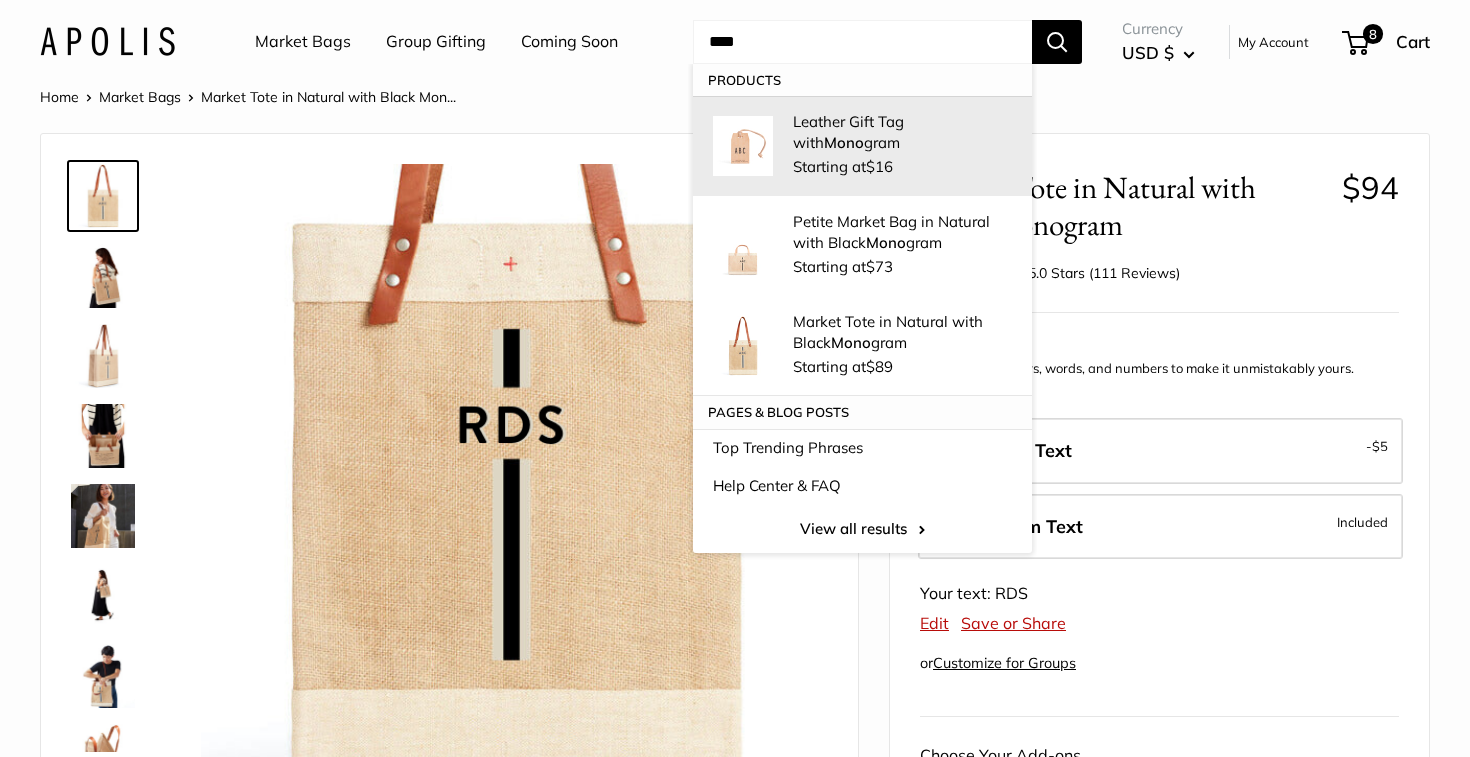 type on "****" 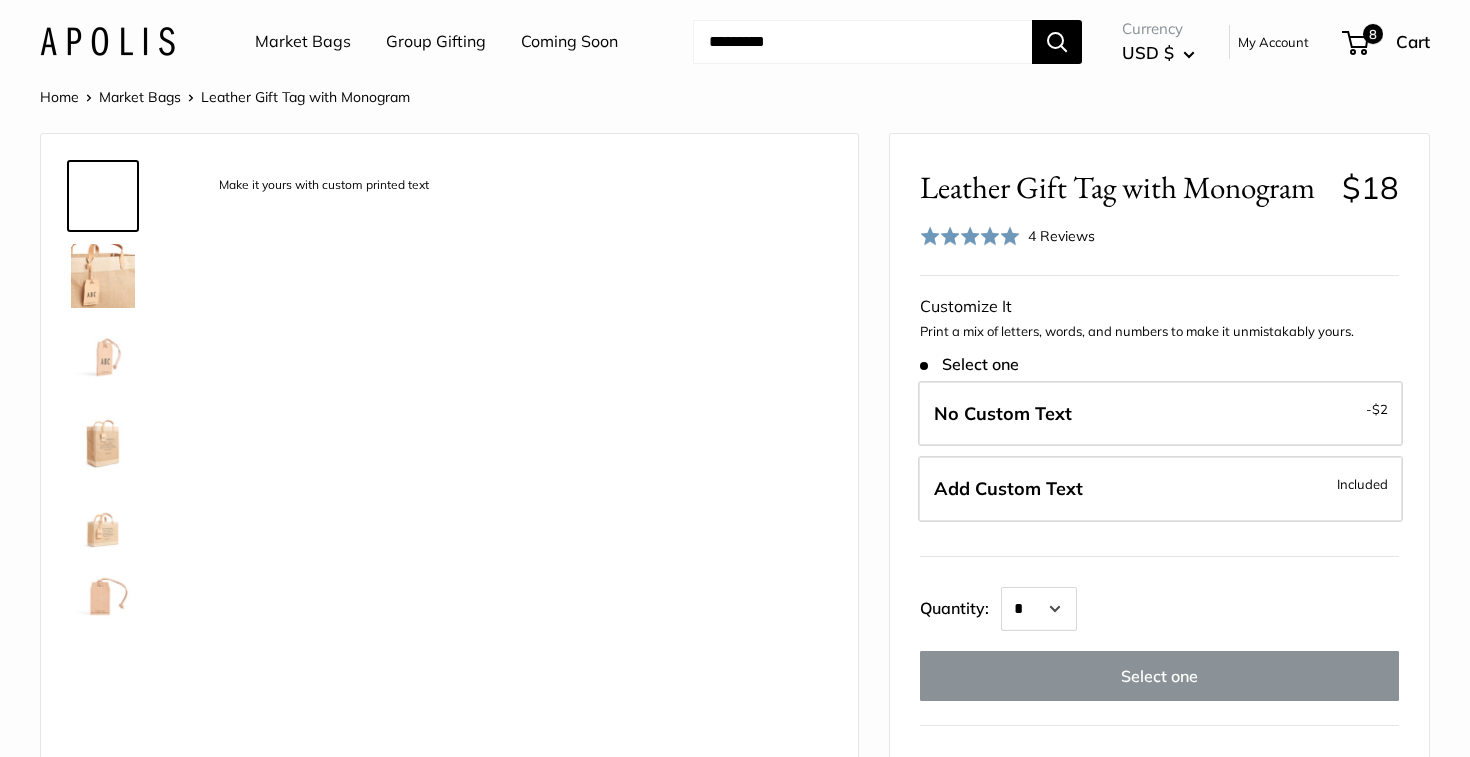 scroll, scrollTop: 0, scrollLeft: 0, axis: both 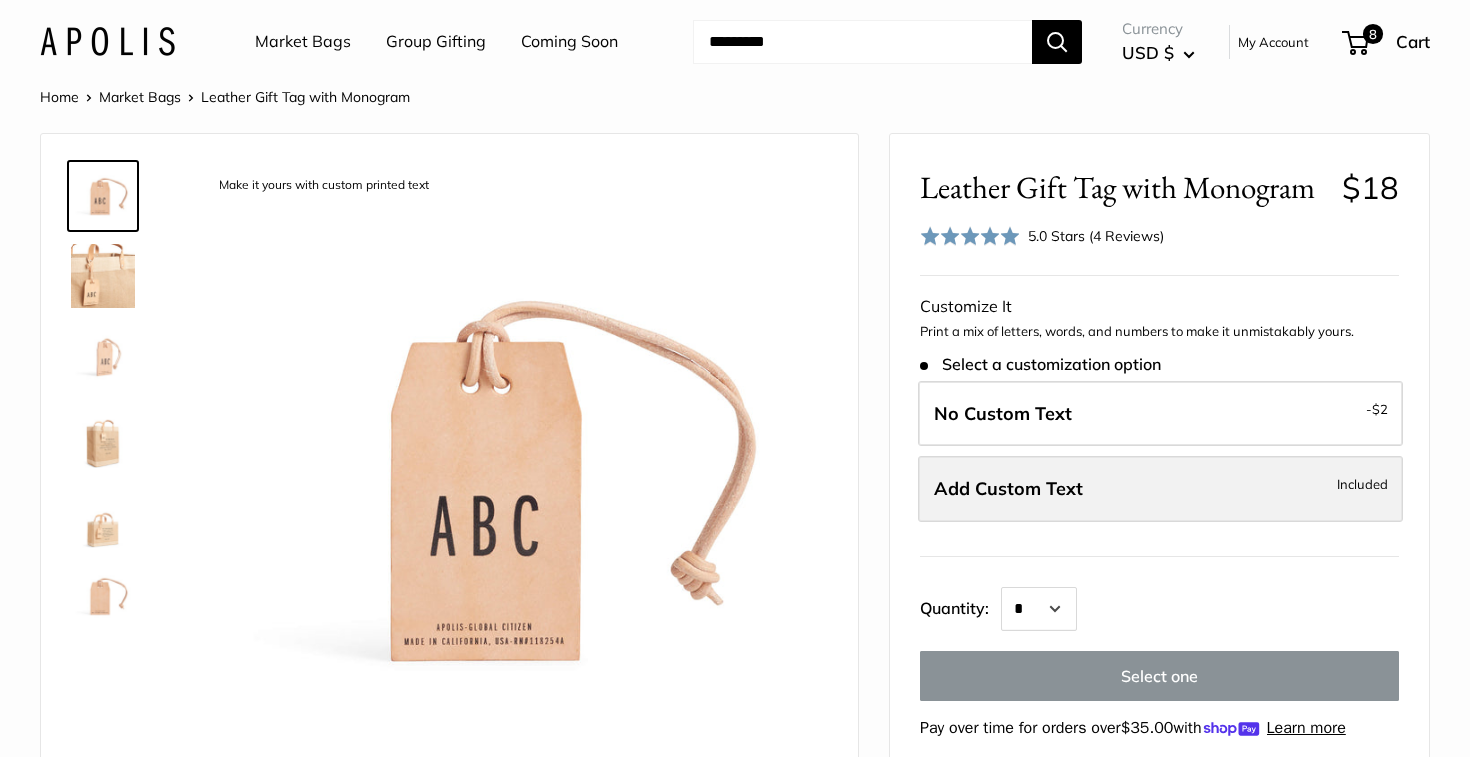 click on "Add Custom Text
Included" at bounding box center (1160, 489) 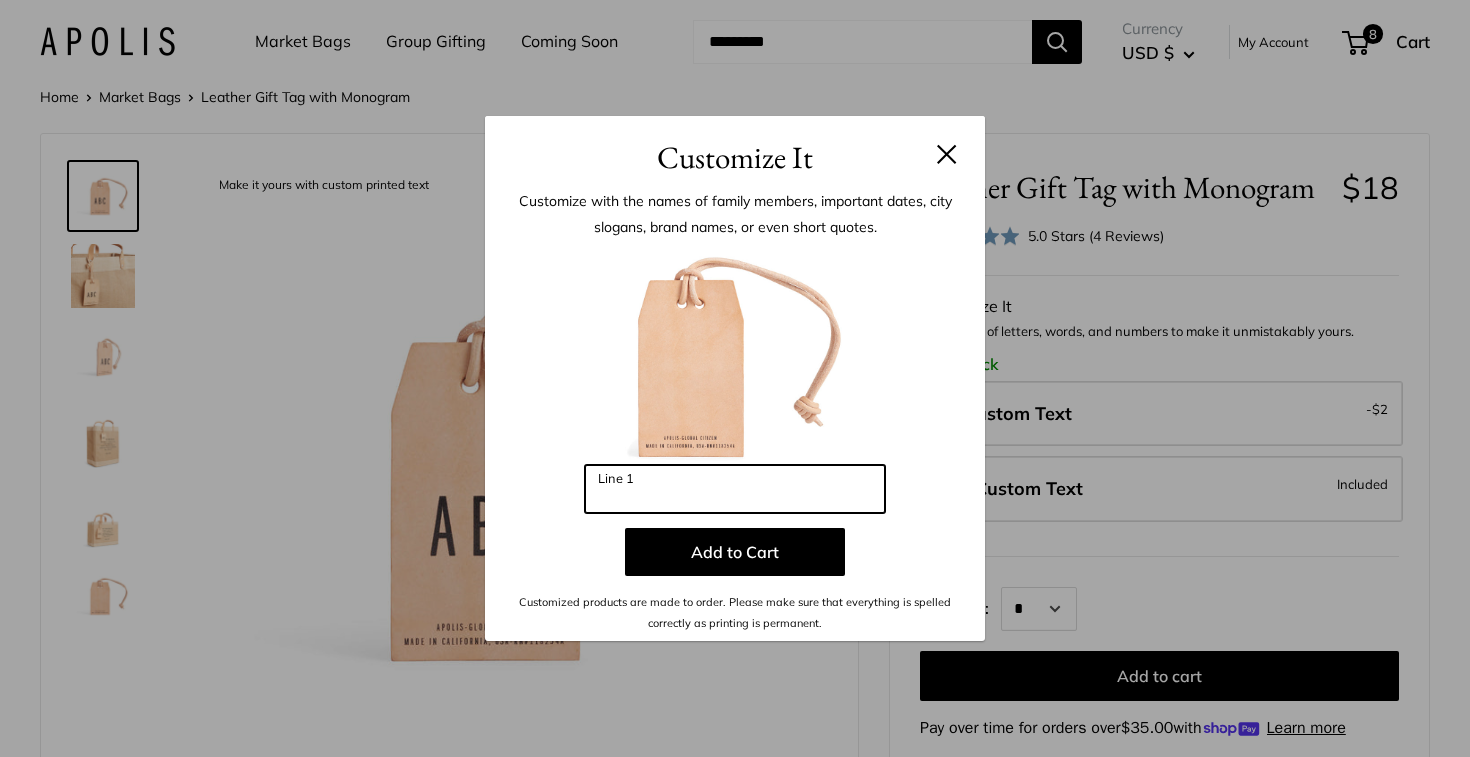 click on "Line 1" at bounding box center (735, 489) 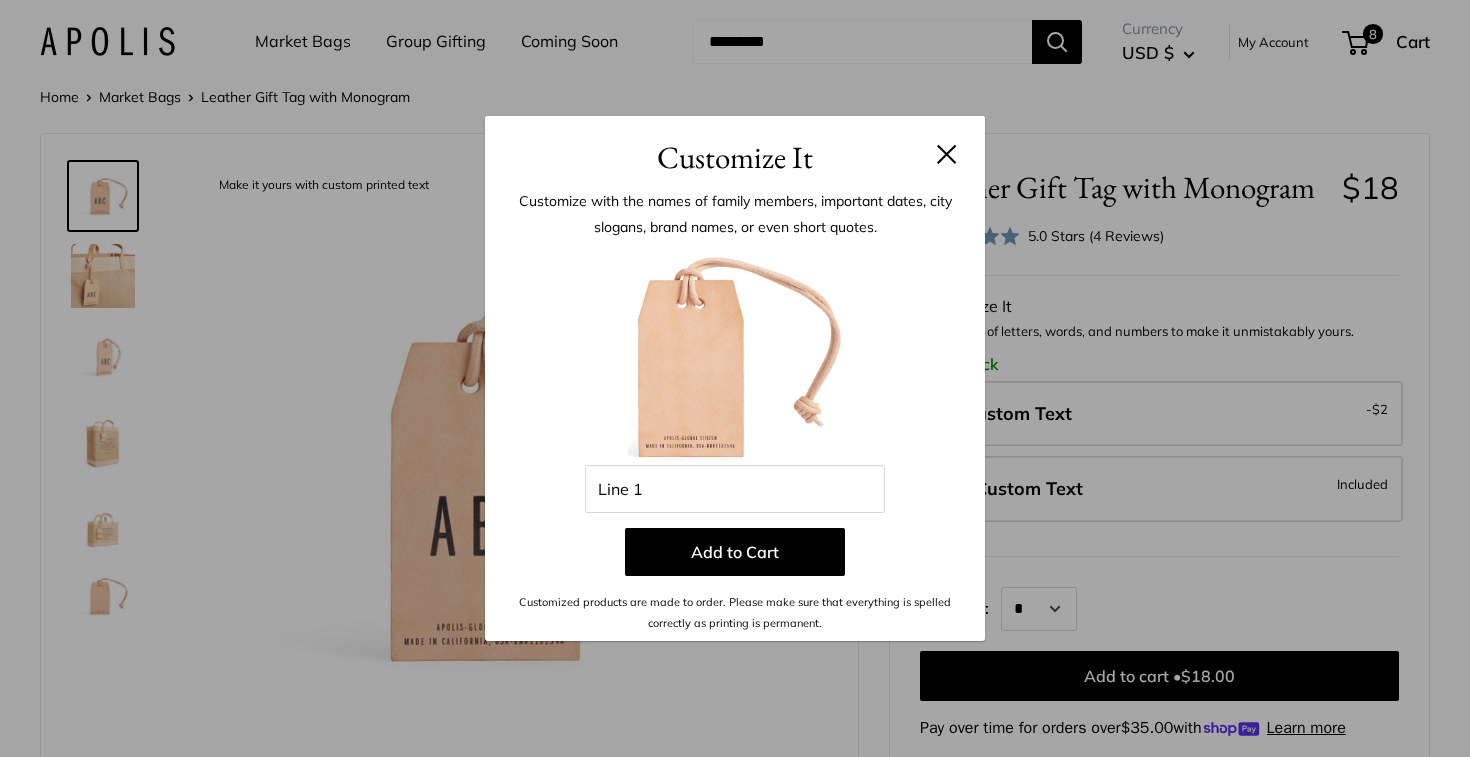 click on "Customize It
Customize with the names of family members, important dates, city slogans, brand names, or even short quotes.
Enter 3 letters
Line 1
Add to Cart
Customized products are made to order. Please make sure that everything is spelled correctly as printing is permanent." at bounding box center (735, 378) 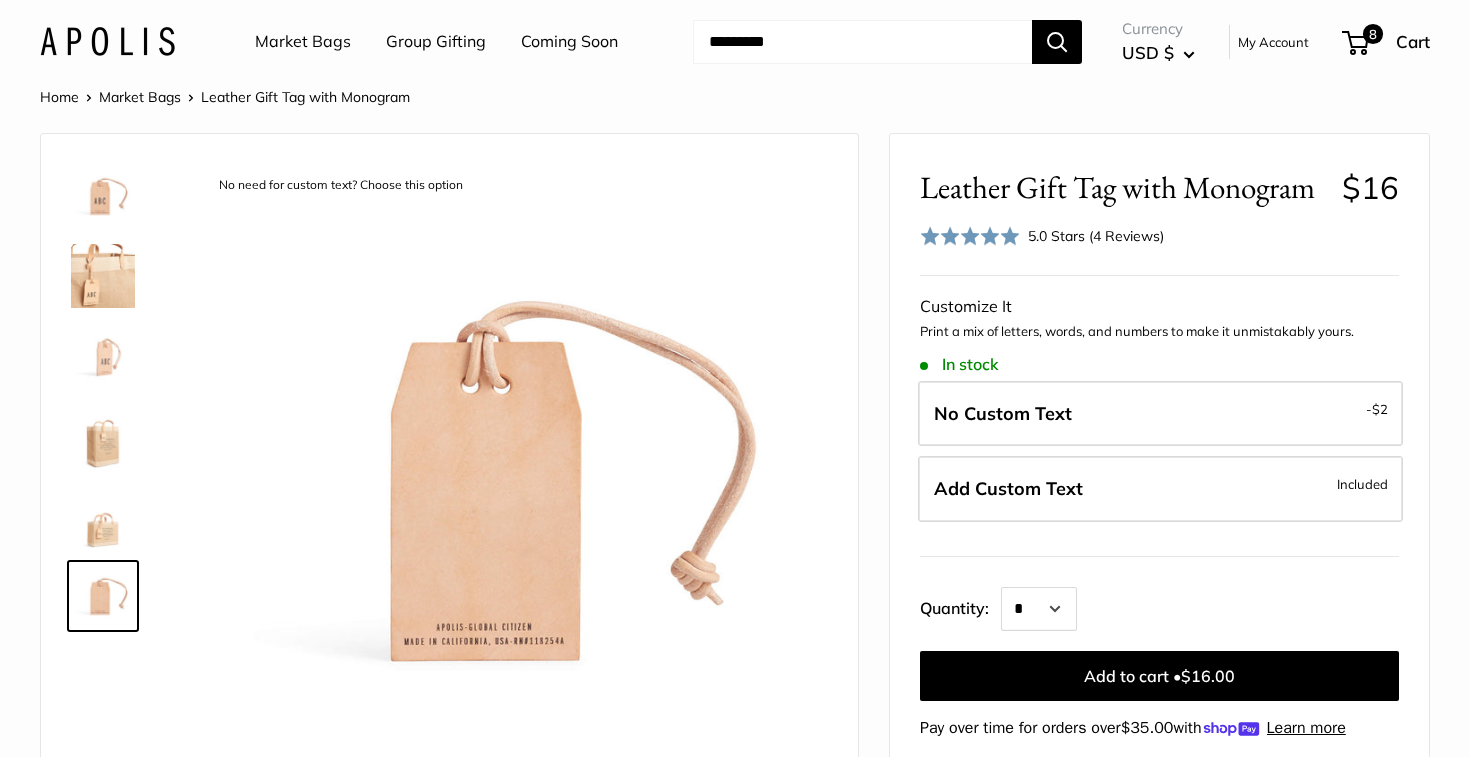 click at bounding box center (103, 356) 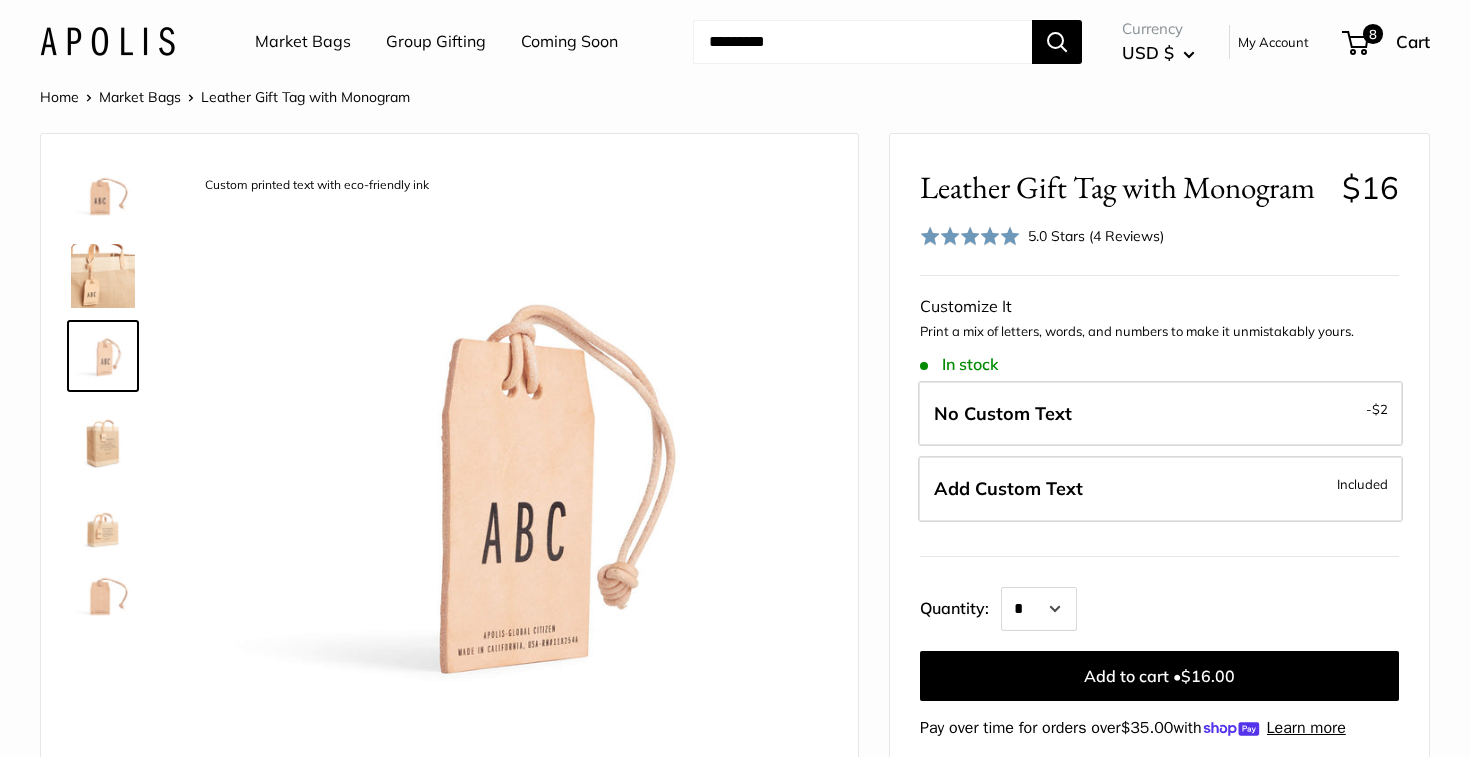 click at bounding box center (103, 436) 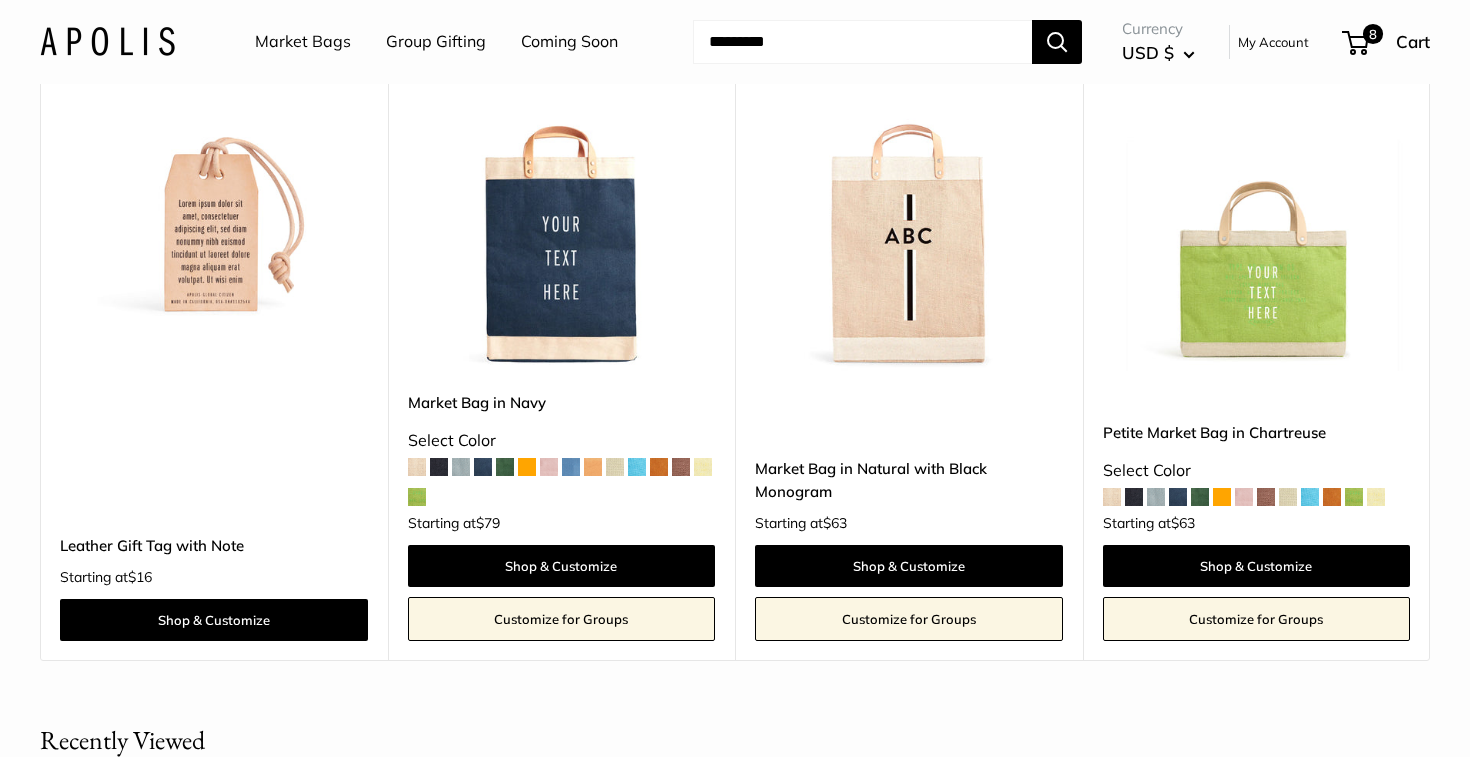 scroll, scrollTop: 4225, scrollLeft: 0, axis: vertical 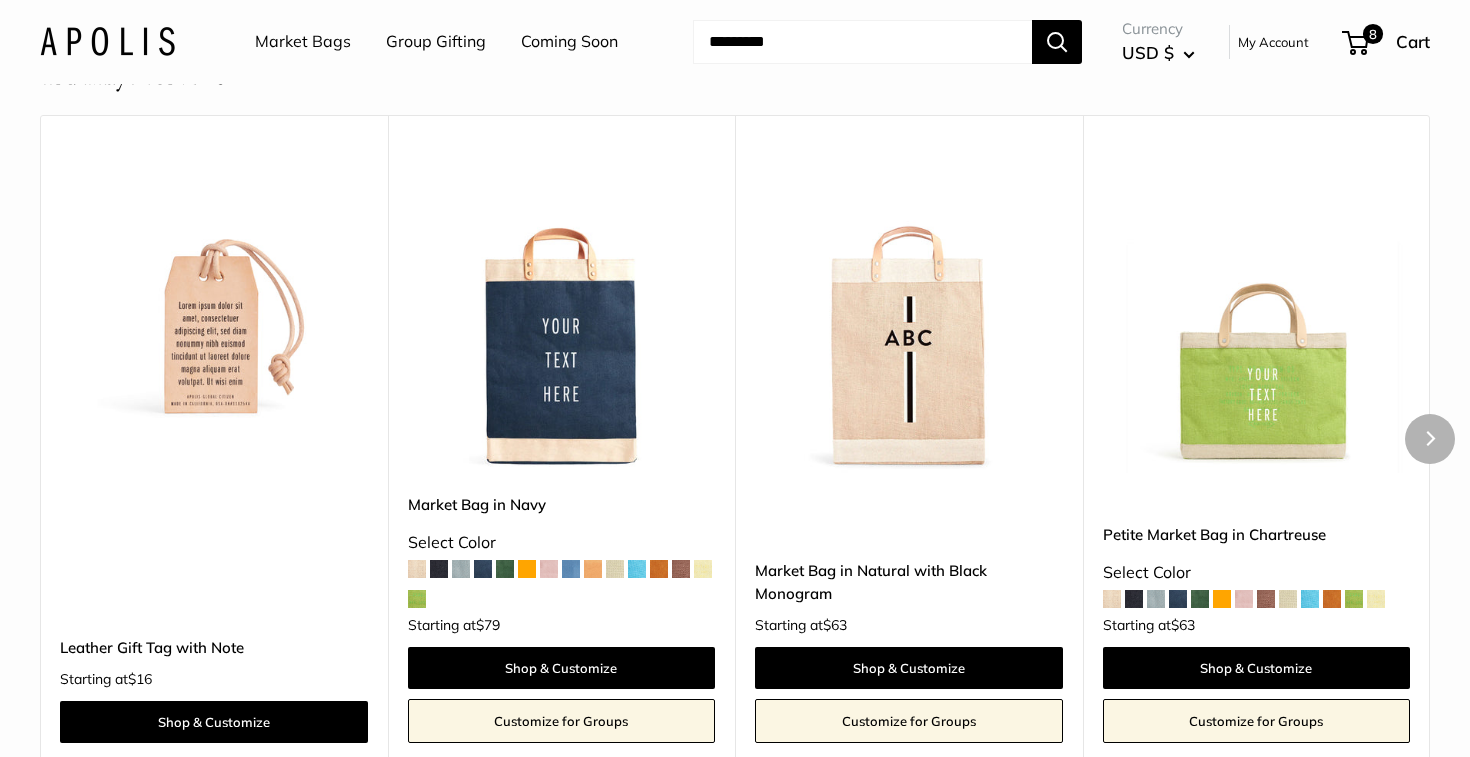click at bounding box center [0, 0] 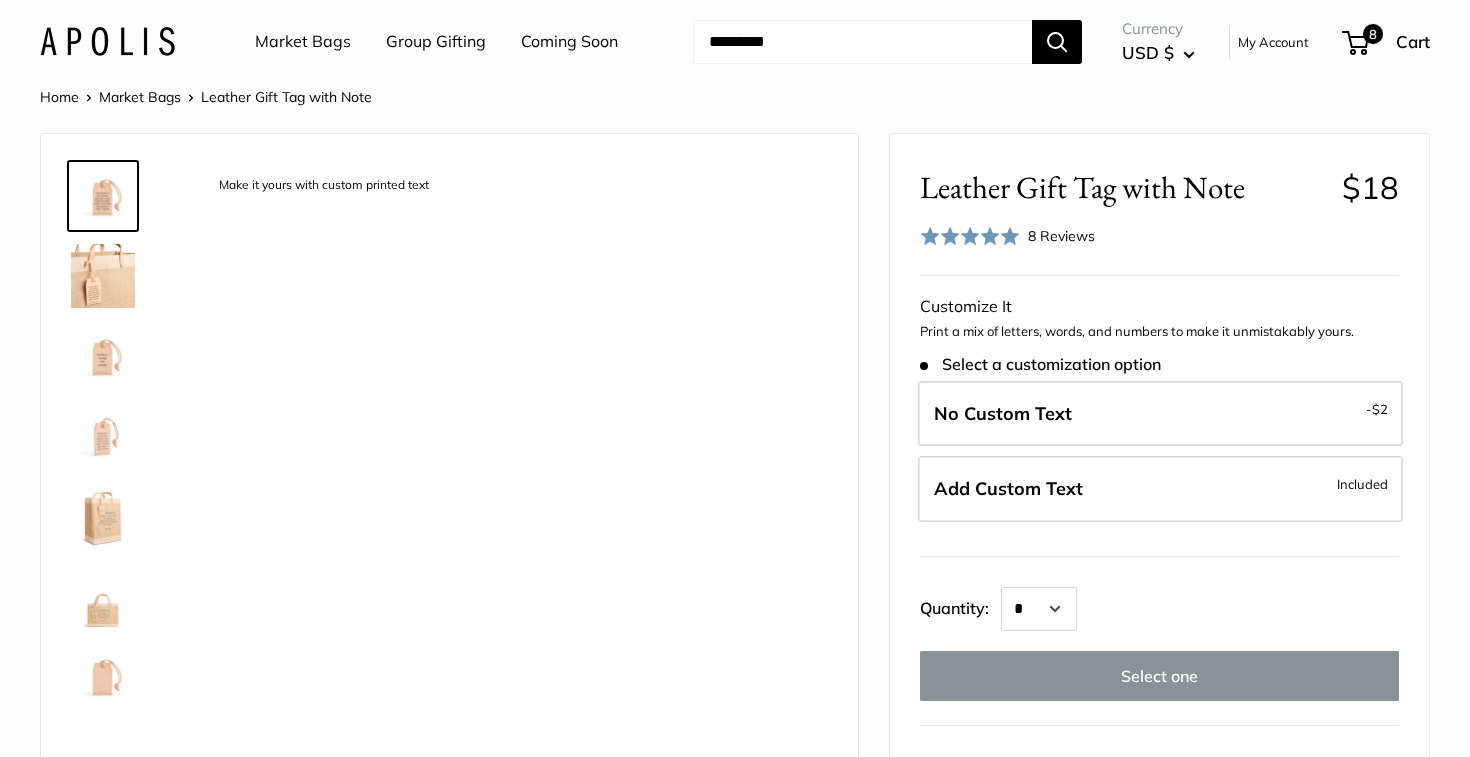 scroll, scrollTop: 0, scrollLeft: 0, axis: both 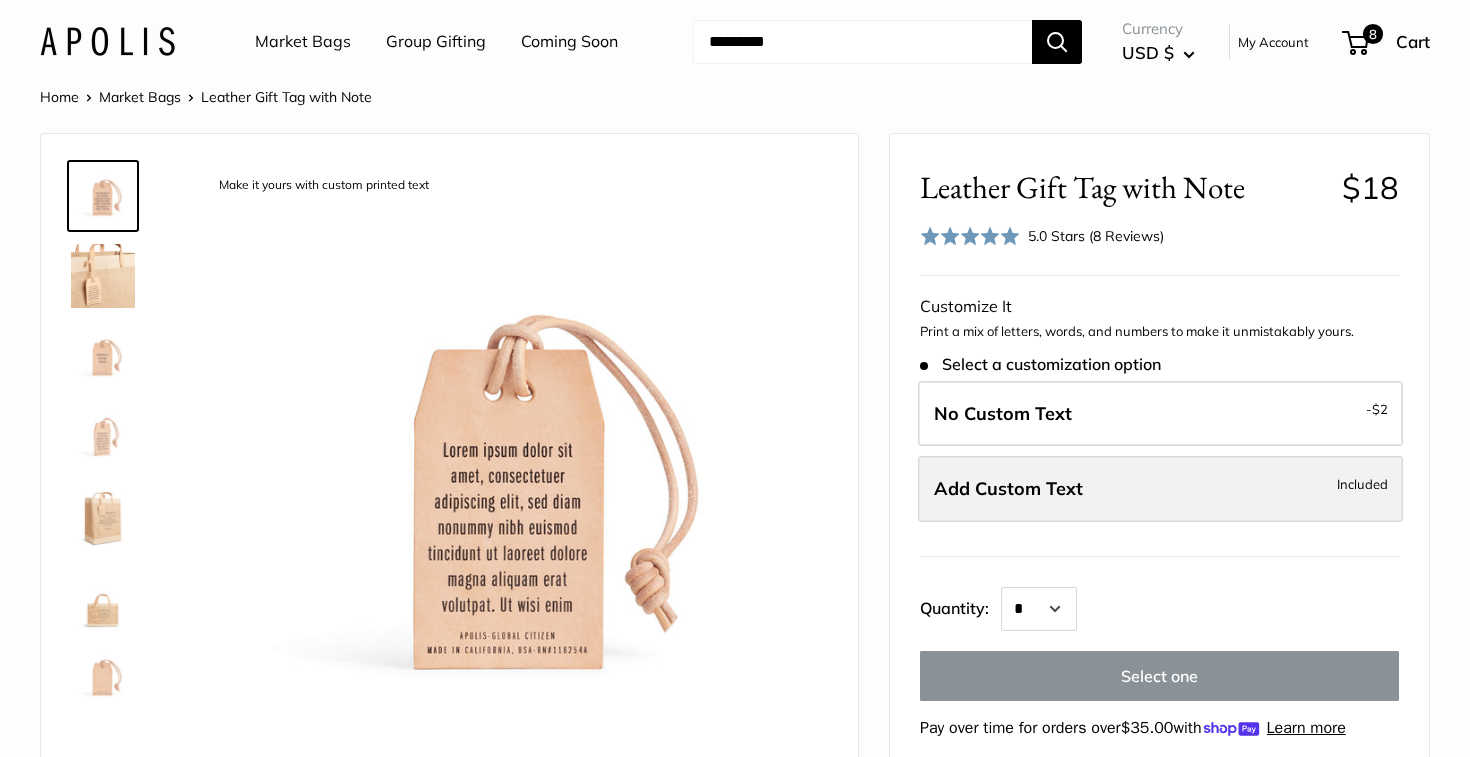 click on "Add Custom Text" at bounding box center (1008, 488) 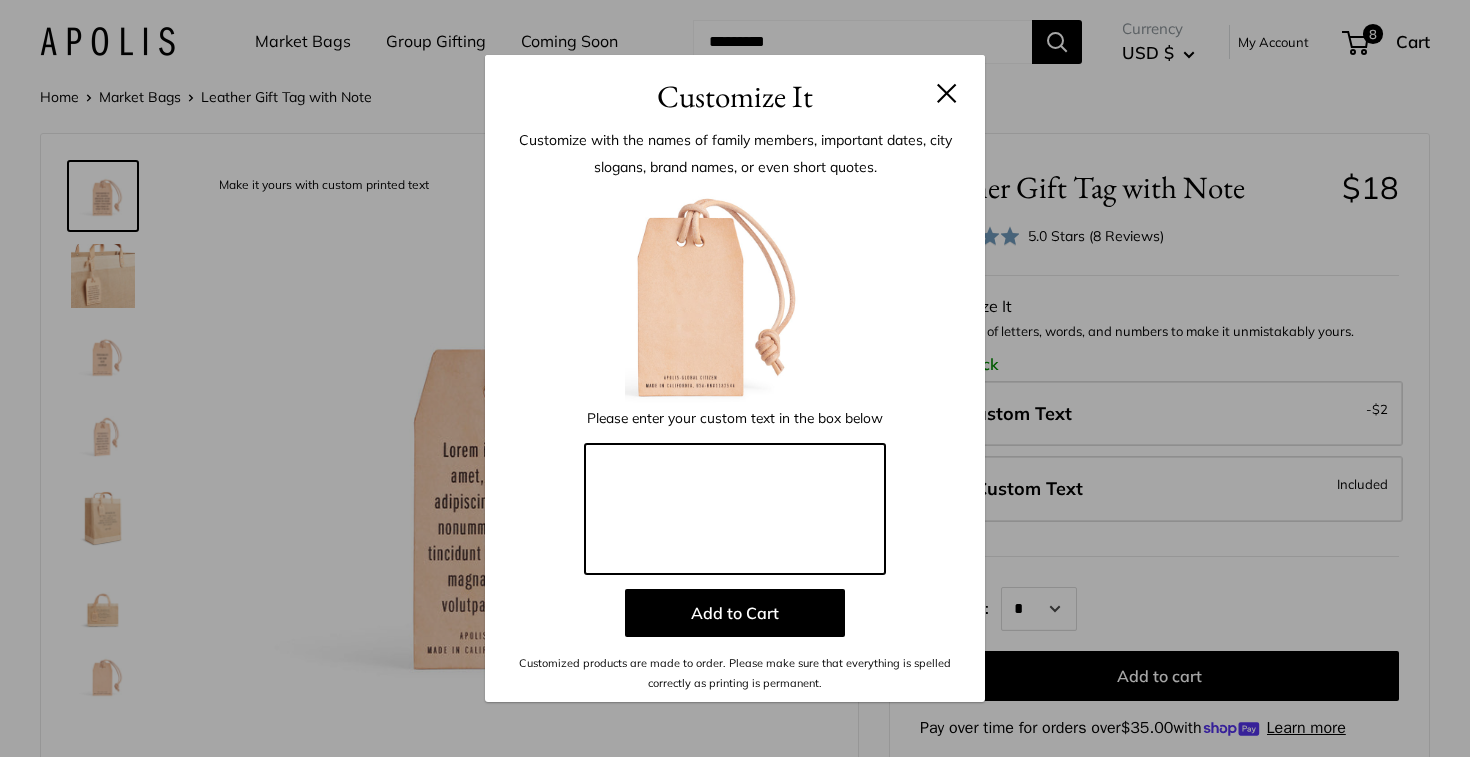 click at bounding box center [735, 509] 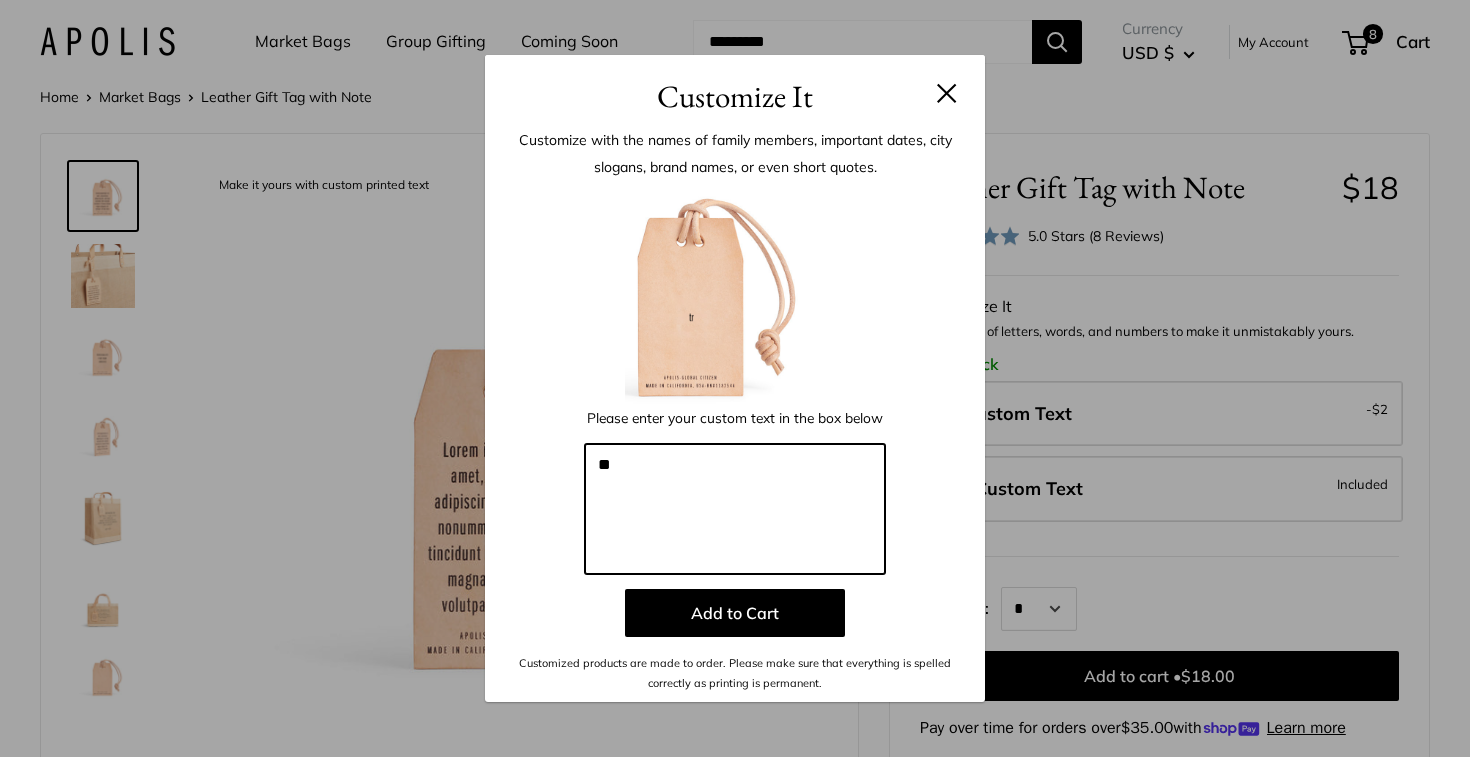 type on "*" 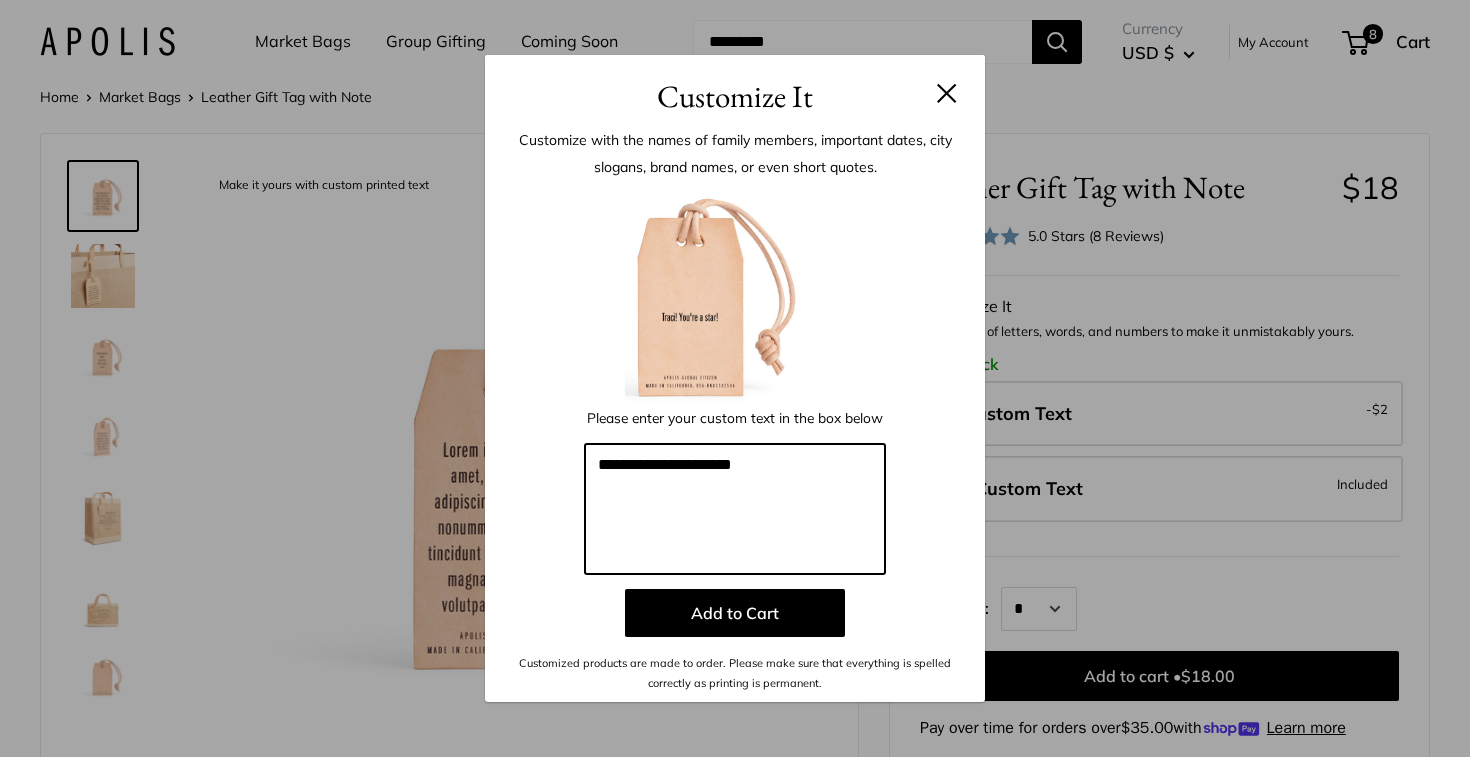 click on "**********" at bounding box center (735, 509) 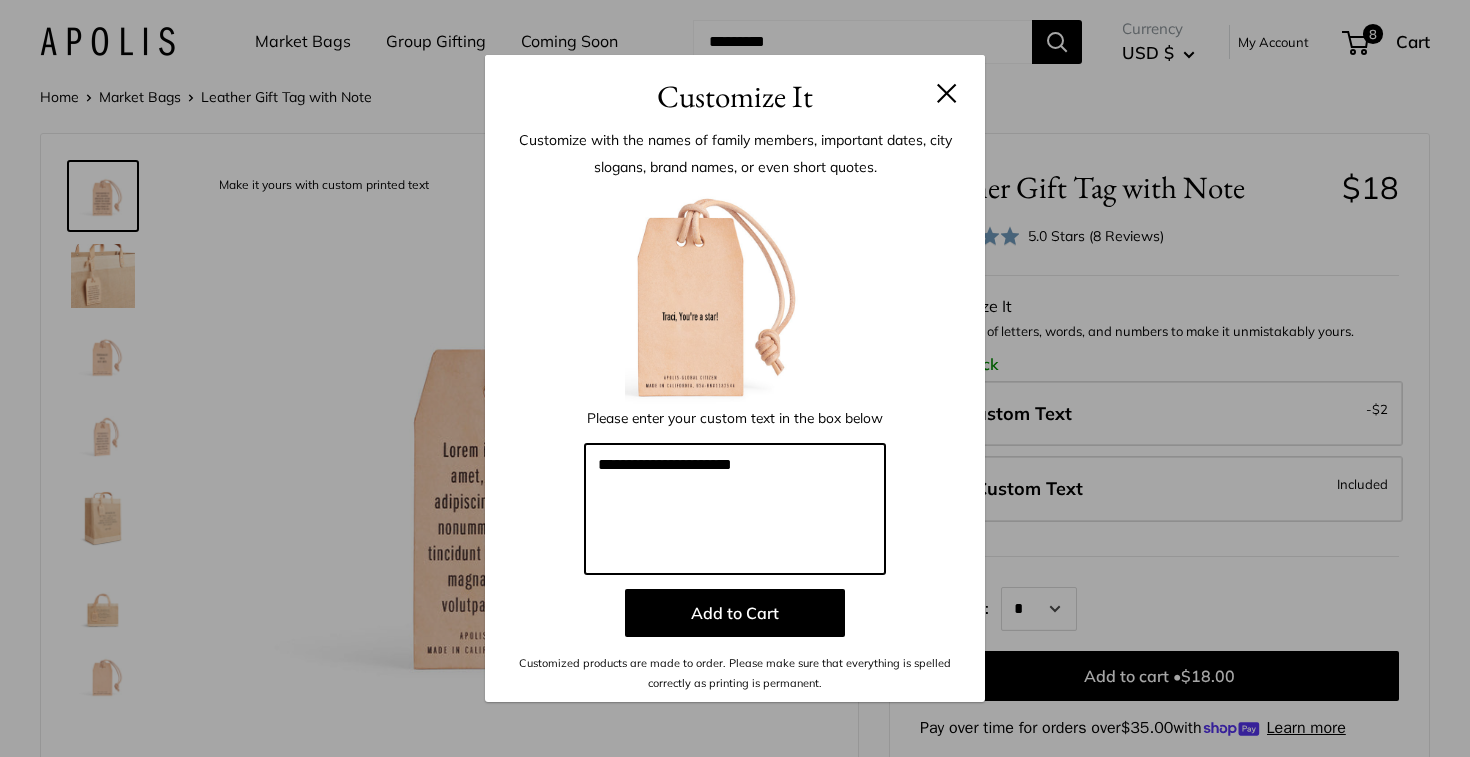 click on "**********" at bounding box center [735, 509] 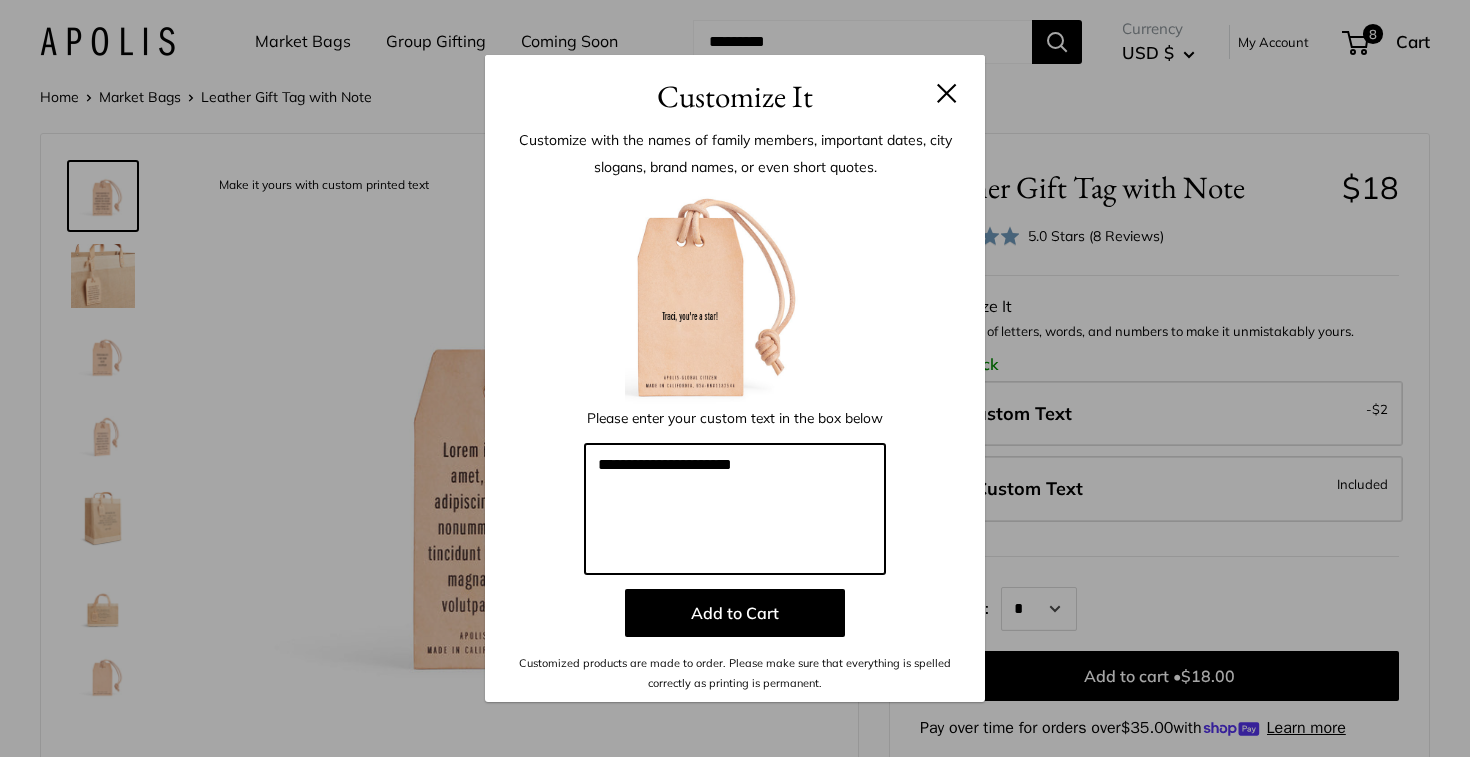 click on "**********" at bounding box center [735, 509] 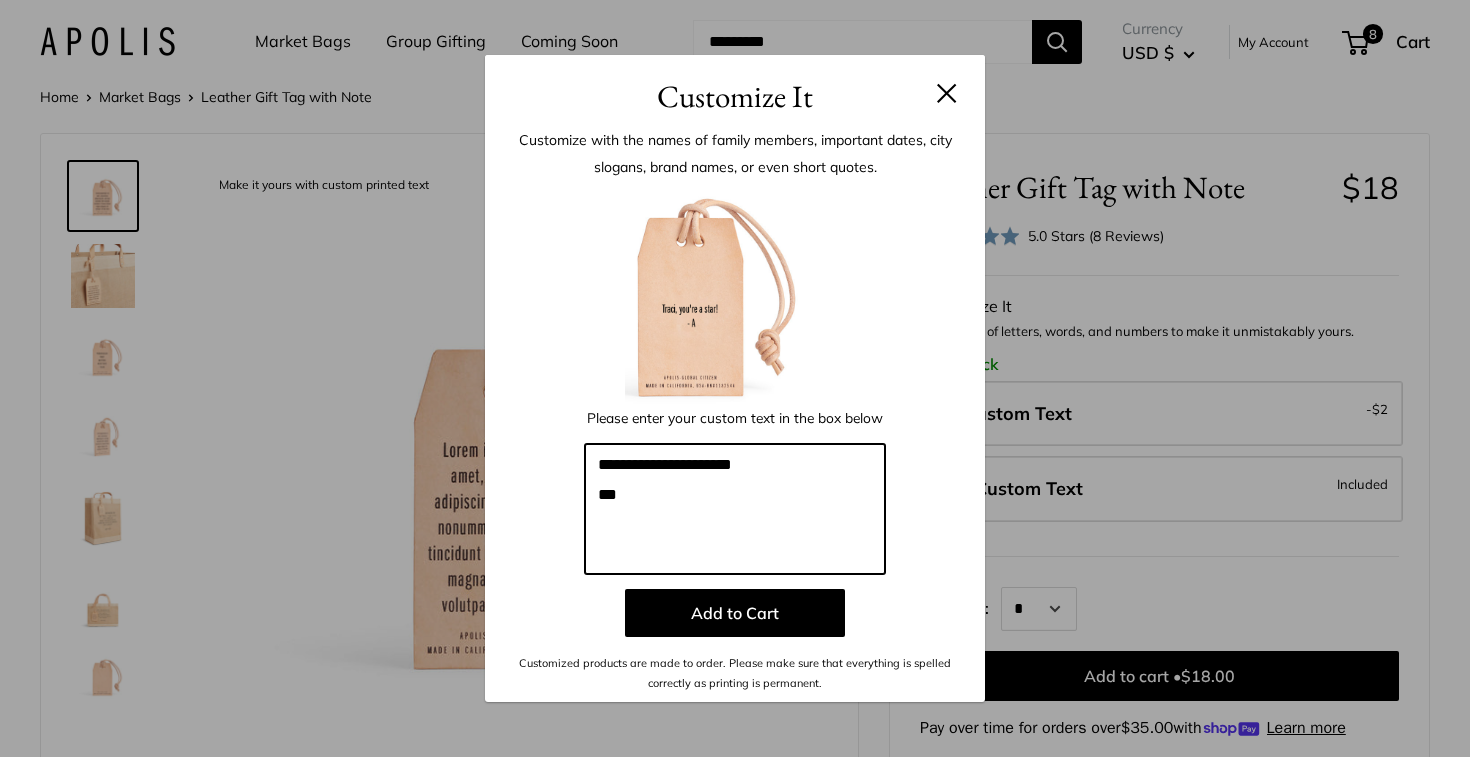 click on "**********" at bounding box center (735, 509) 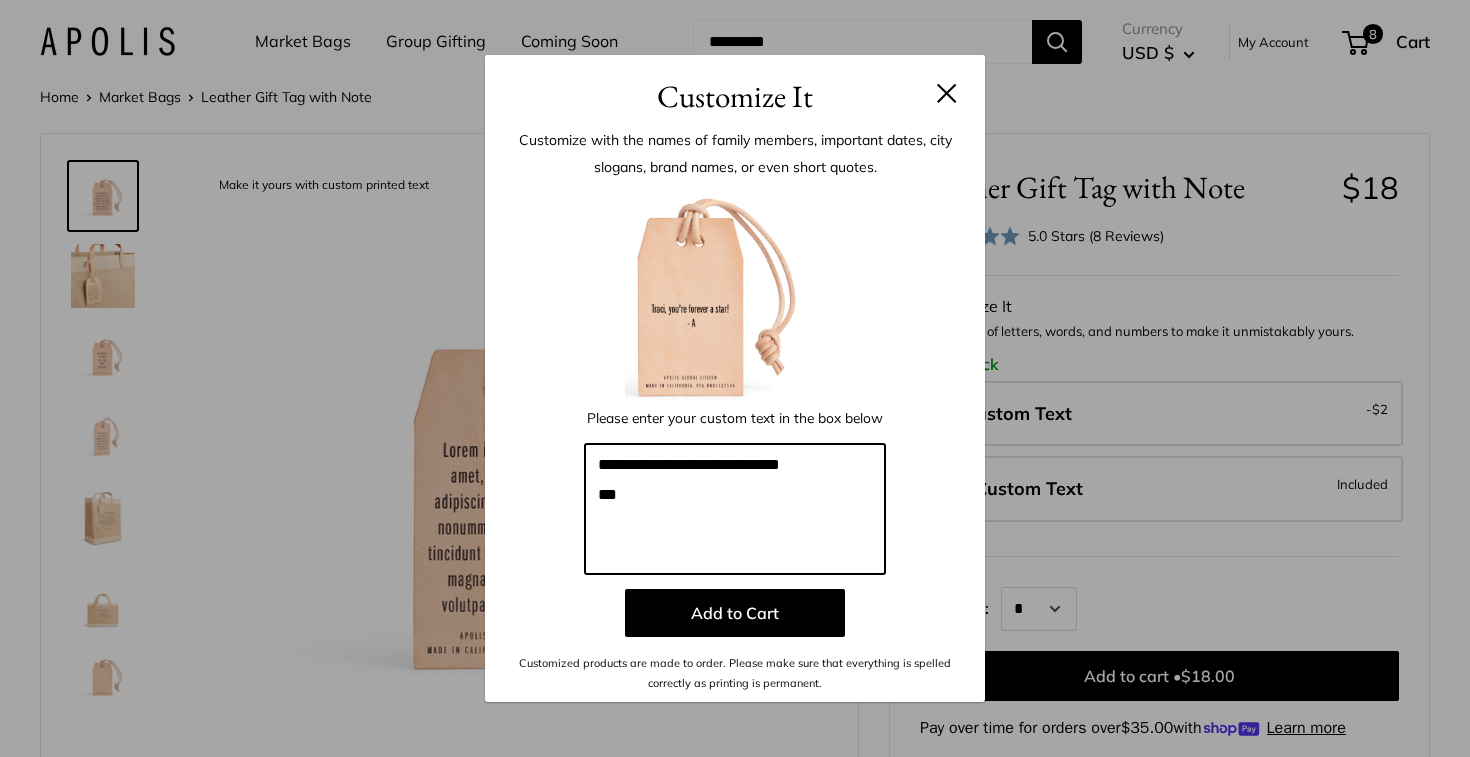 click on "**********" at bounding box center (735, 509) 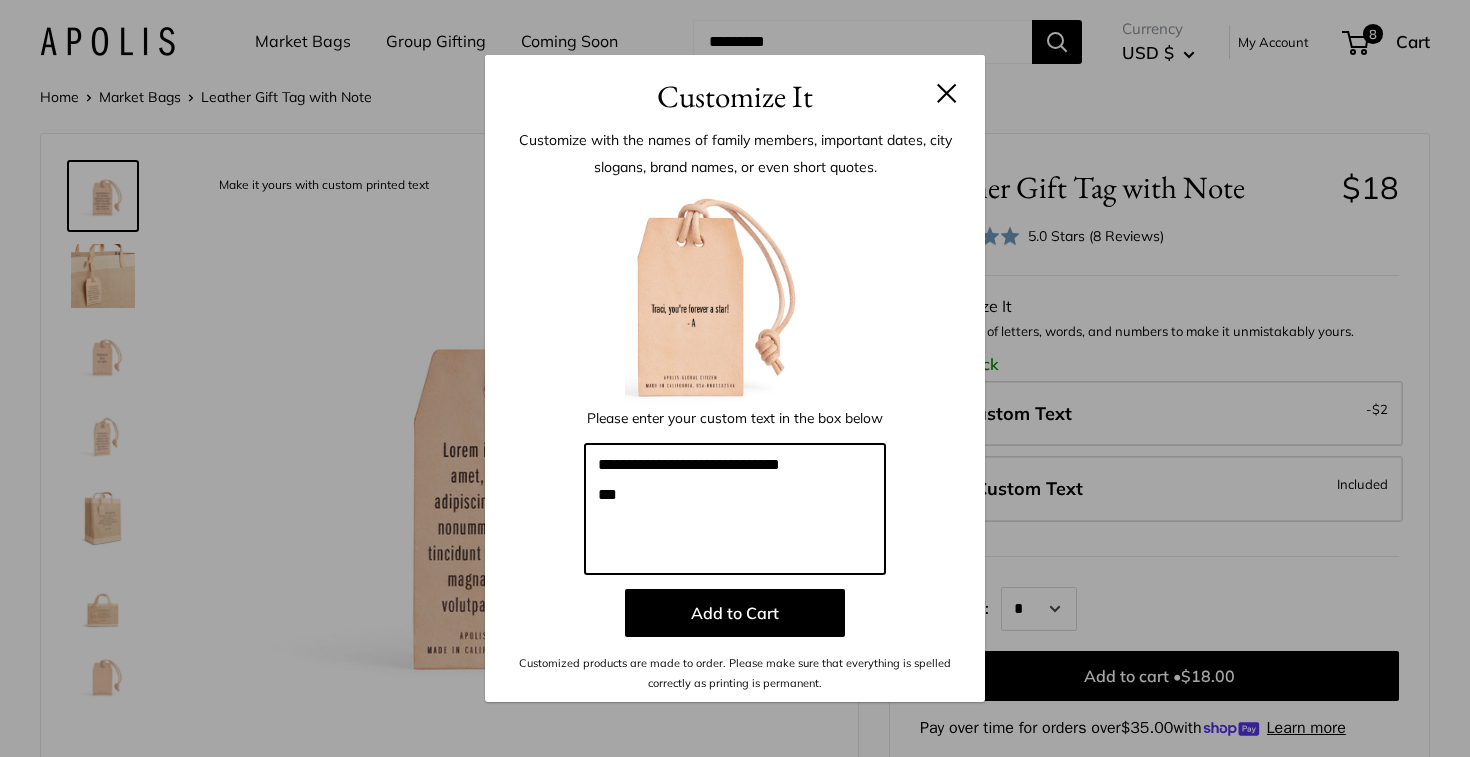 click on "**********" at bounding box center (735, 509) 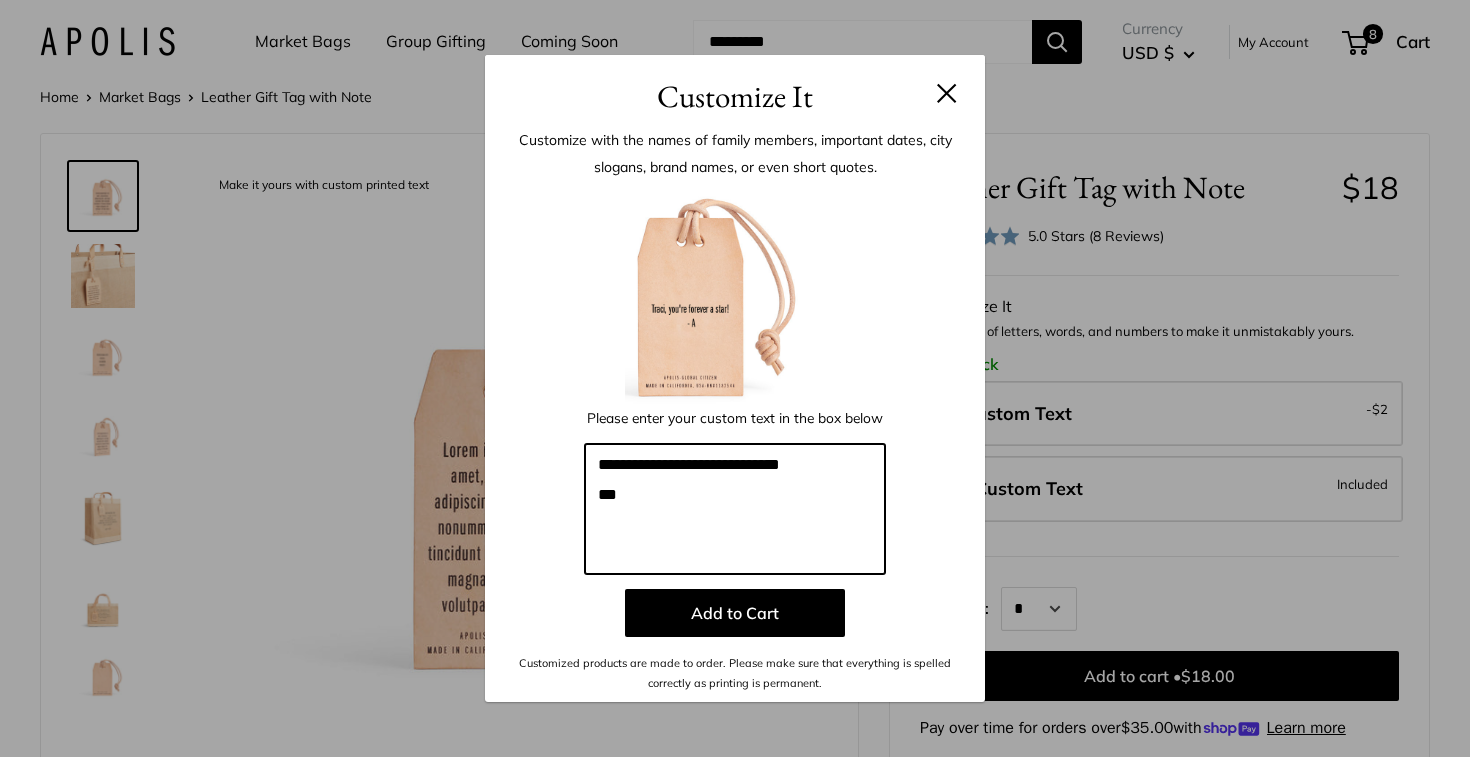click on "**********" at bounding box center [735, 509] 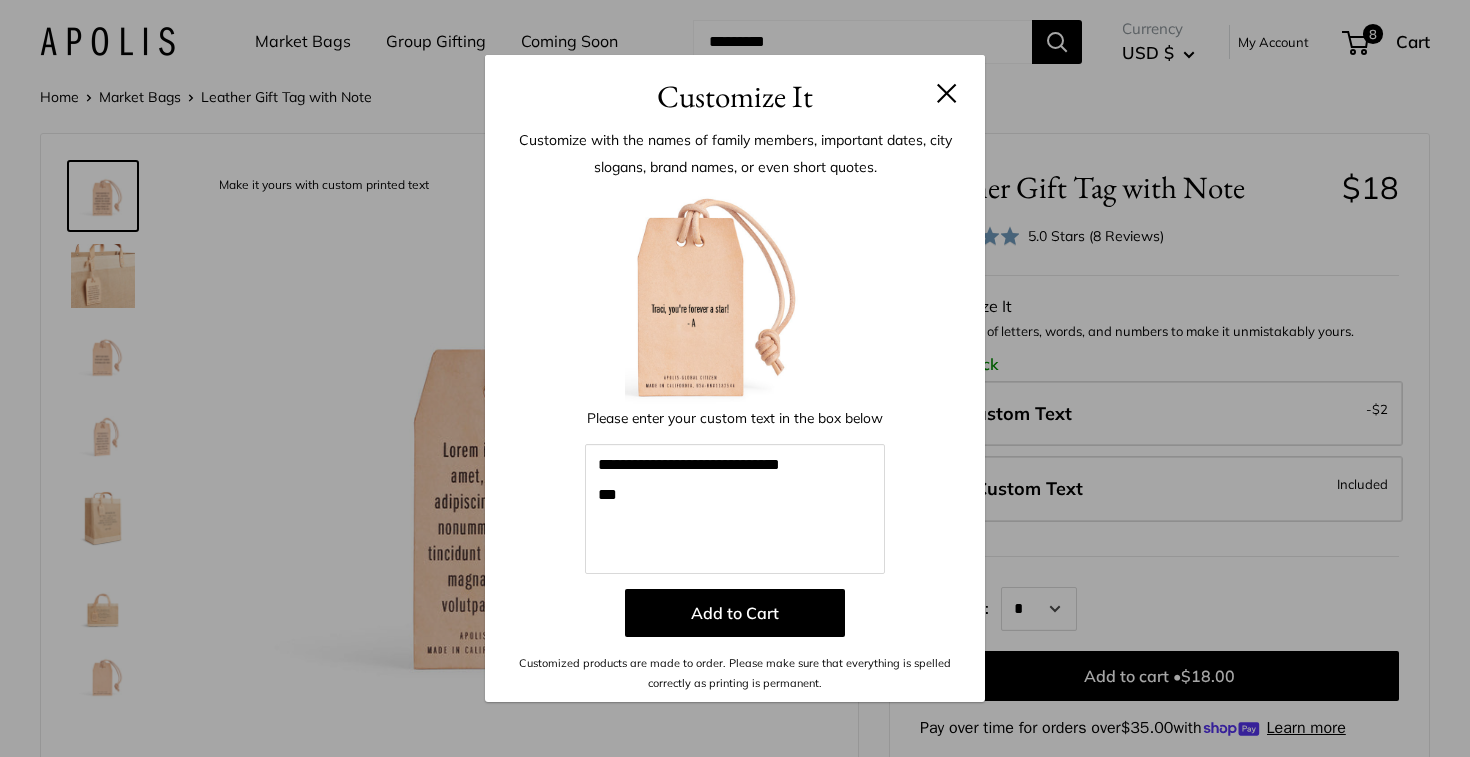 click at bounding box center (735, 295) 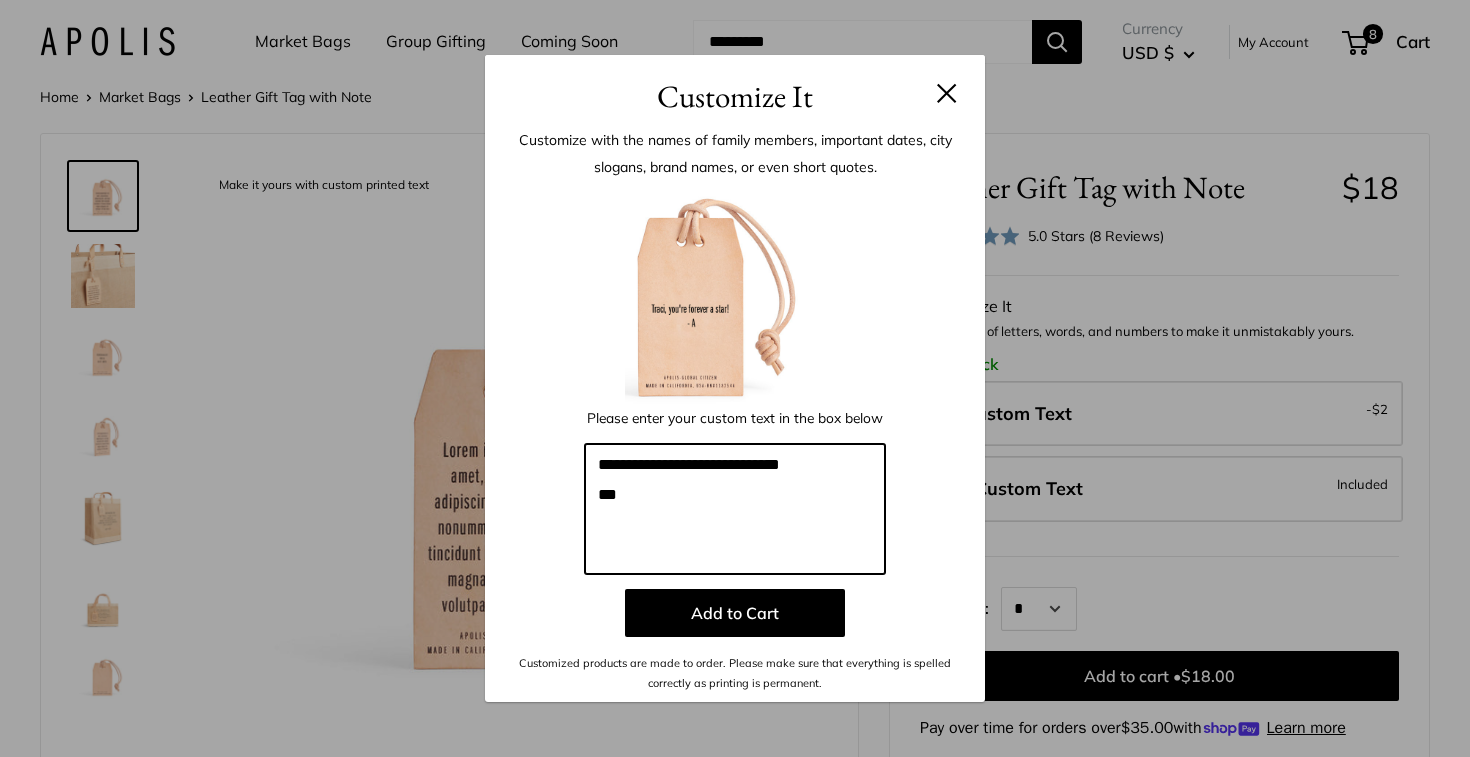 click on "**********" at bounding box center [735, 509] 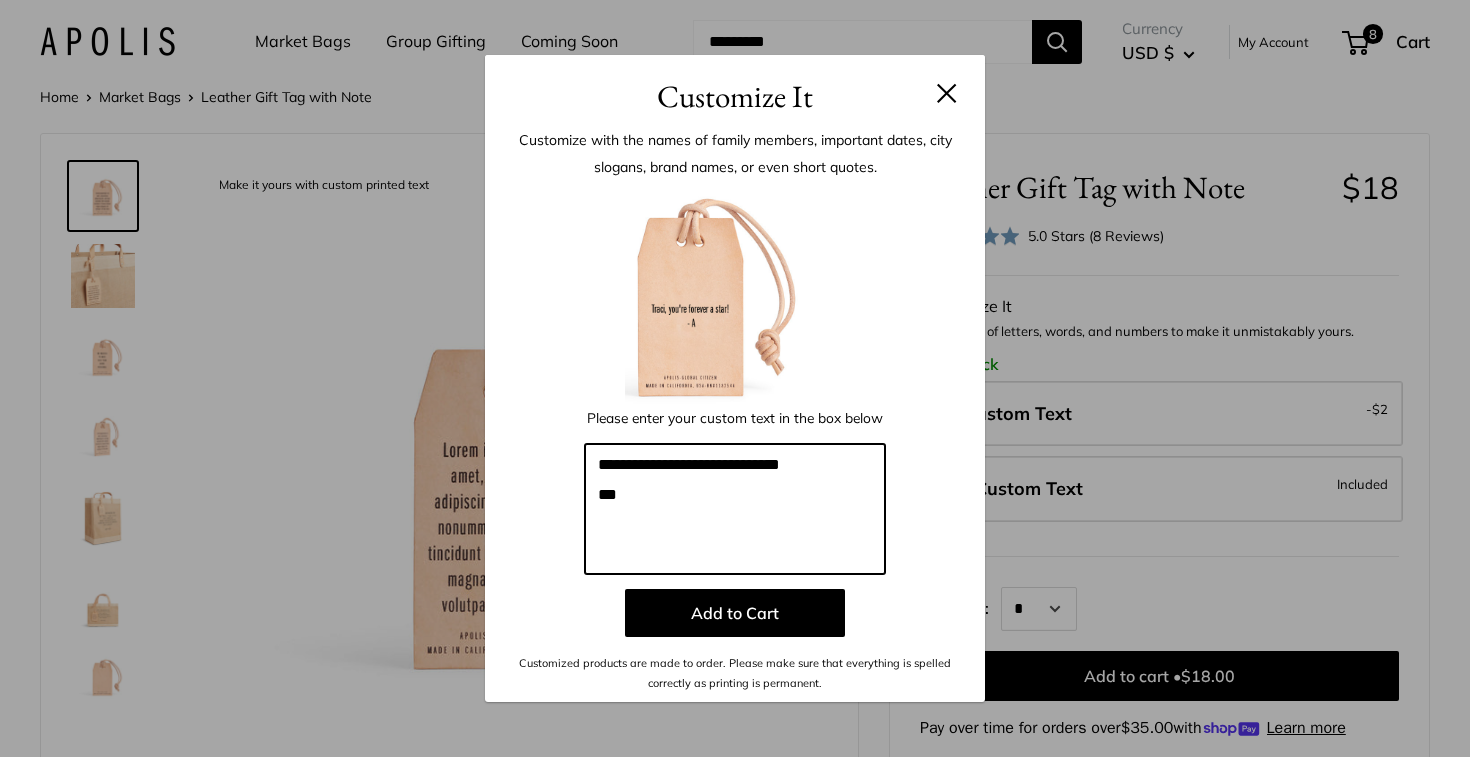drag, startPoint x: 790, startPoint y: 467, endPoint x: 704, endPoint y: 470, distance: 86.05231 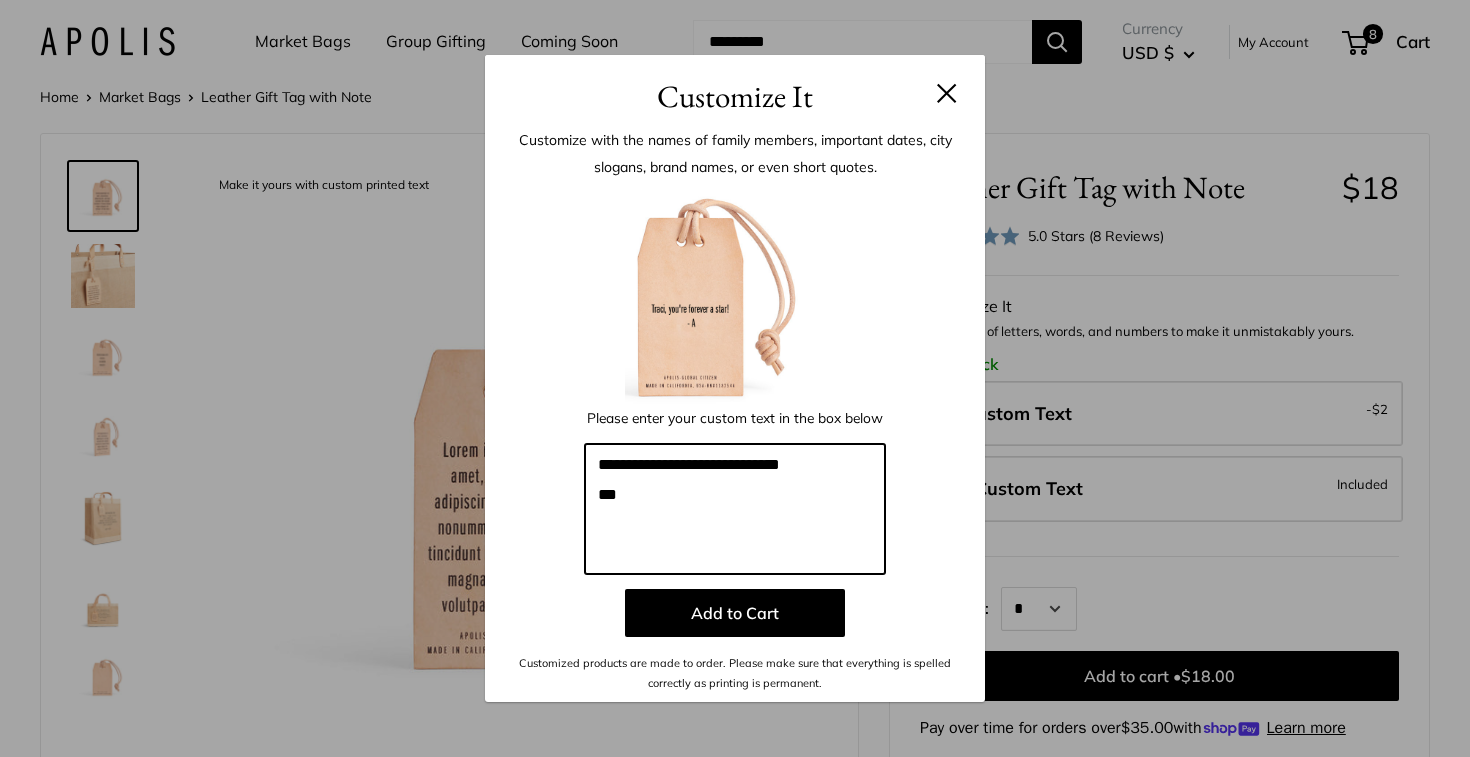 click on "**********" at bounding box center (735, 509) 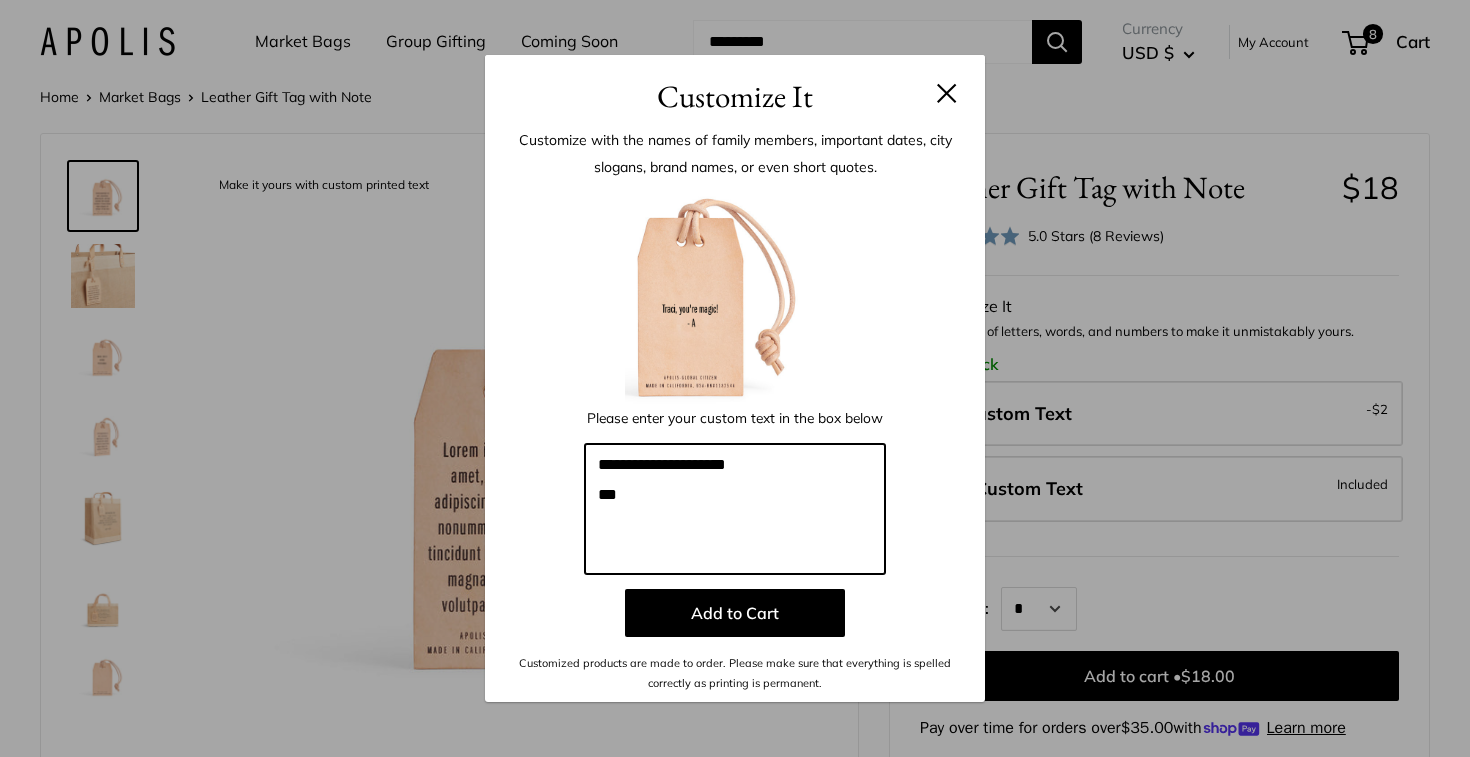 click on "**********" at bounding box center [735, 509] 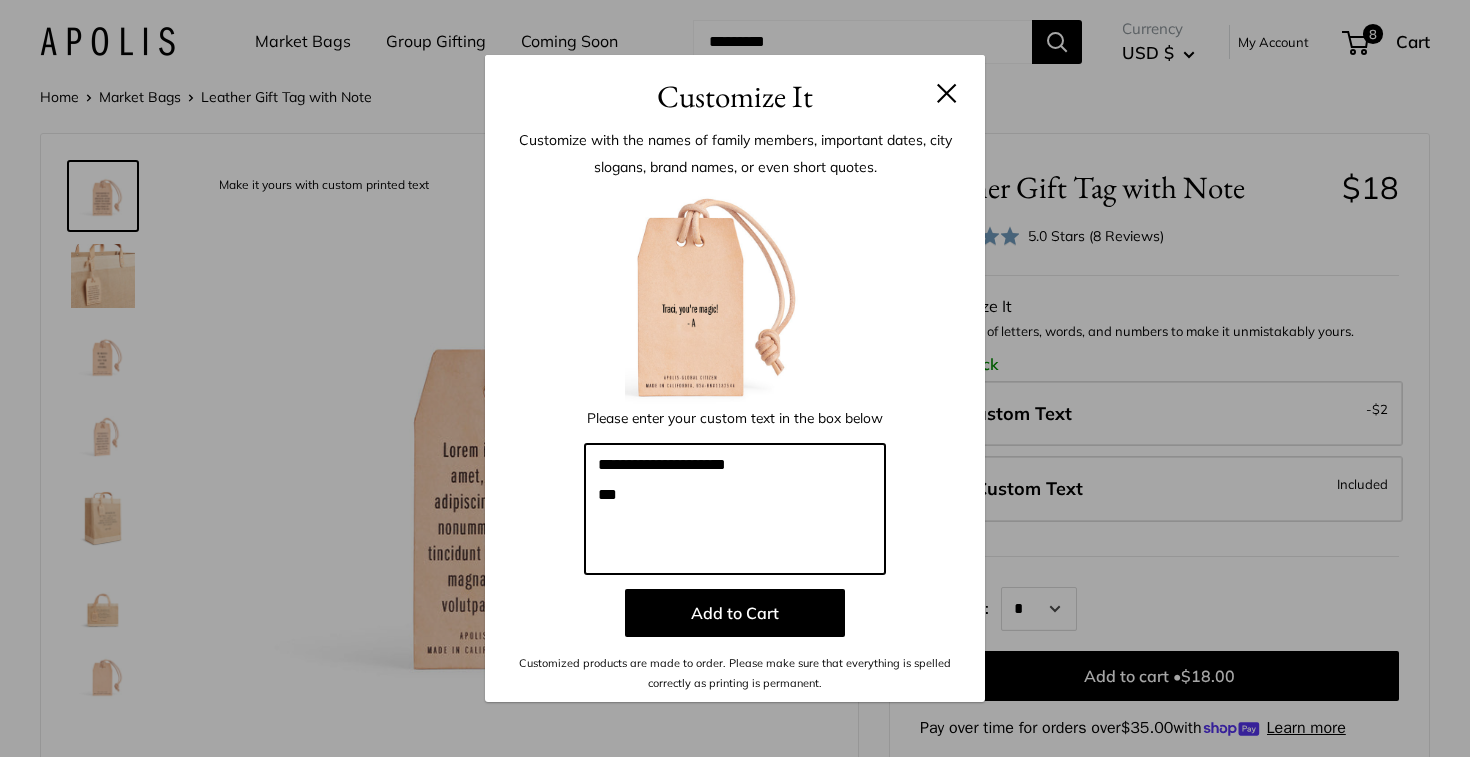 type on "**********" 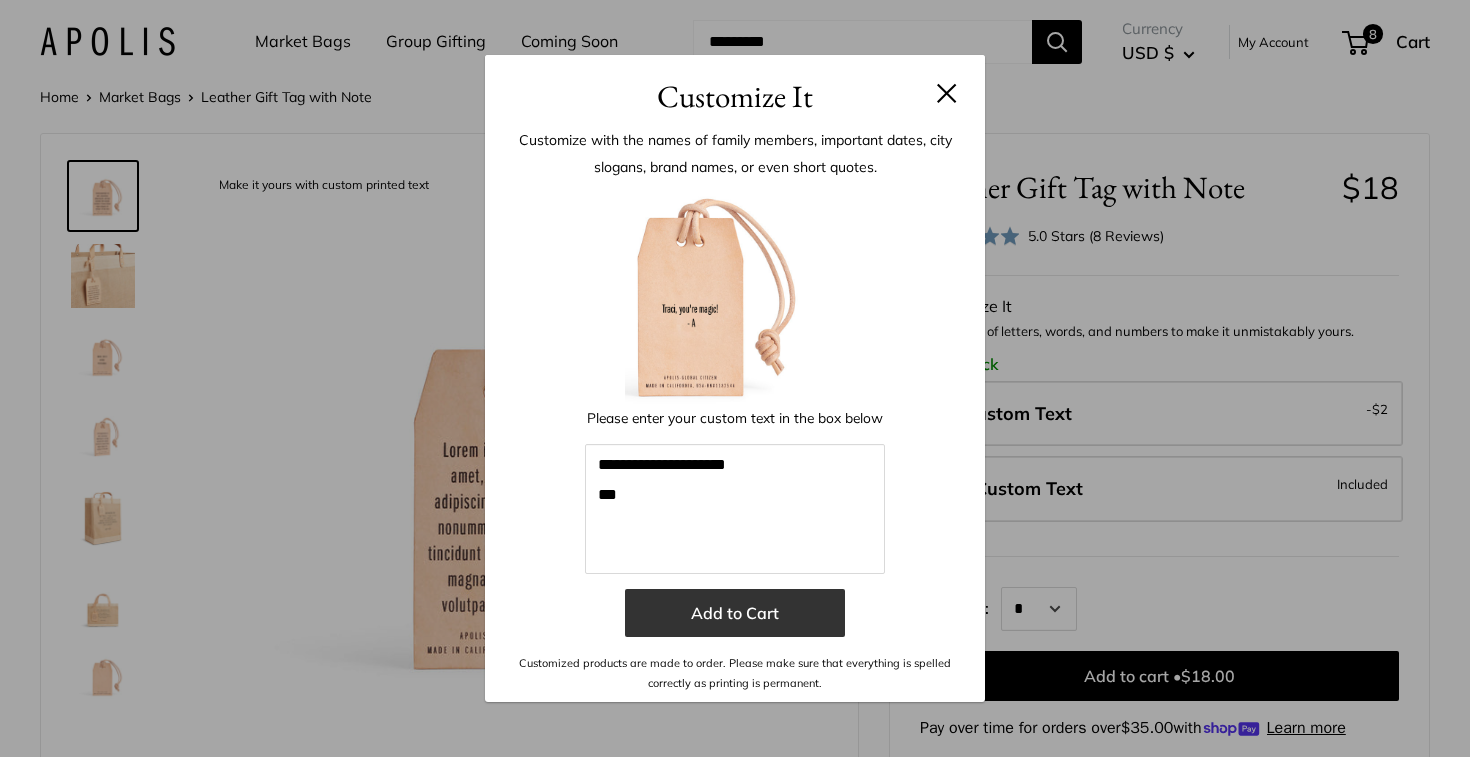 click on "Add to Cart" at bounding box center [735, 613] 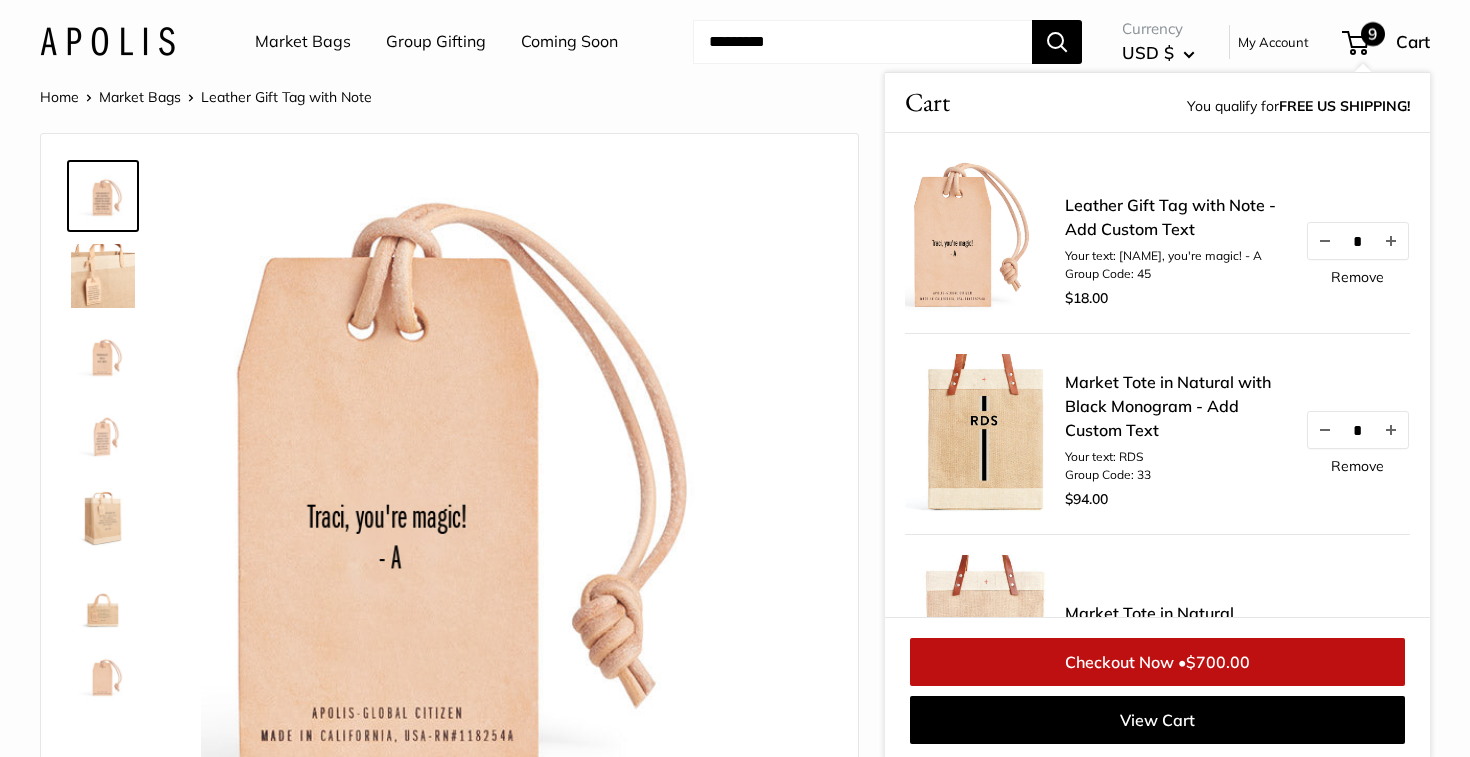click on "Leather Gift Tag with Note - Add Custom Text" at bounding box center [1175, 217] 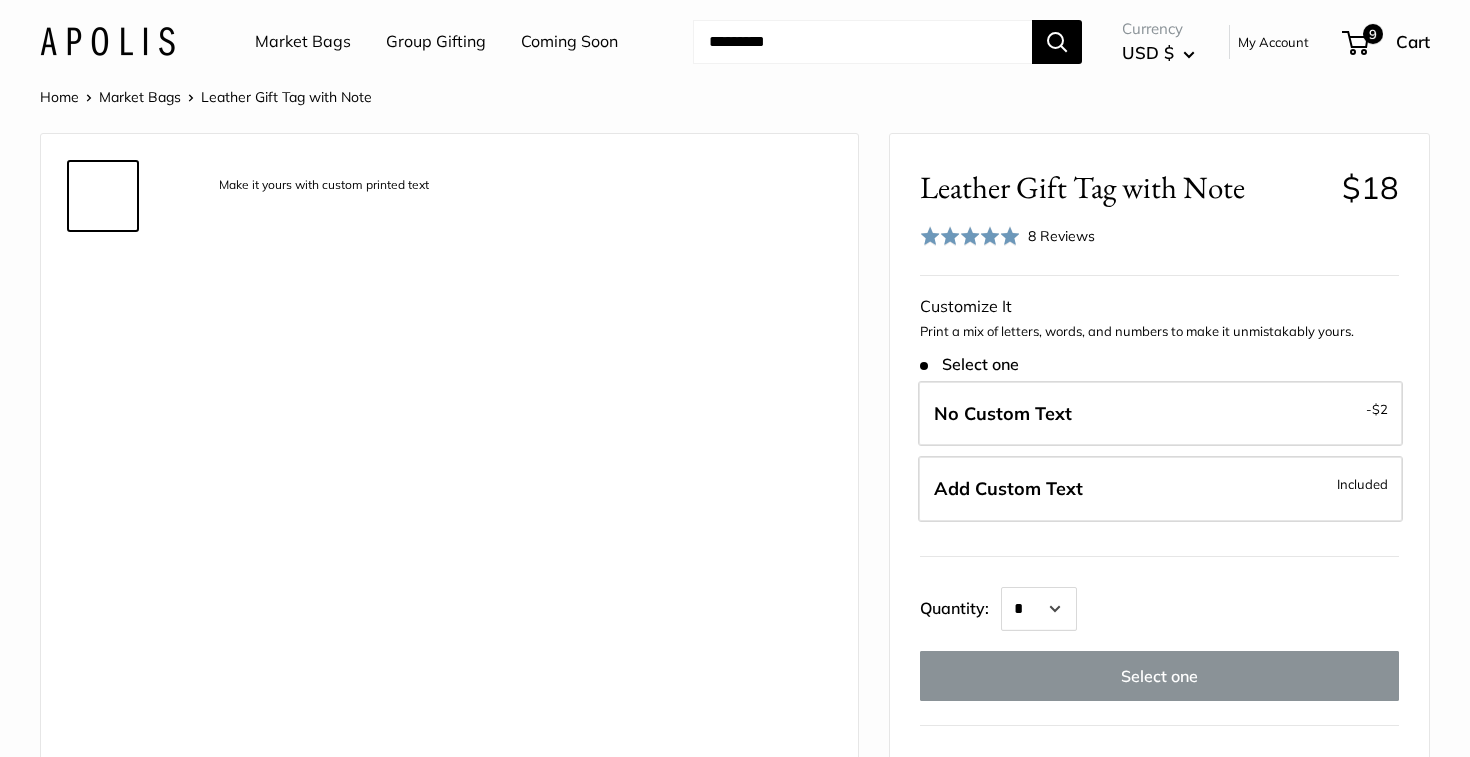 scroll, scrollTop: 0, scrollLeft: 0, axis: both 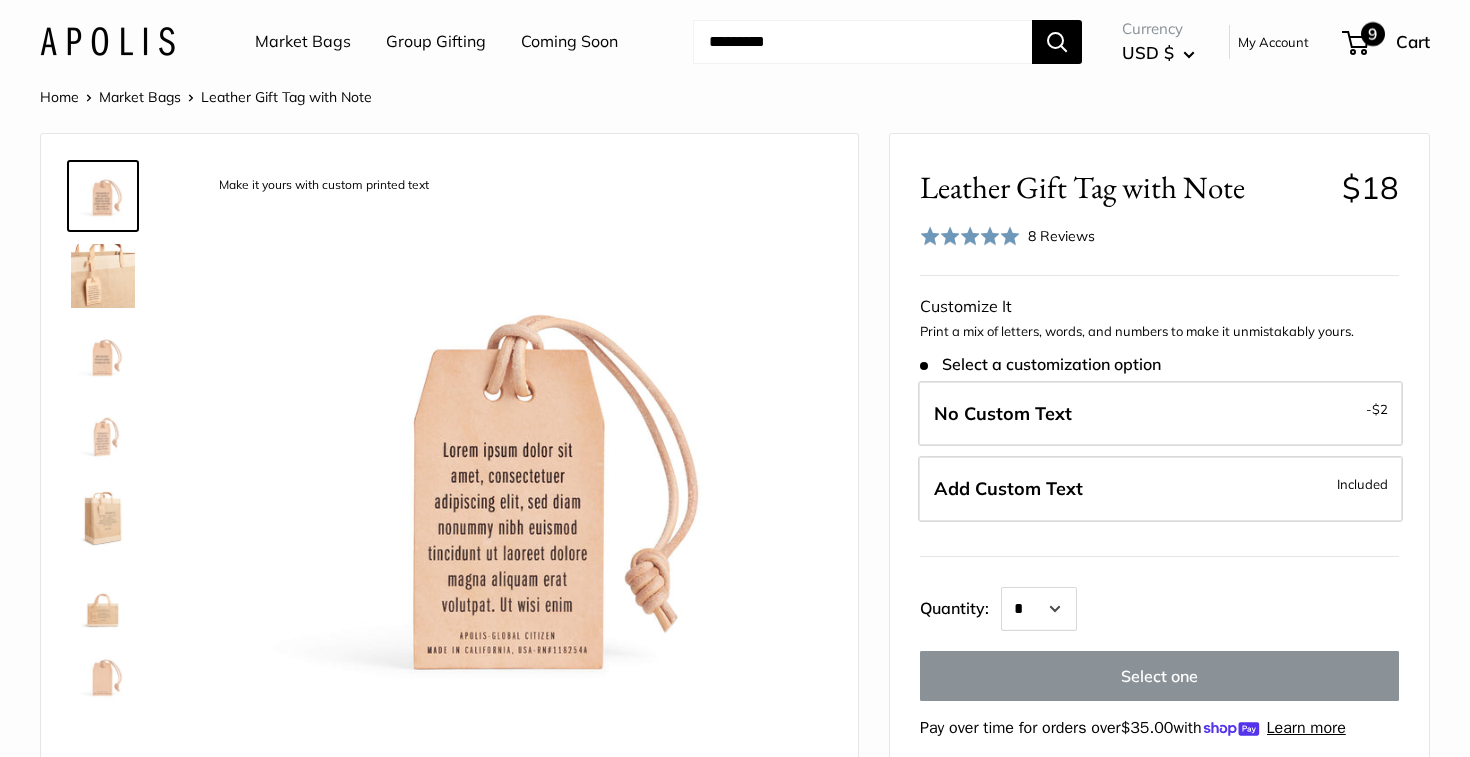 click on "9" at bounding box center (1355, 43) 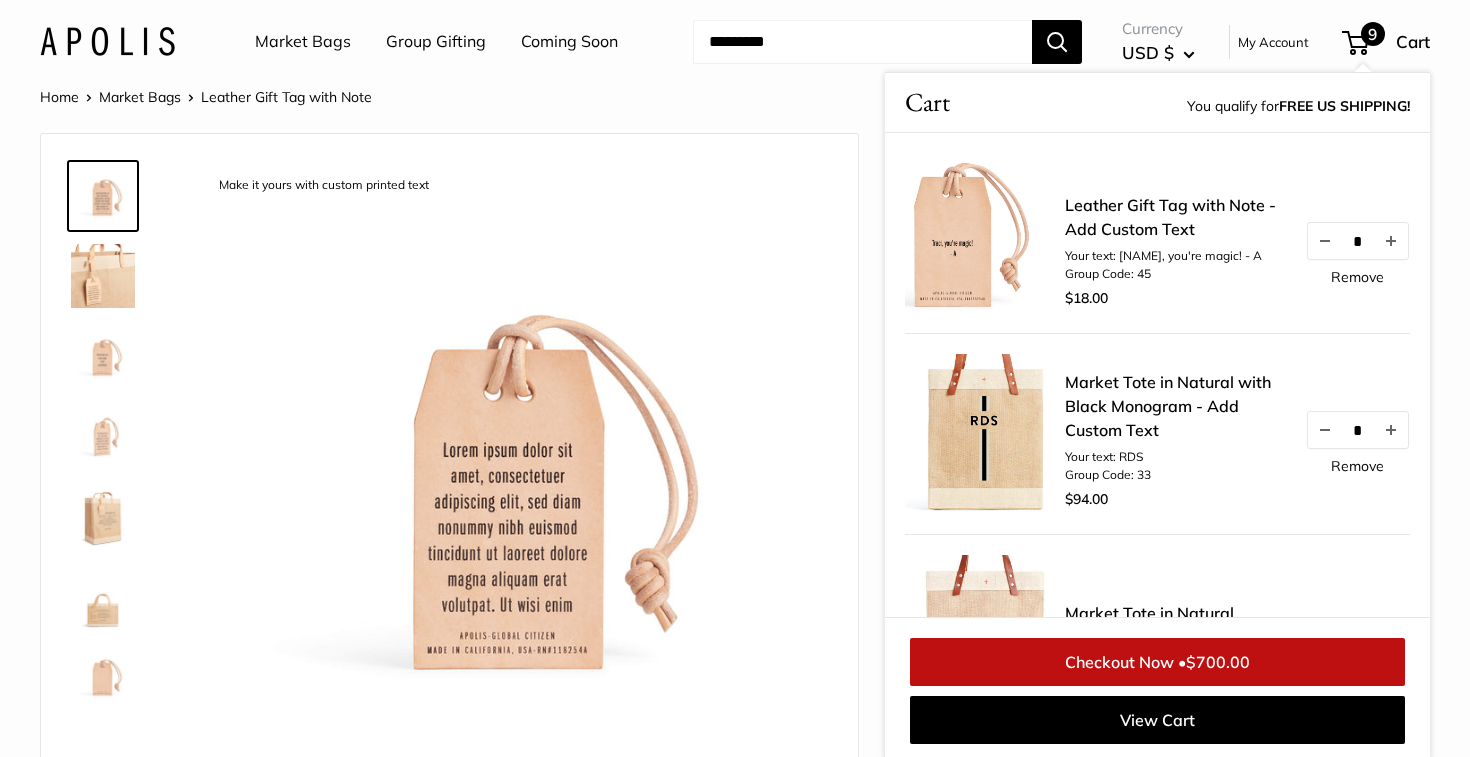 click on "Home
Market Bags
Leather Gift Tag with Note" at bounding box center (735, 97) 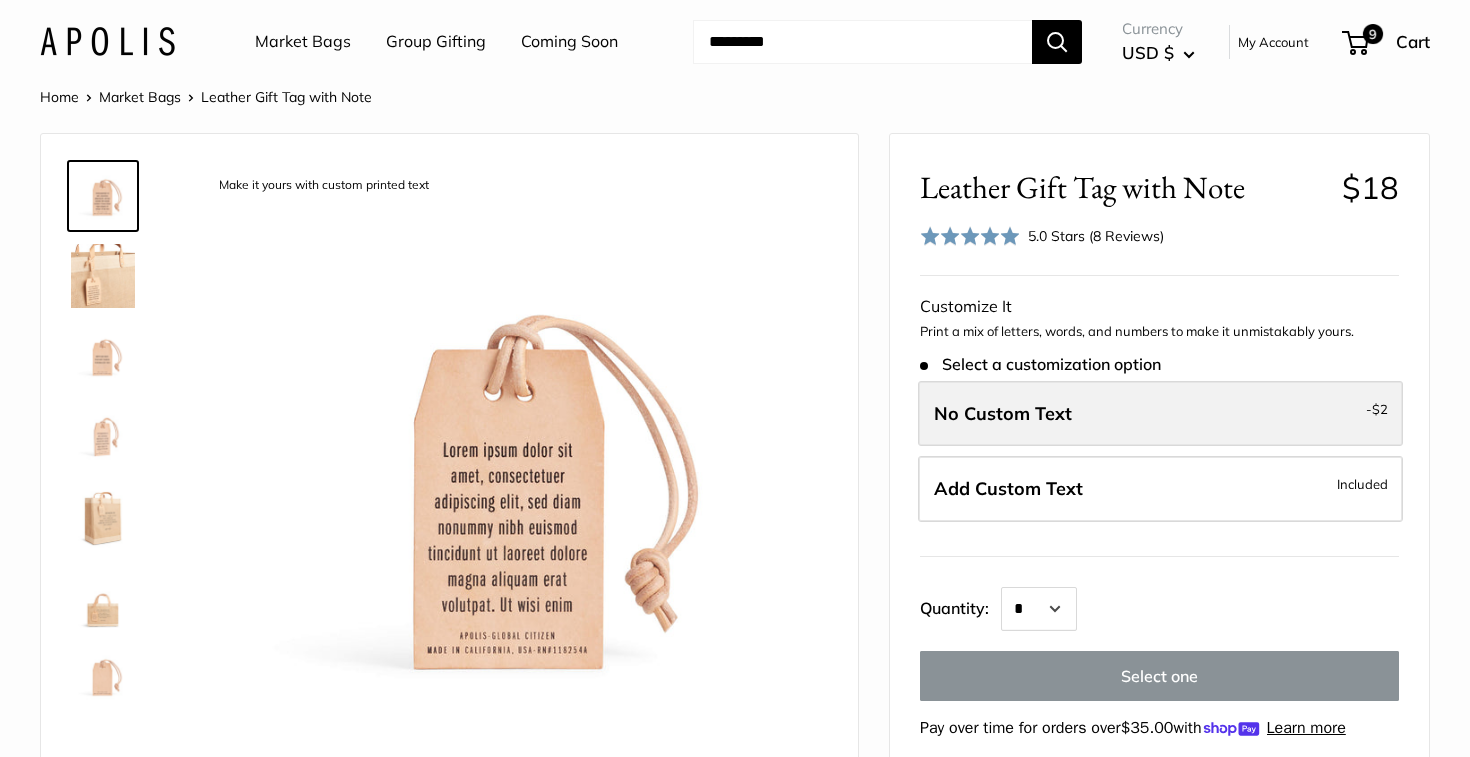 click on "No Custom Text
- $2" at bounding box center [1160, 414] 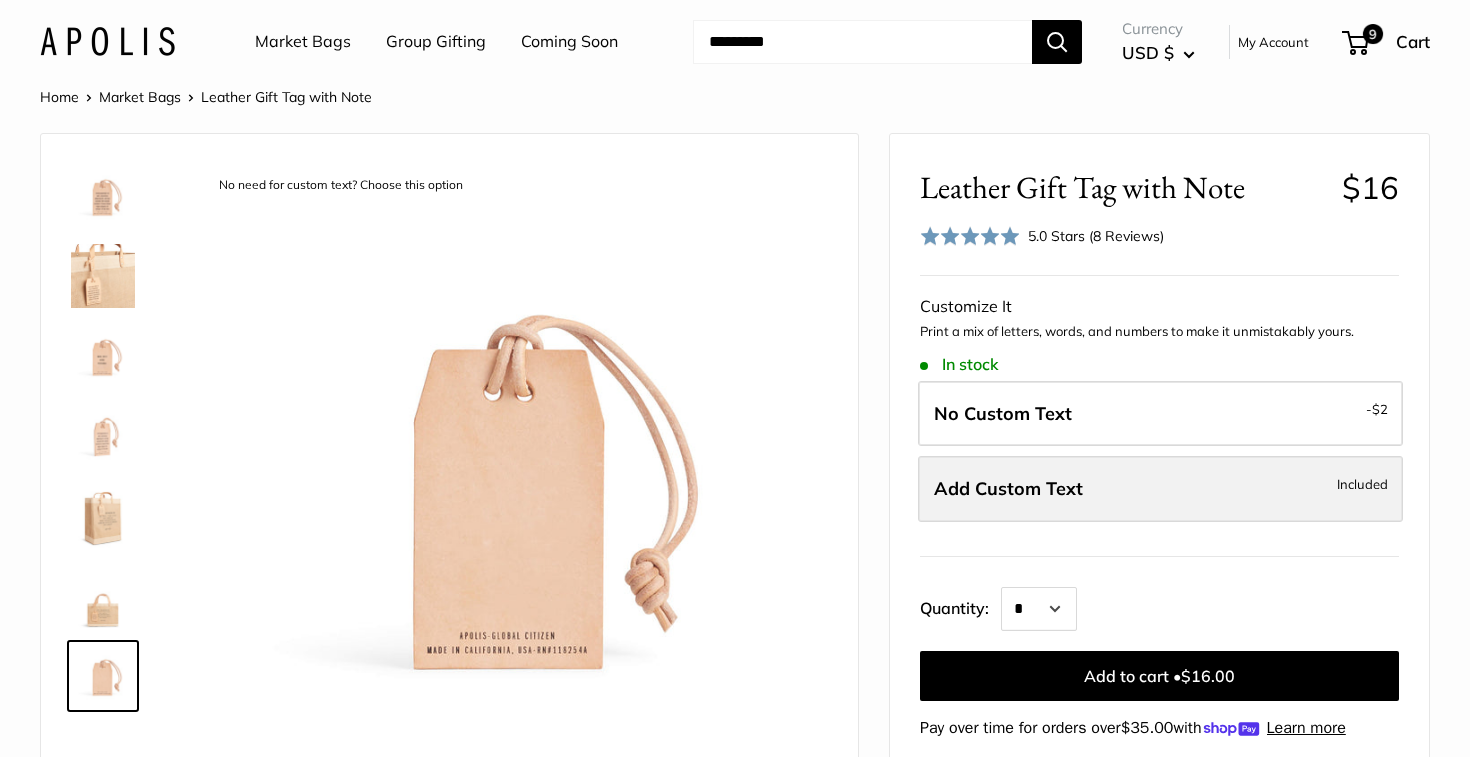 click on "Add Custom Text" at bounding box center (1008, 488) 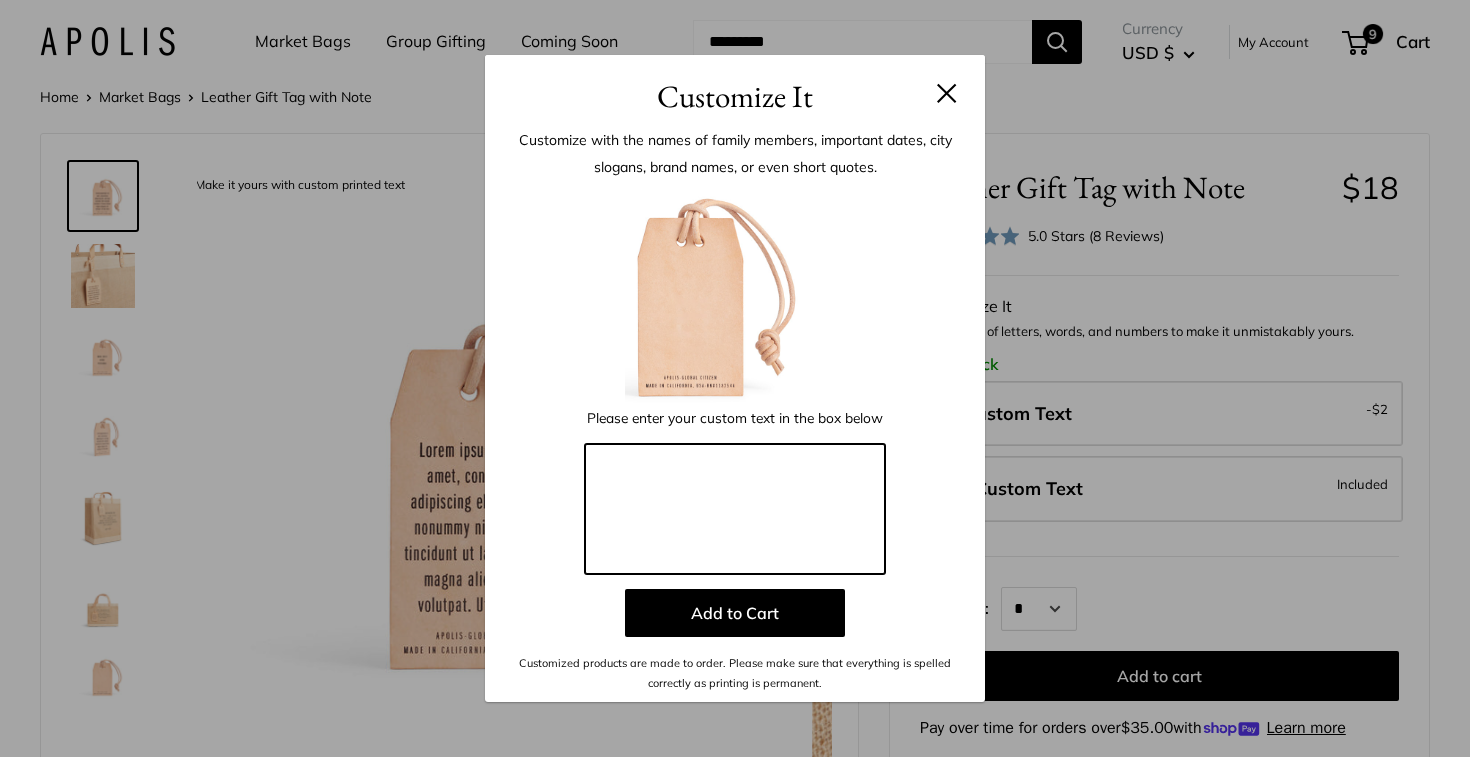 click at bounding box center [735, 509] 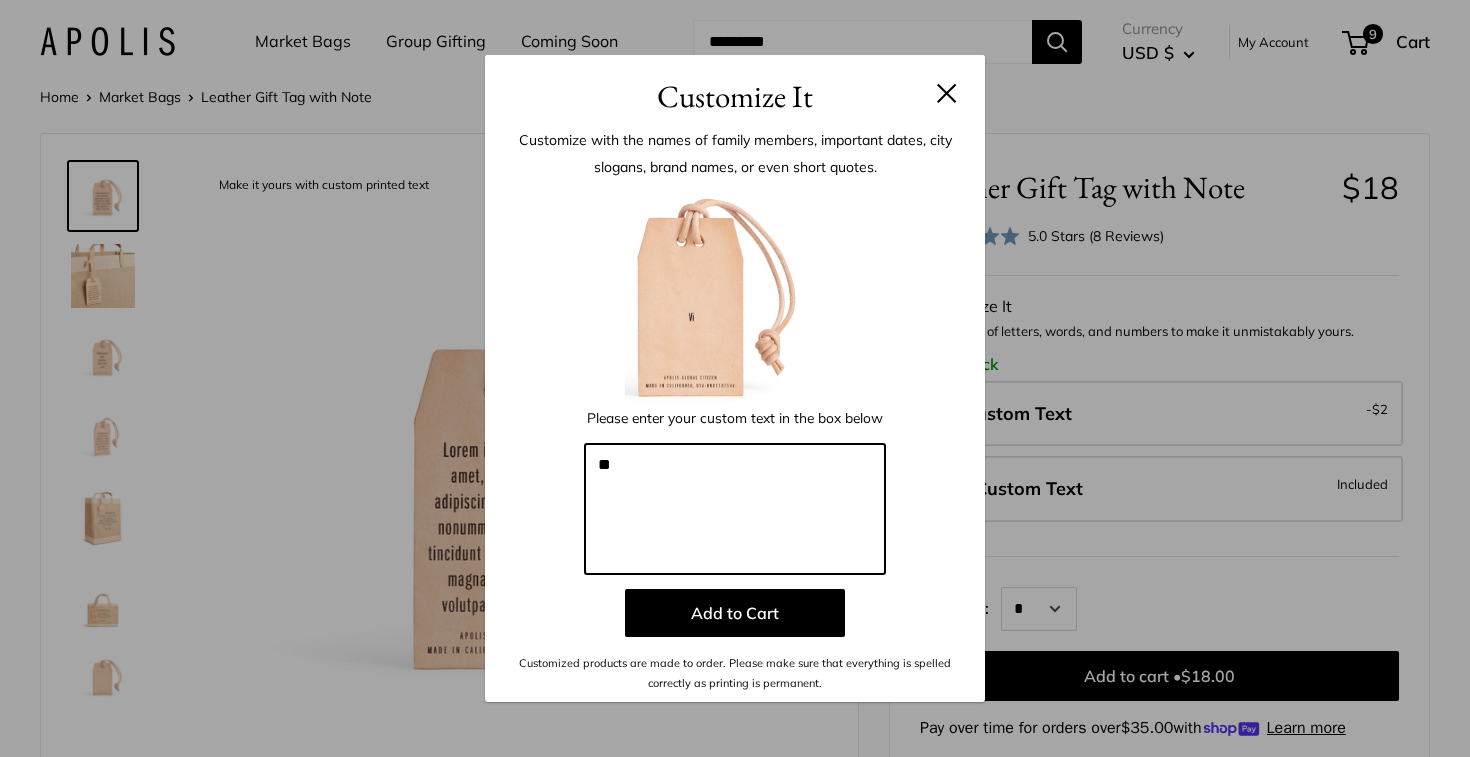 type on "*" 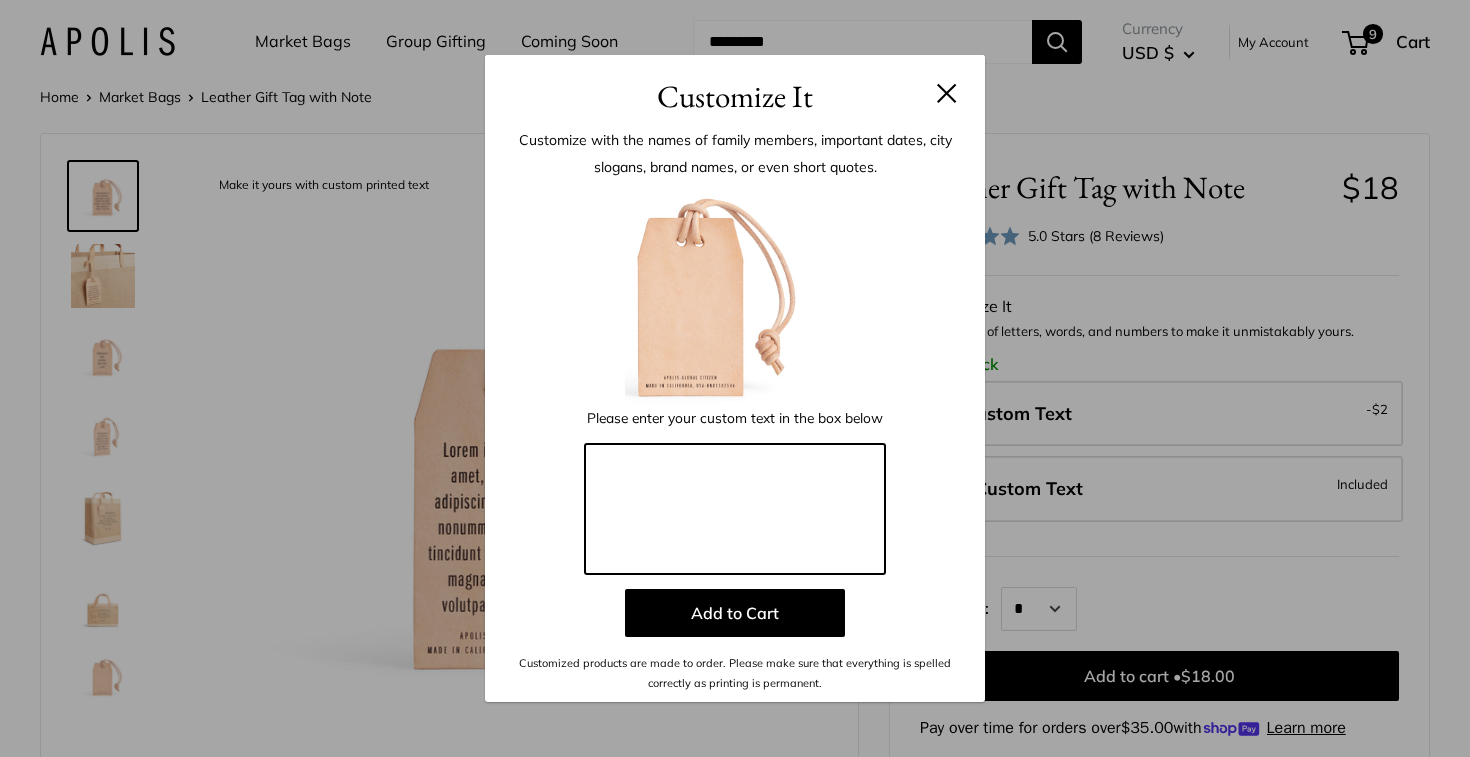 paste on "**********" 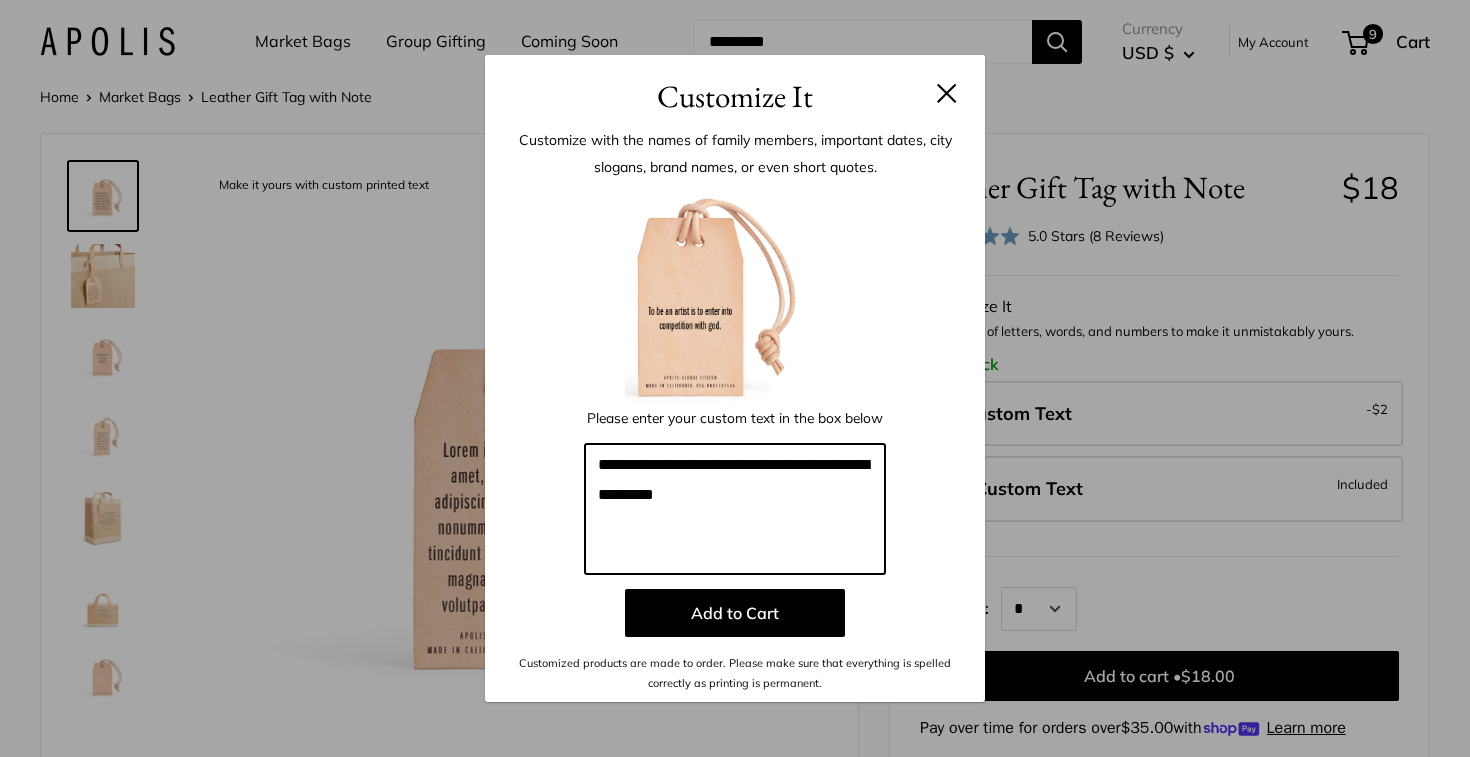 click on "**********" at bounding box center [735, 509] 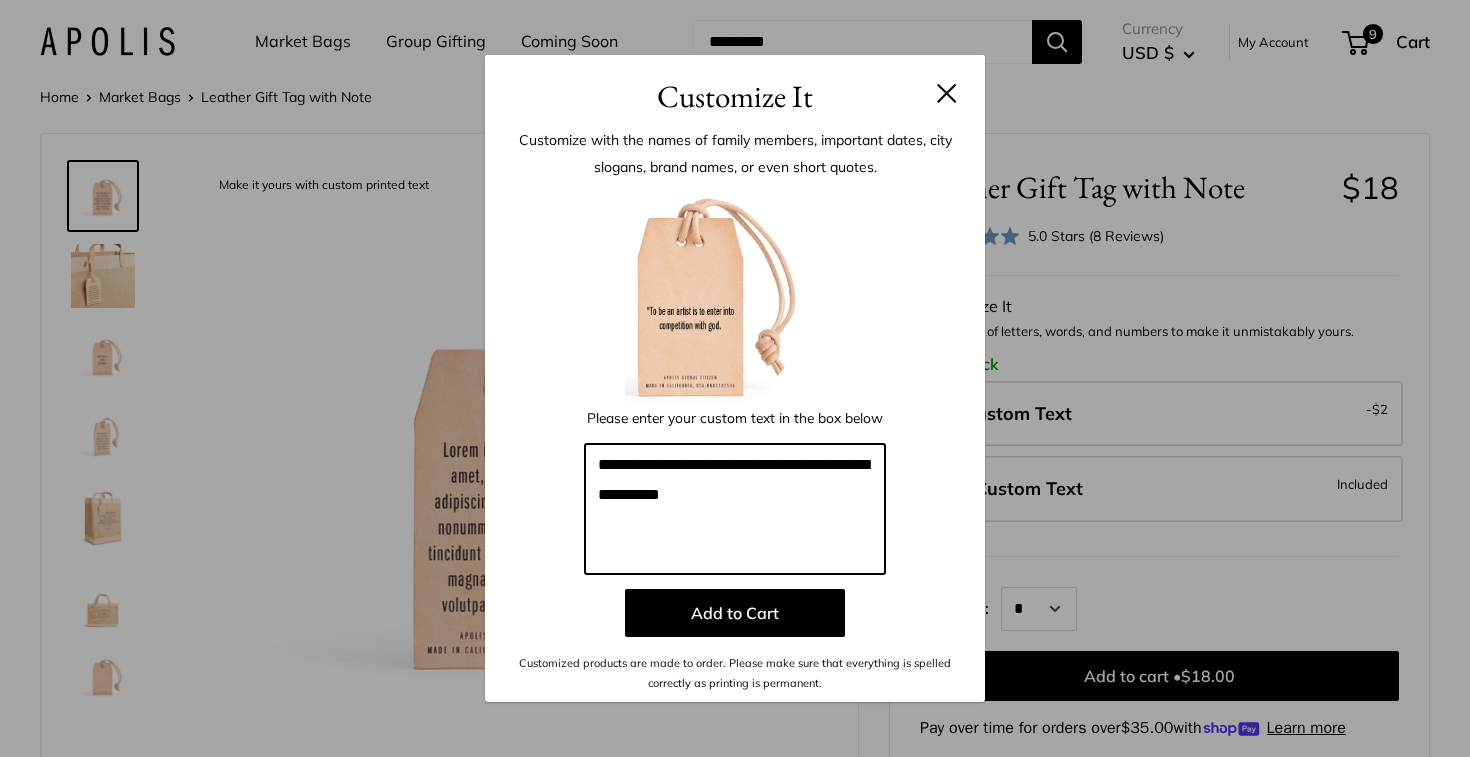 click on "**********" at bounding box center [735, 509] 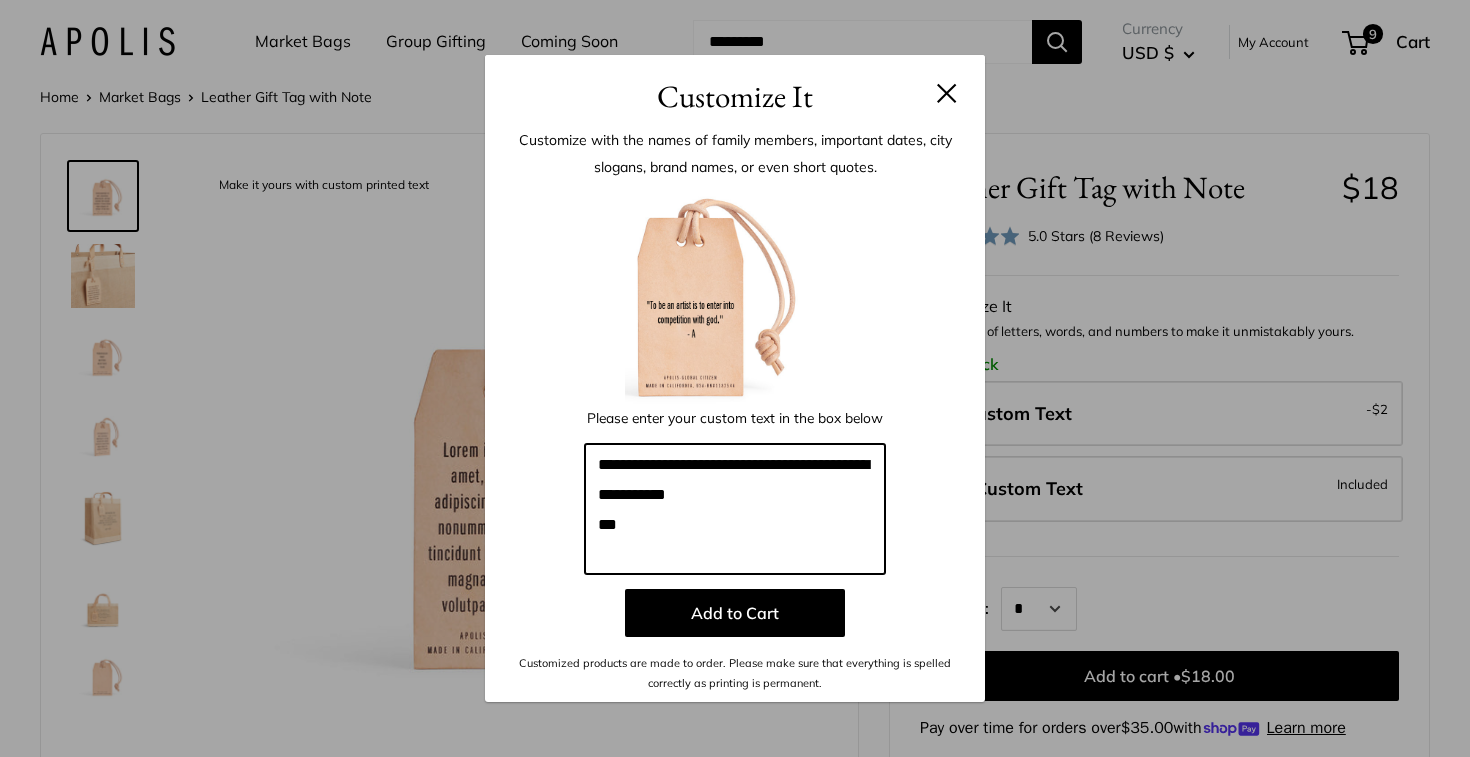 drag, startPoint x: 780, startPoint y: 494, endPoint x: 557, endPoint y: 454, distance: 226.55904 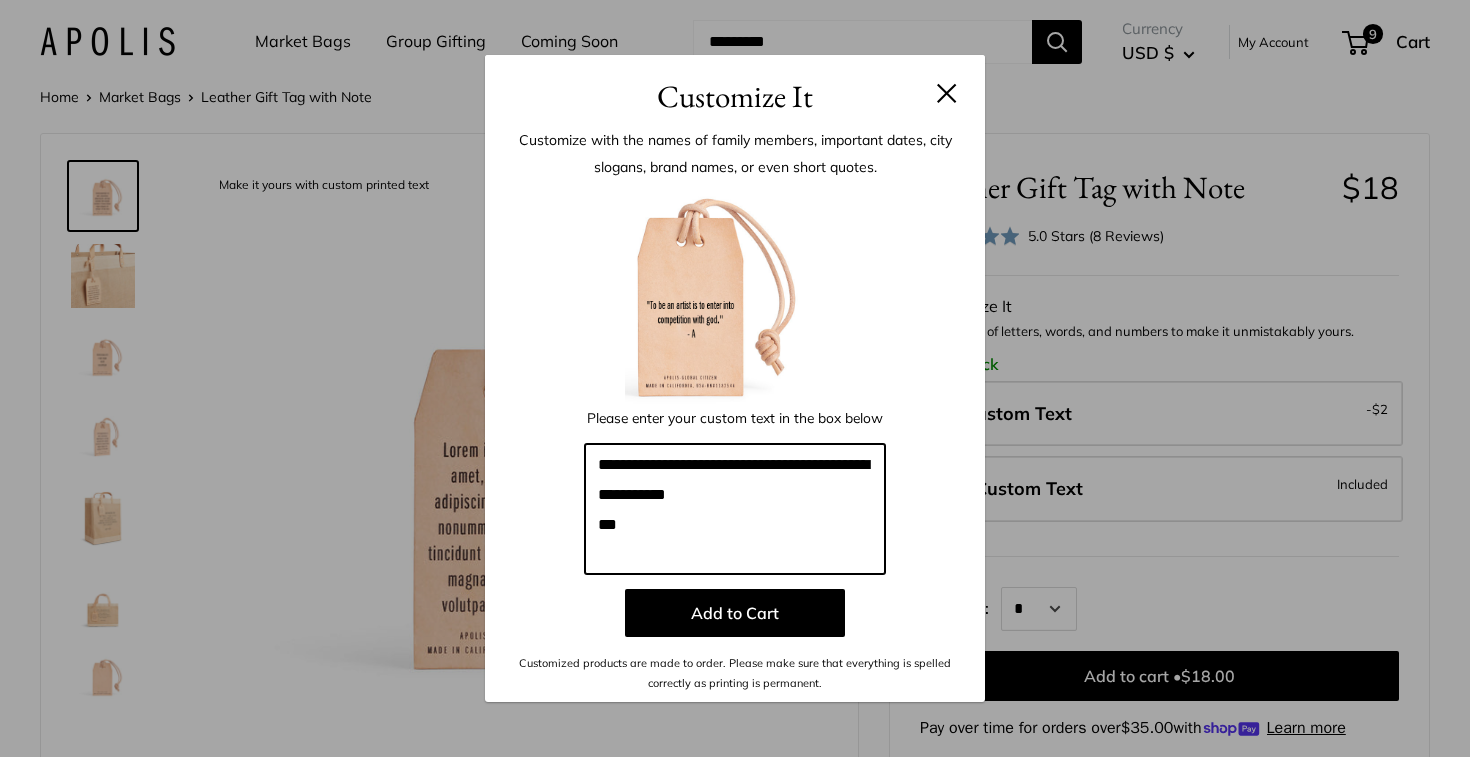 click on "**********" at bounding box center [735, 439] 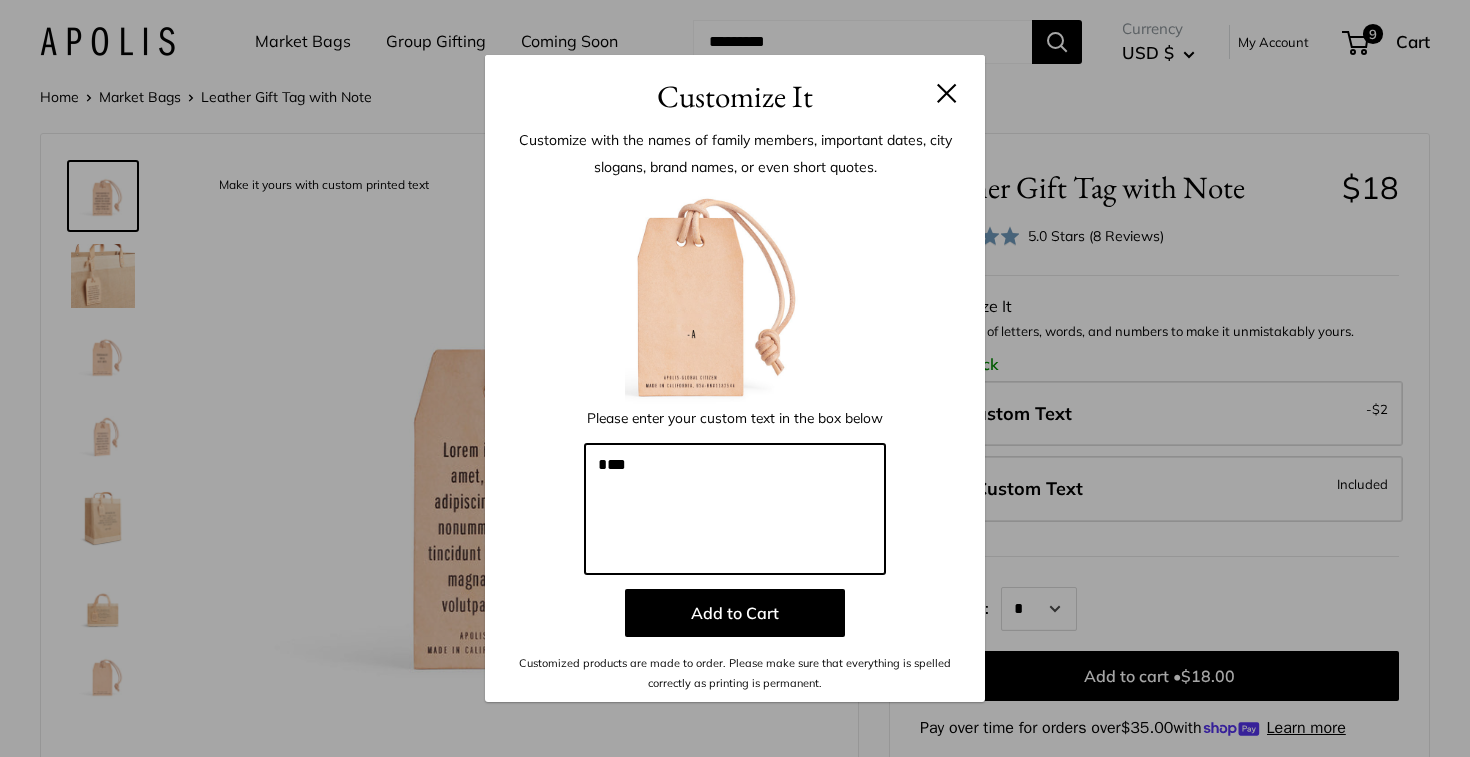 paste on "**********" 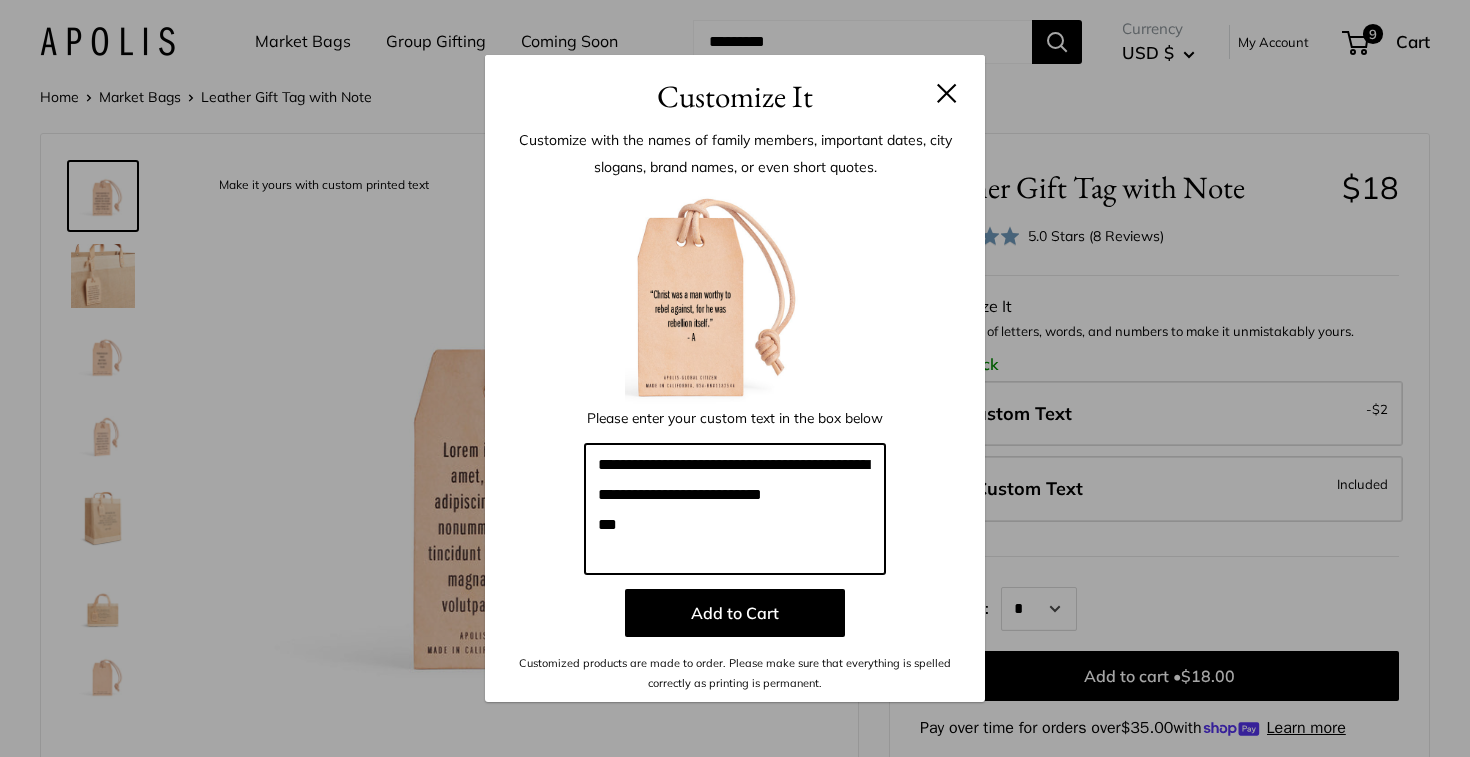 drag, startPoint x: 657, startPoint y: 535, endPoint x: 594, endPoint y: 467, distance: 92.69843 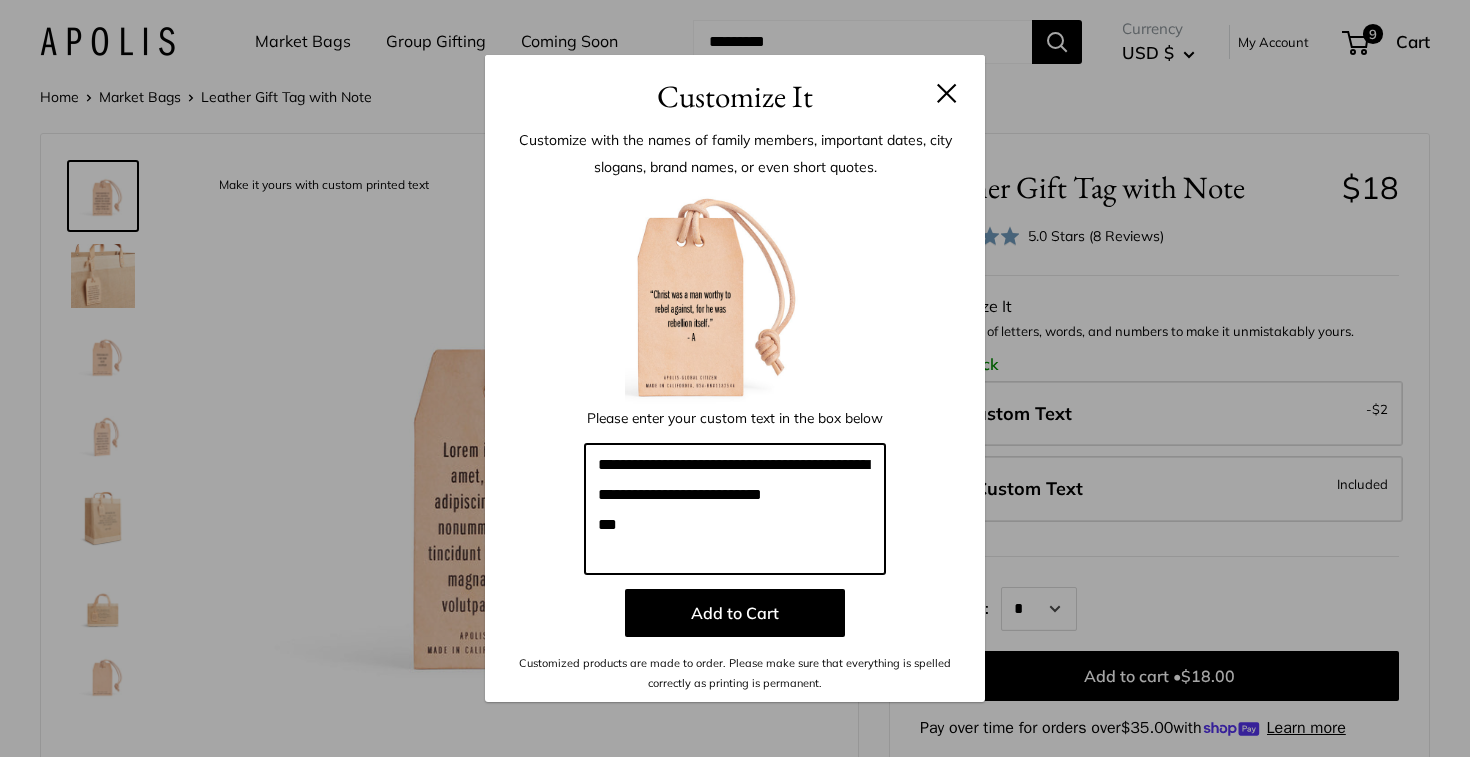 click on "**********" at bounding box center [735, 509] 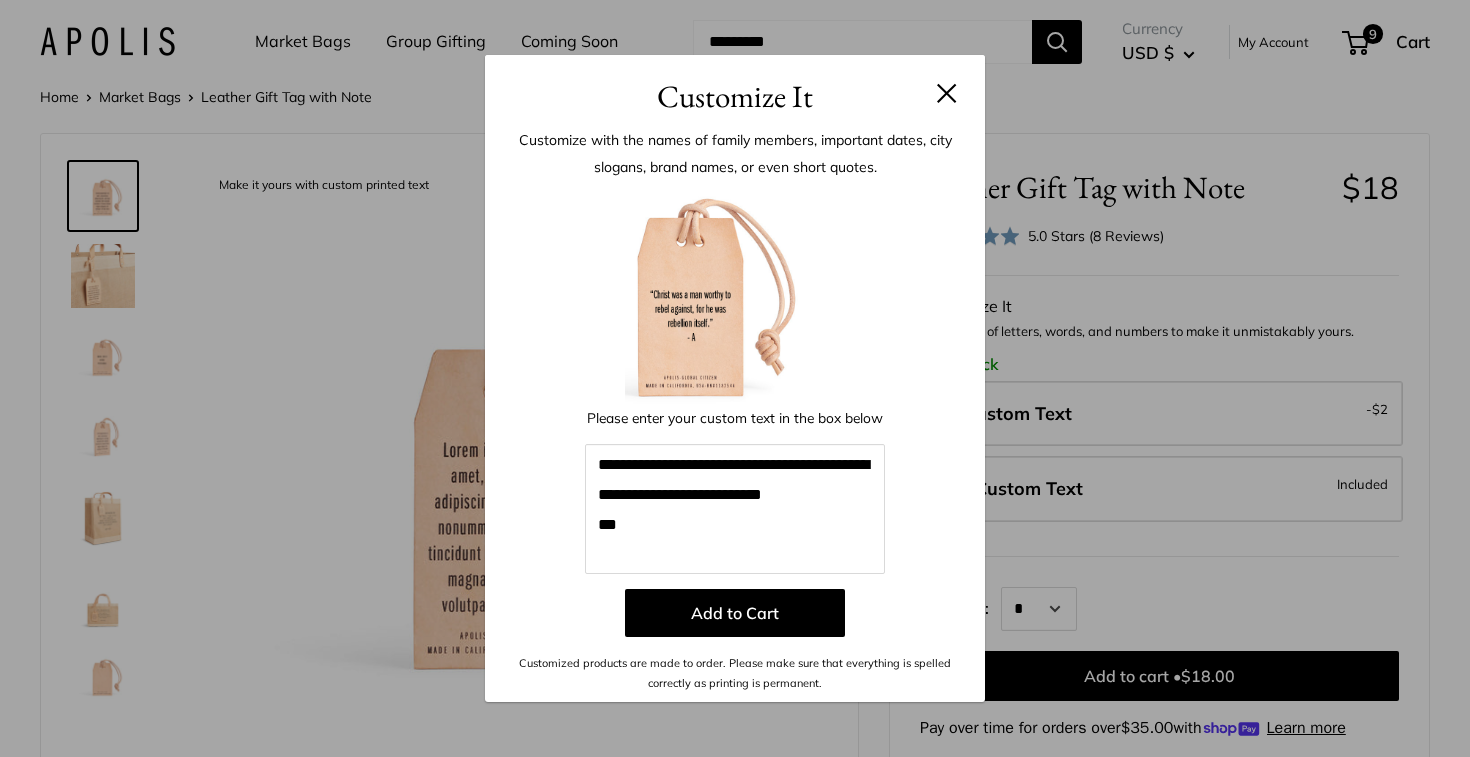 click on "**********" at bounding box center (735, 439) 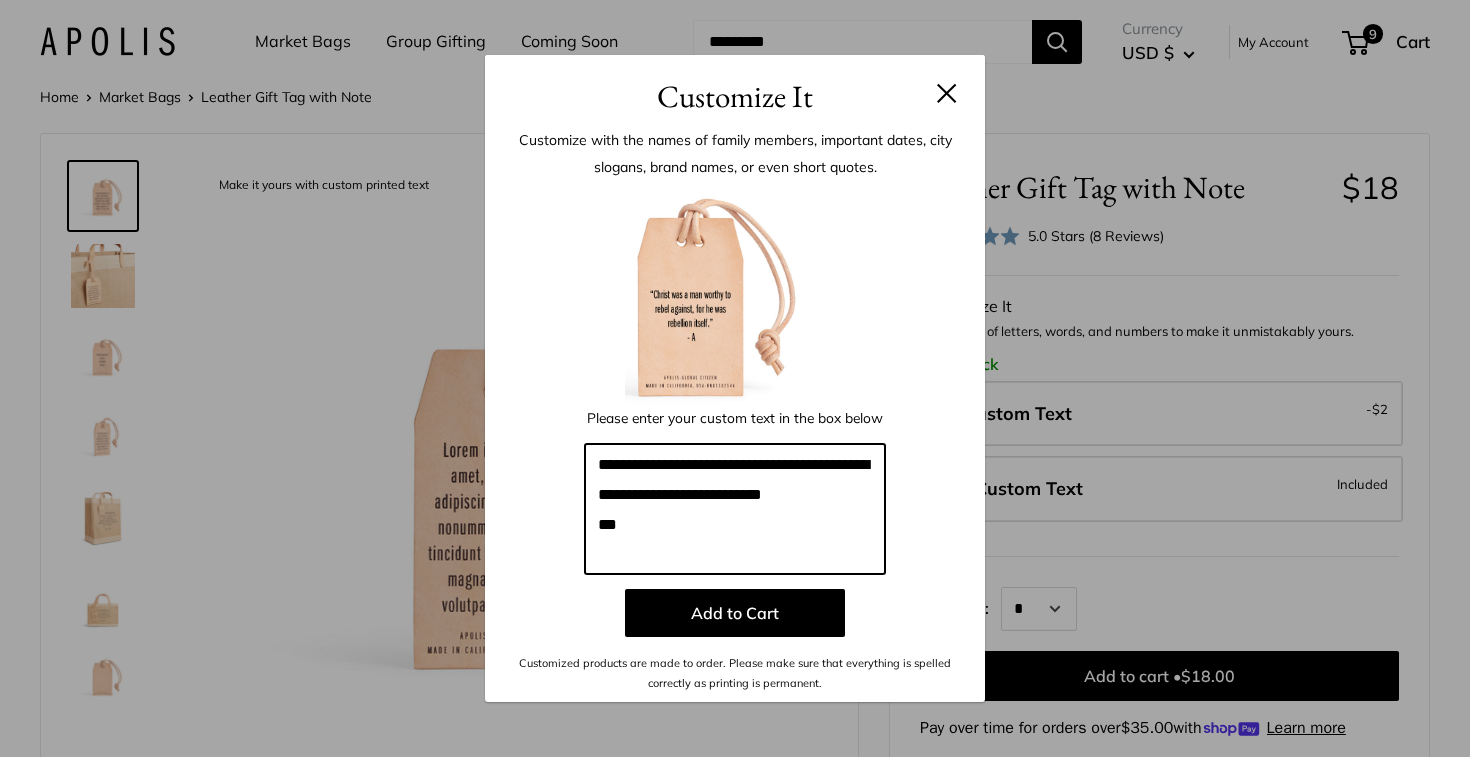 drag, startPoint x: 866, startPoint y: 497, endPoint x: 580, endPoint y: 453, distance: 289.3648 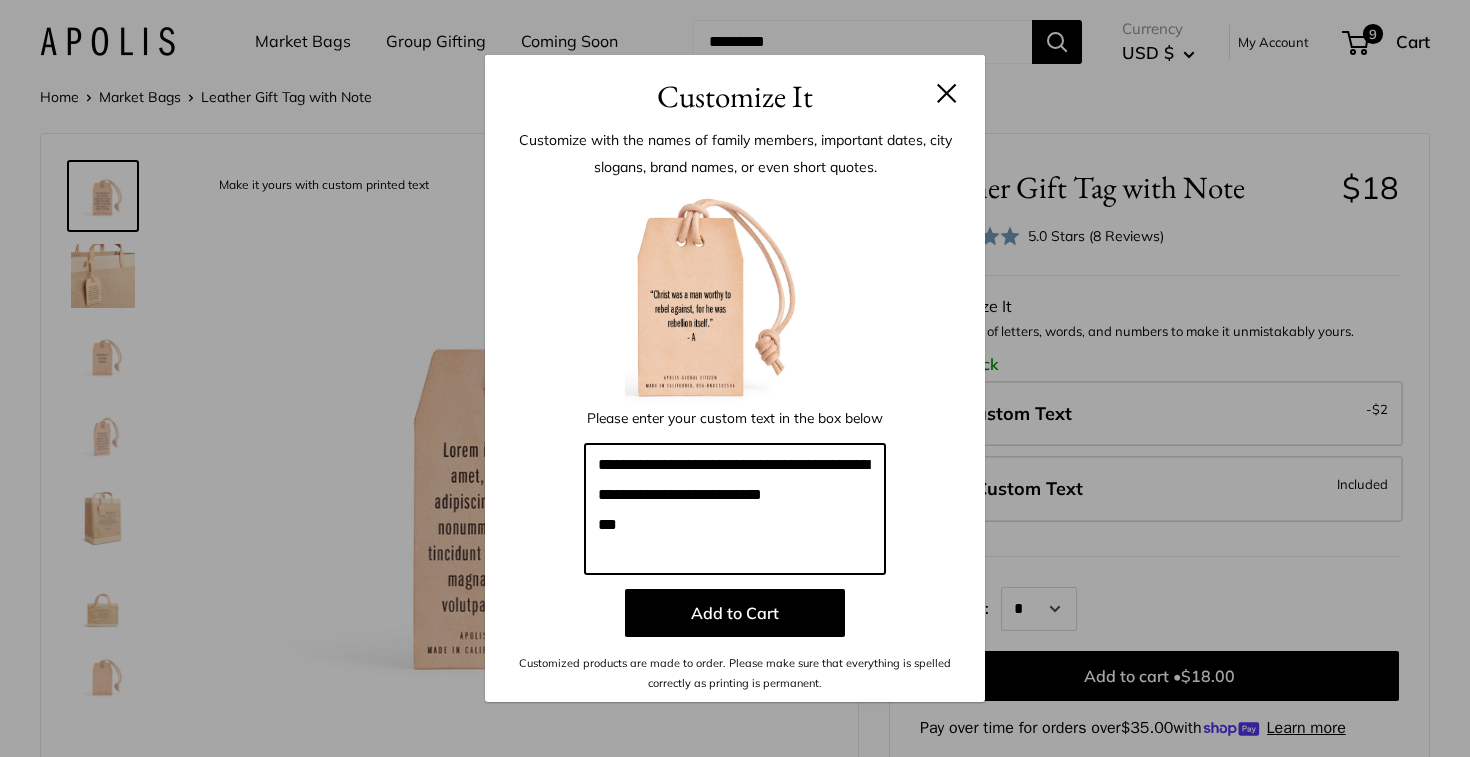 click on "**********" at bounding box center (735, 439) 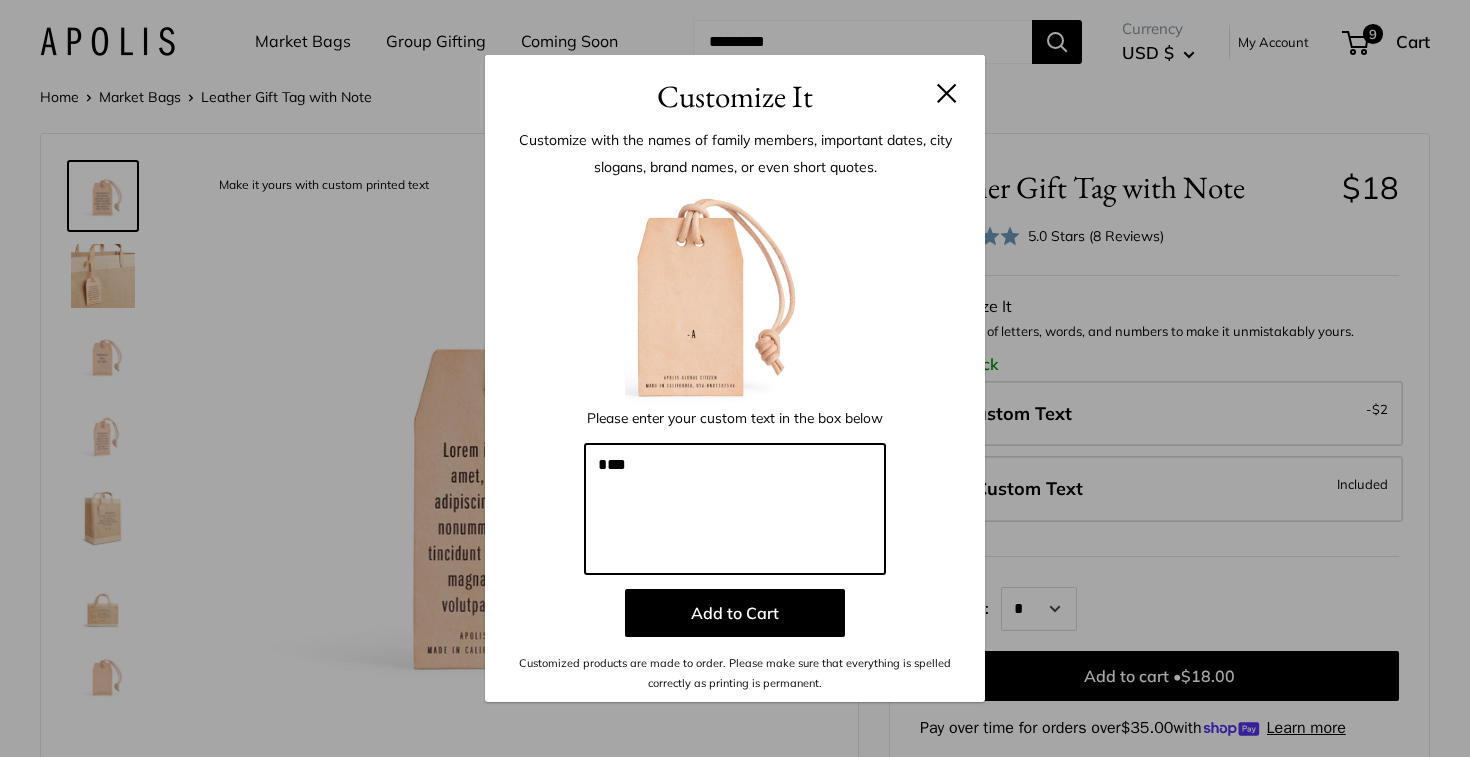 type on "***" 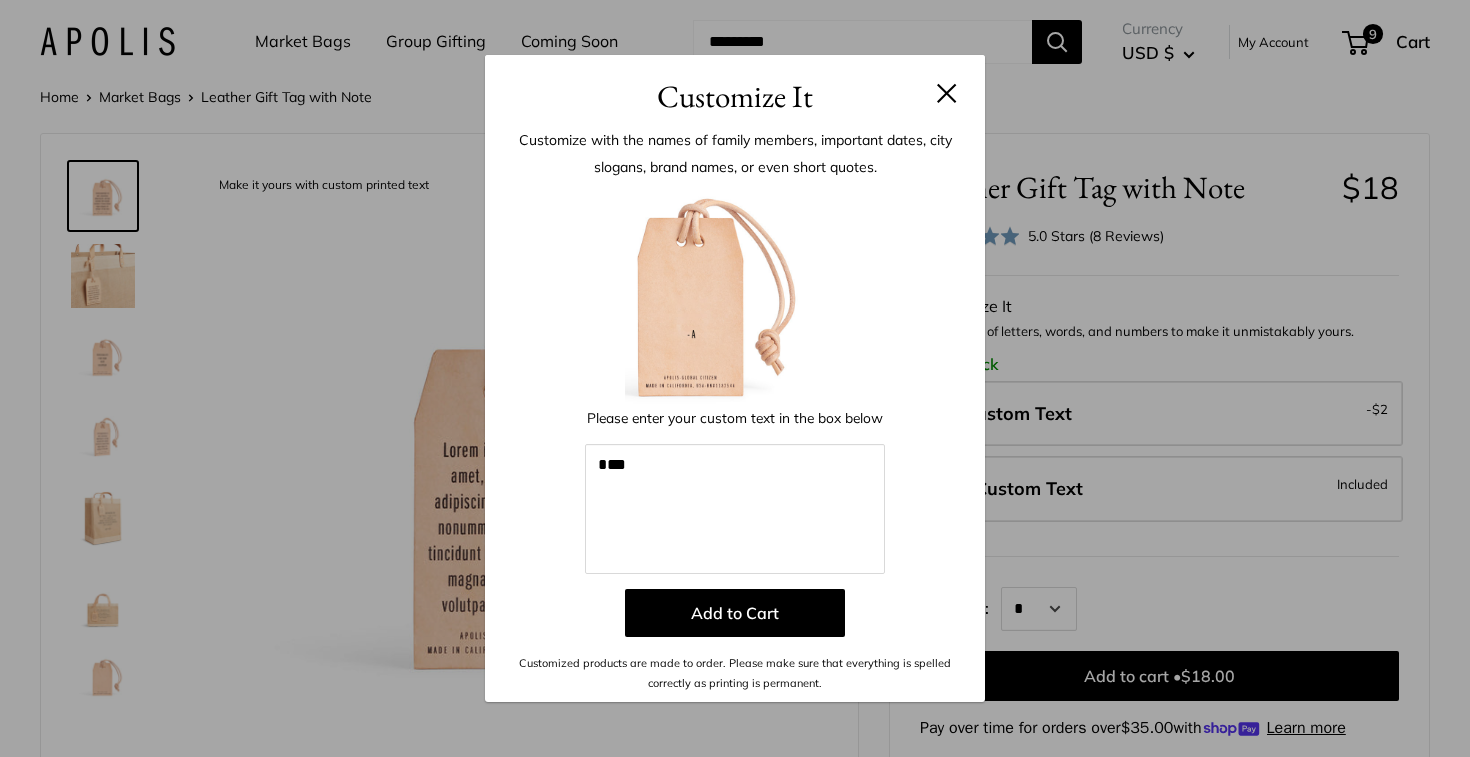 click at bounding box center (947, 93) 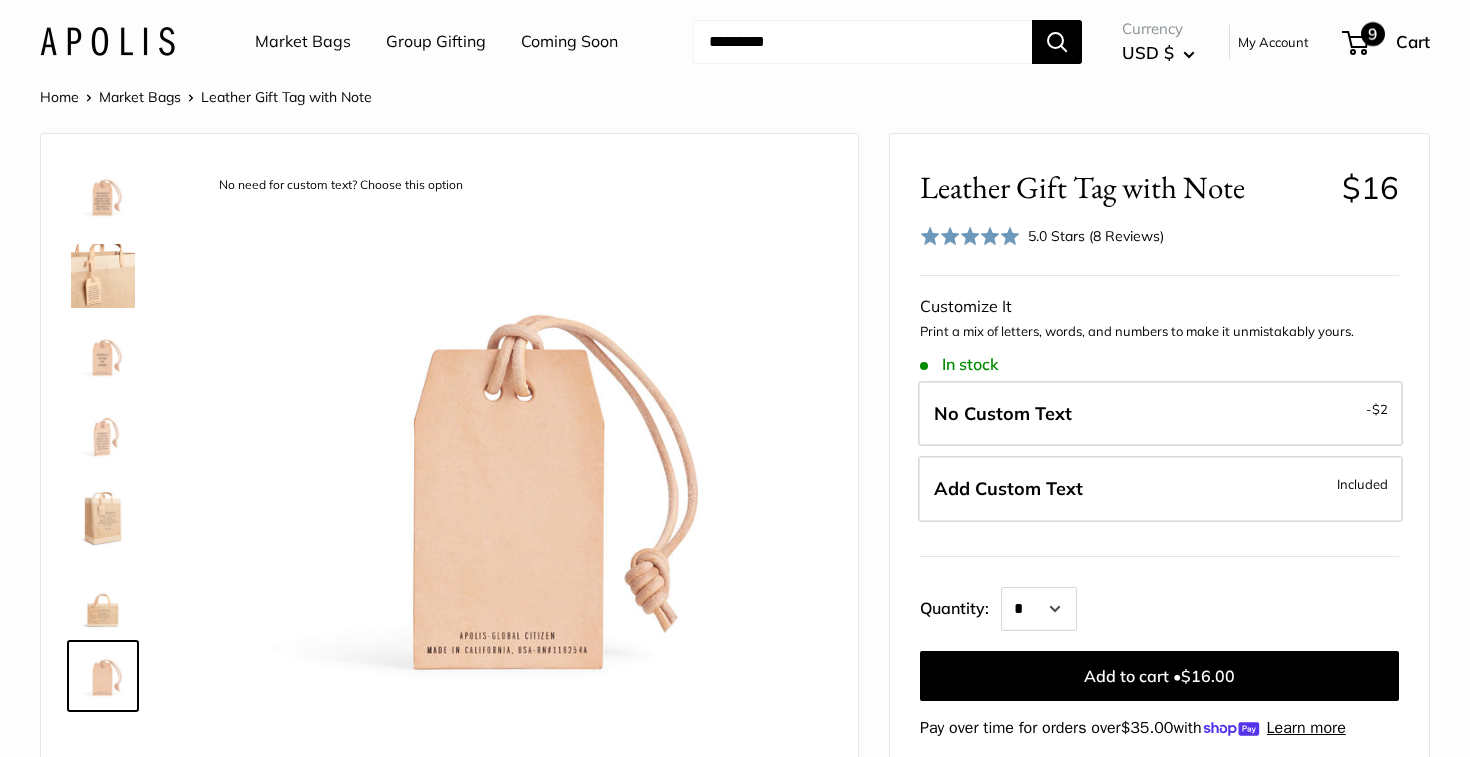 click on "9" at bounding box center [1373, 34] 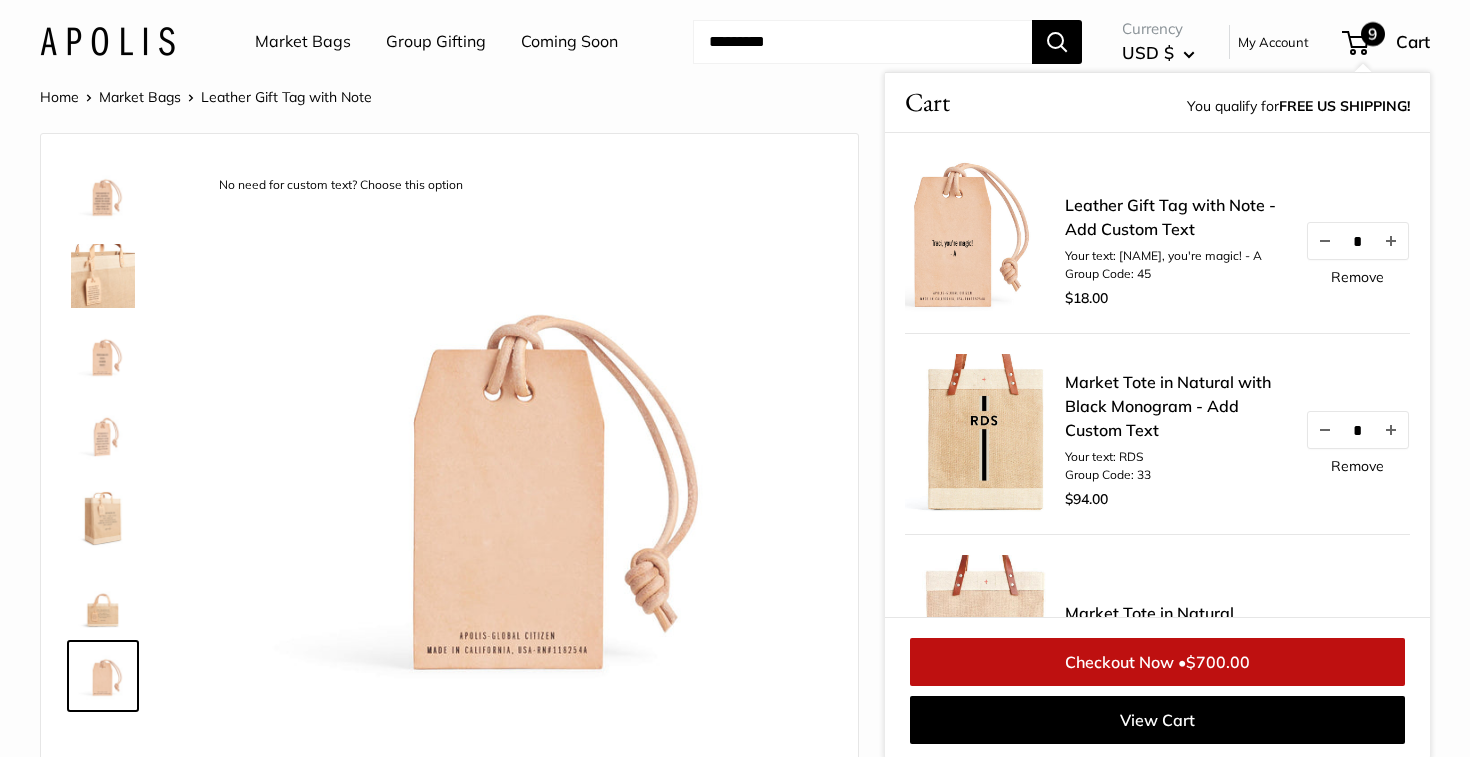 click on "Remove" at bounding box center [1357, 277] 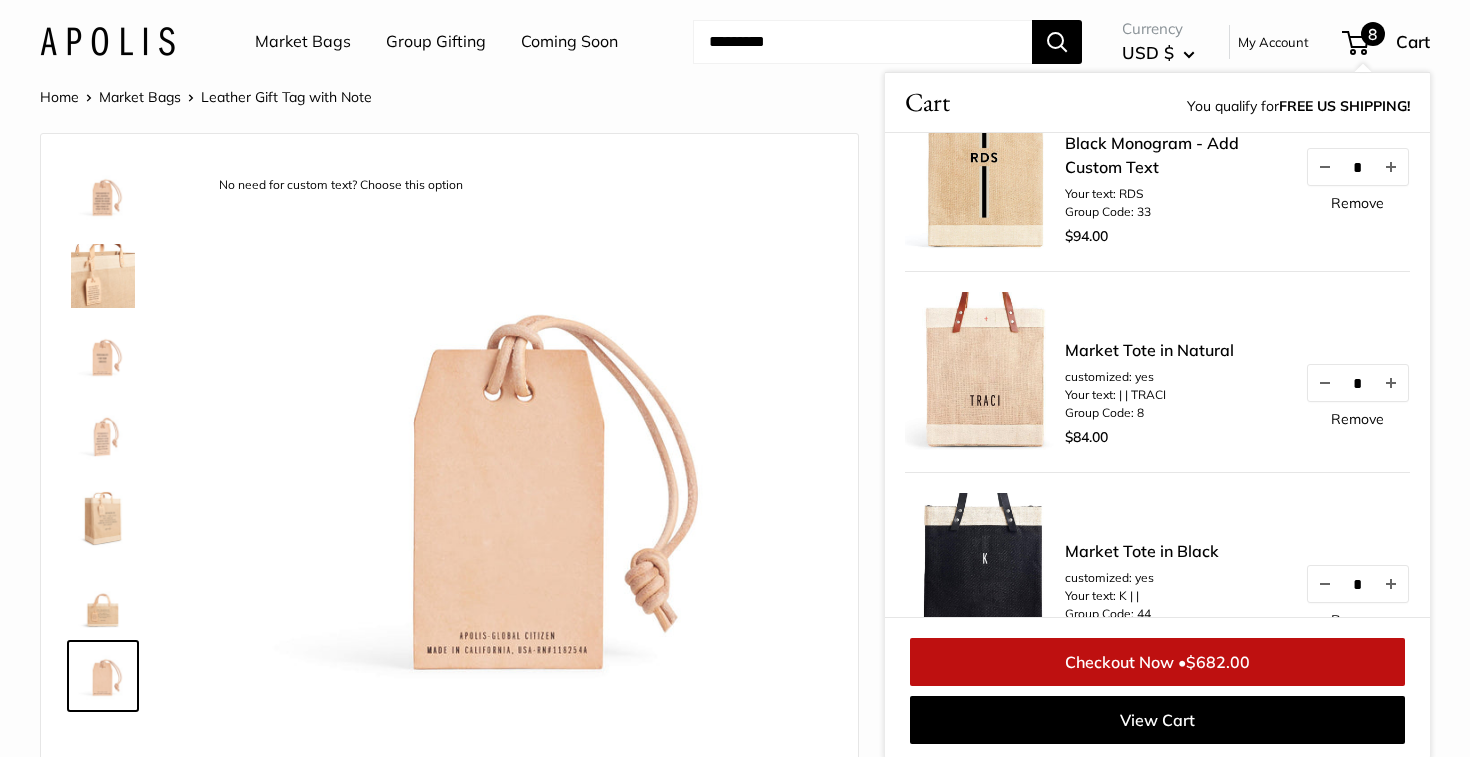 scroll, scrollTop: 0, scrollLeft: 0, axis: both 